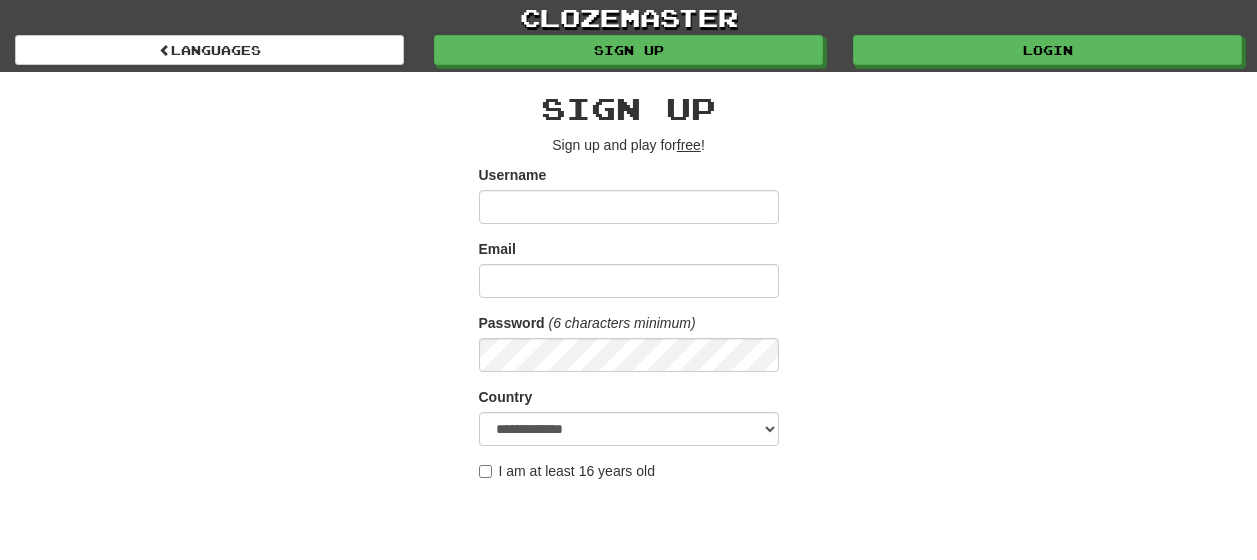 scroll, scrollTop: 0, scrollLeft: 0, axis: both 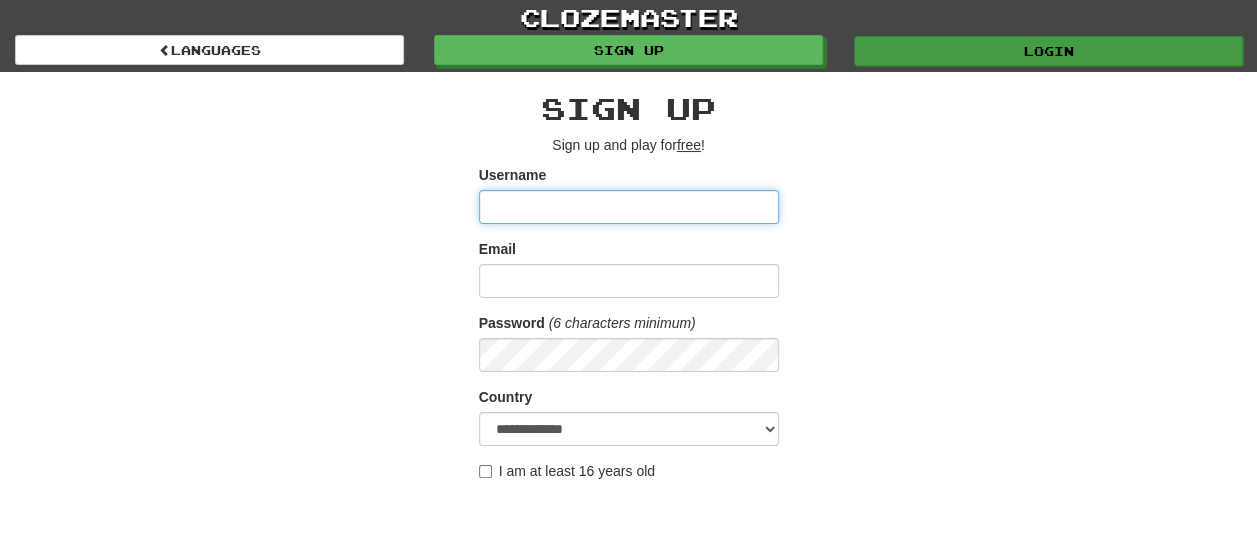 type on "********" 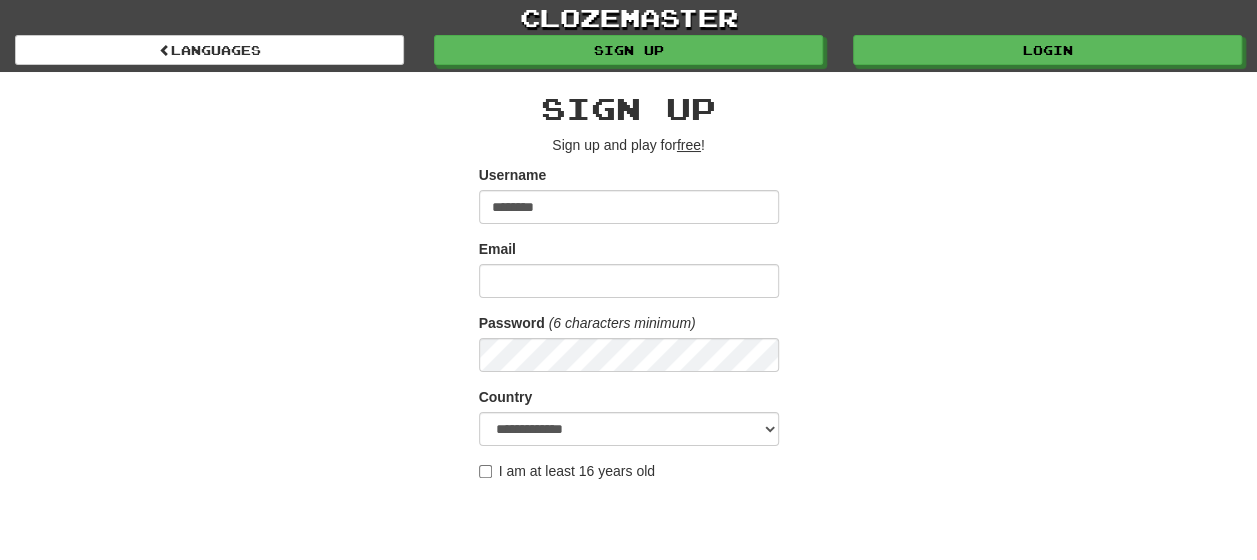 click on "Login" at bounding box center (1047, 50) 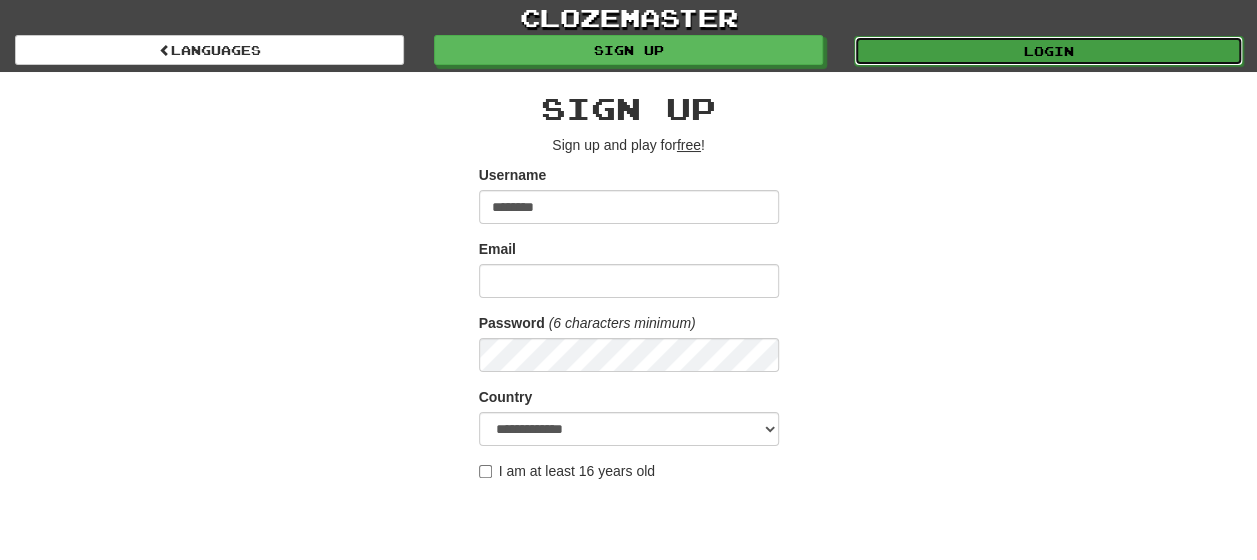 click on "Login" at bounding box center (1048, 51) 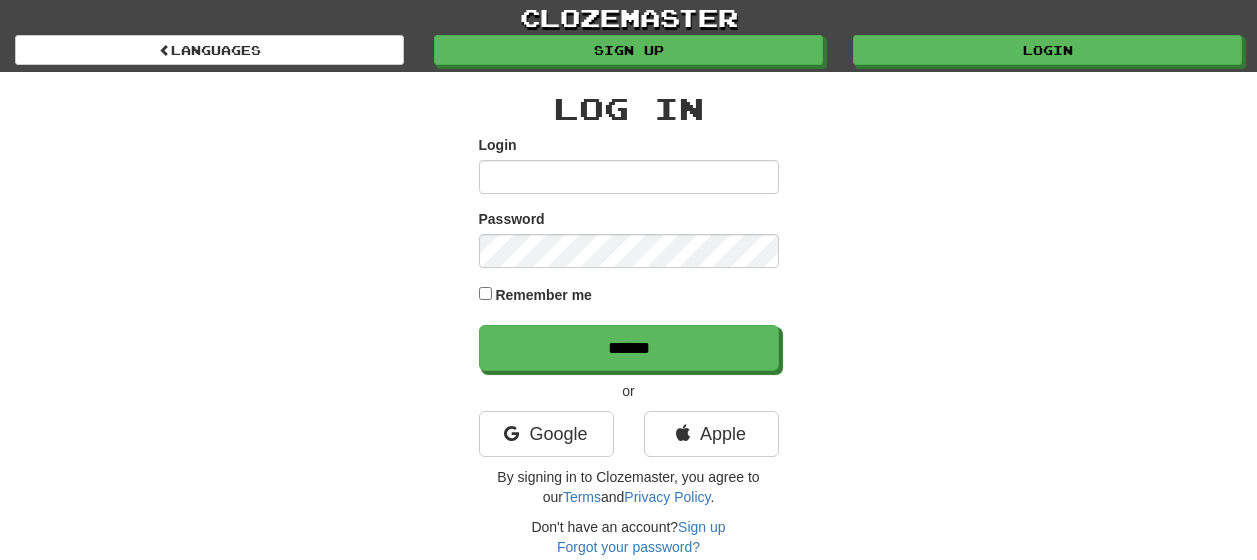 scroll, scrollTop: 0, scrollLeft: 0, axis: both 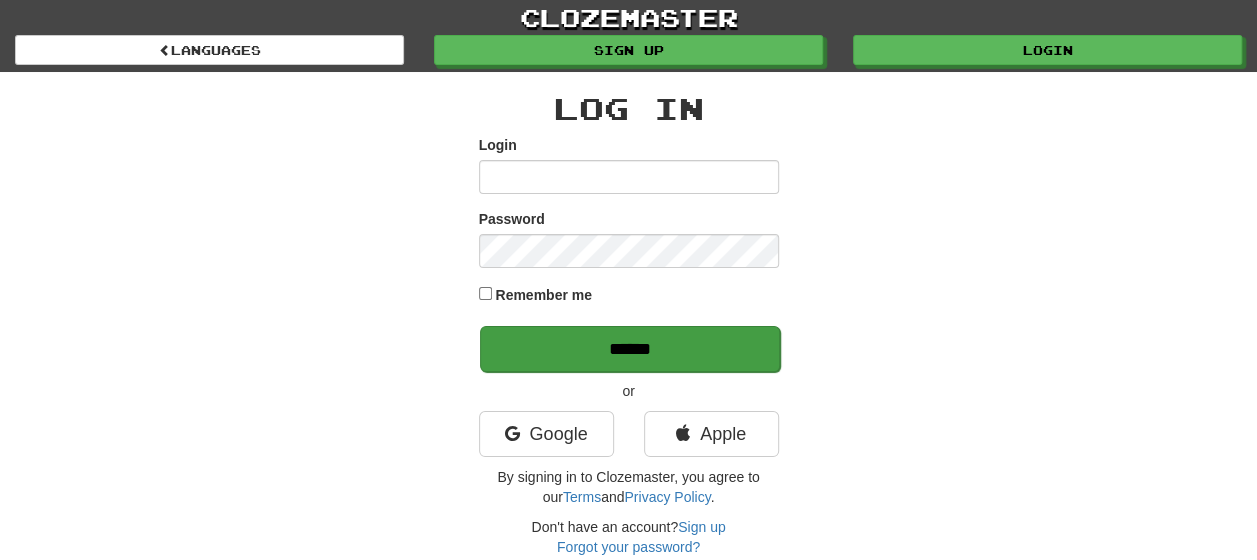 type on "********" 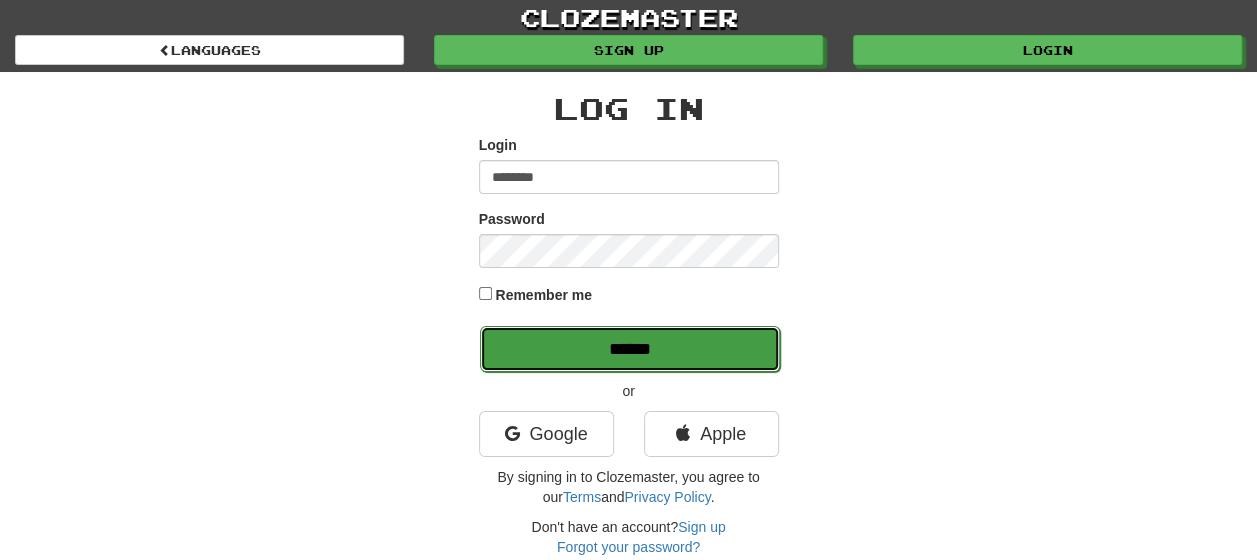 click on "******" at bounding box center (630, 349) 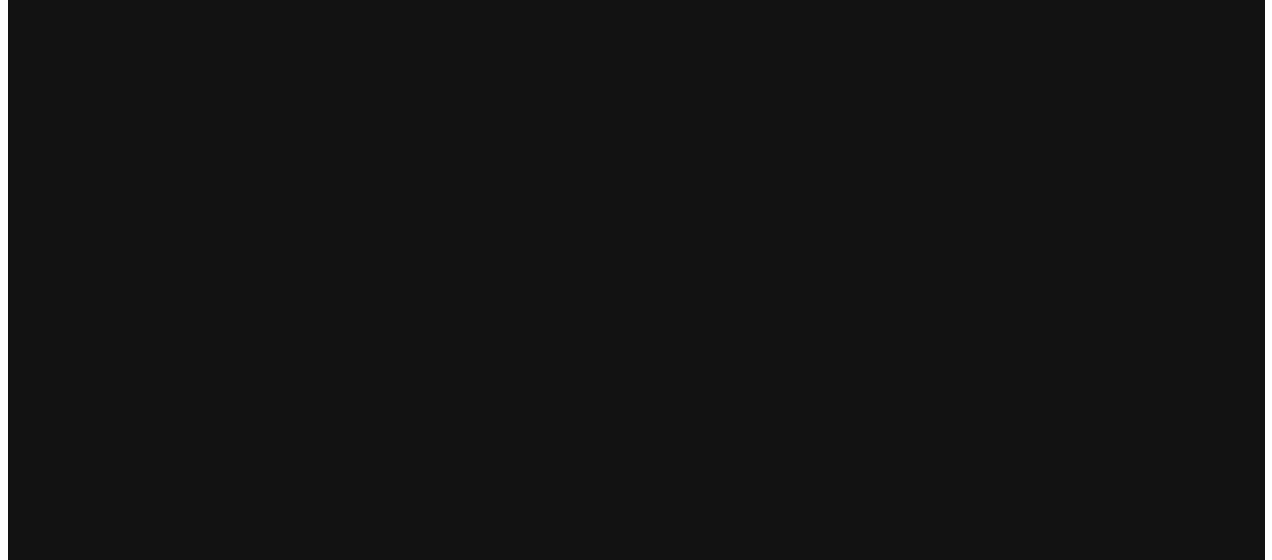scroll, scrollTop: 0, scrollLeft: 0, axis: both 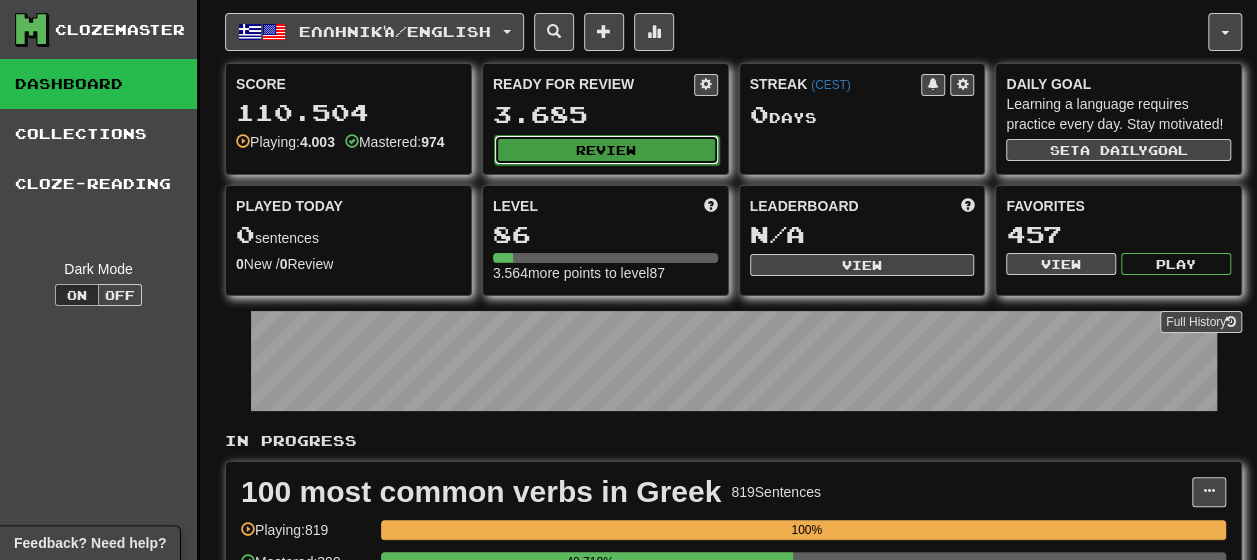 click on "Review" at bounding box center (606, 150) 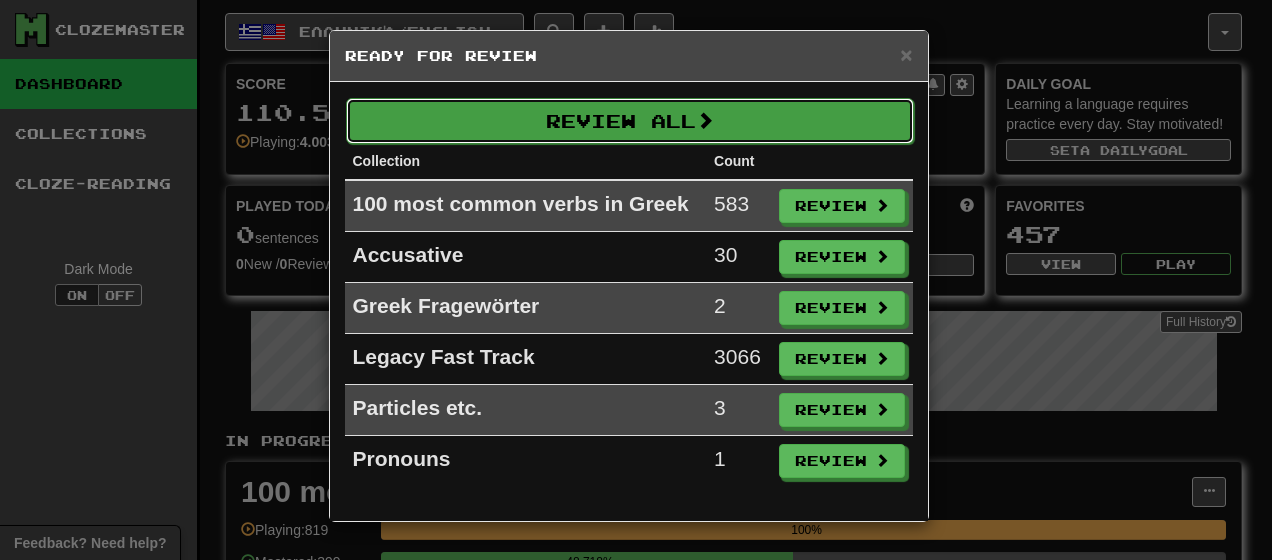 click on "Review All" at bounding box center (630, 121) 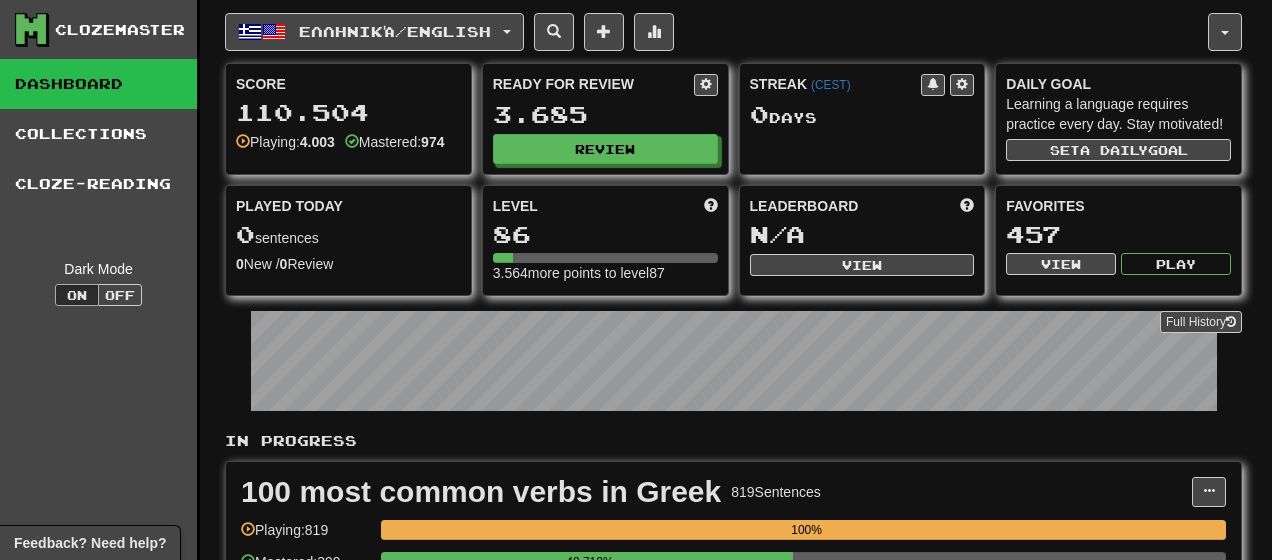 select on "**" 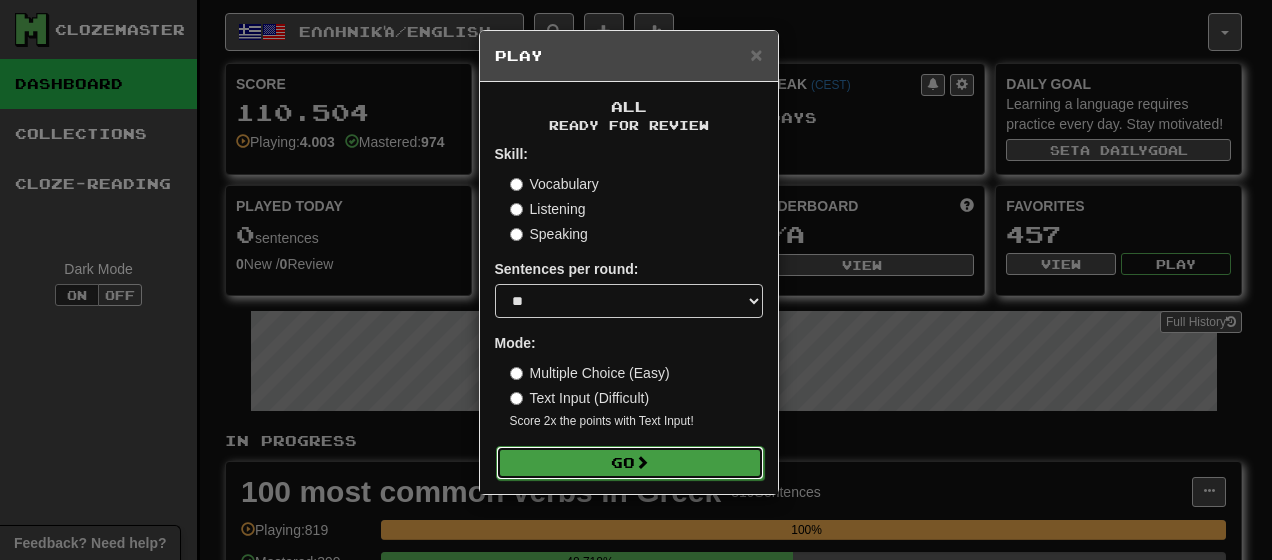 click on "Go" at bounding box center (630, 463) 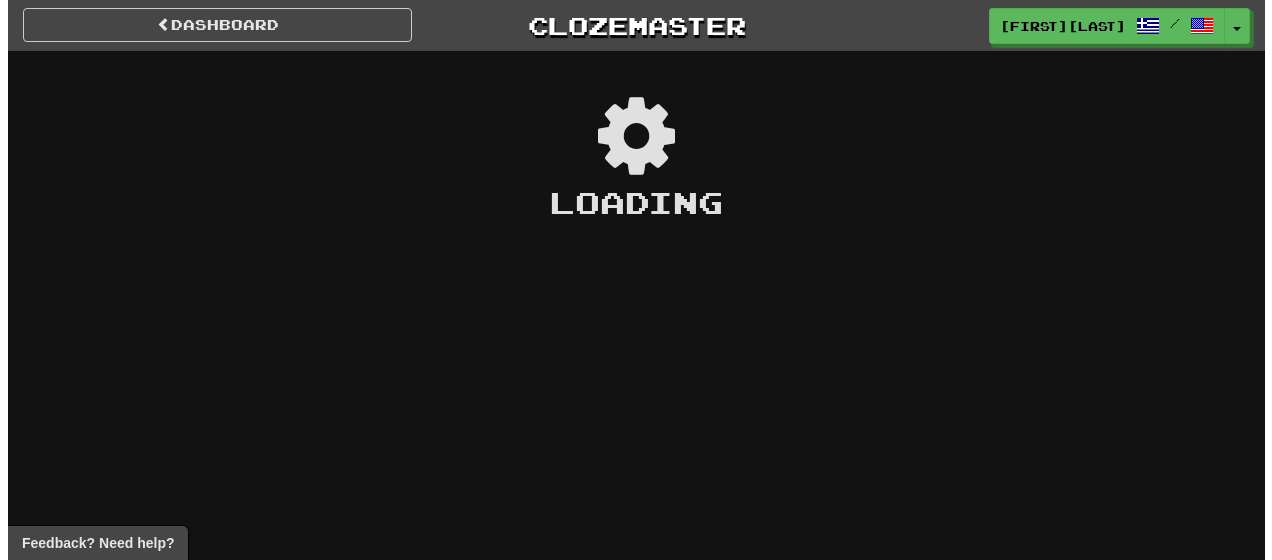 scroll, scrollTop: 0, scrollLeft: 0, axis: both 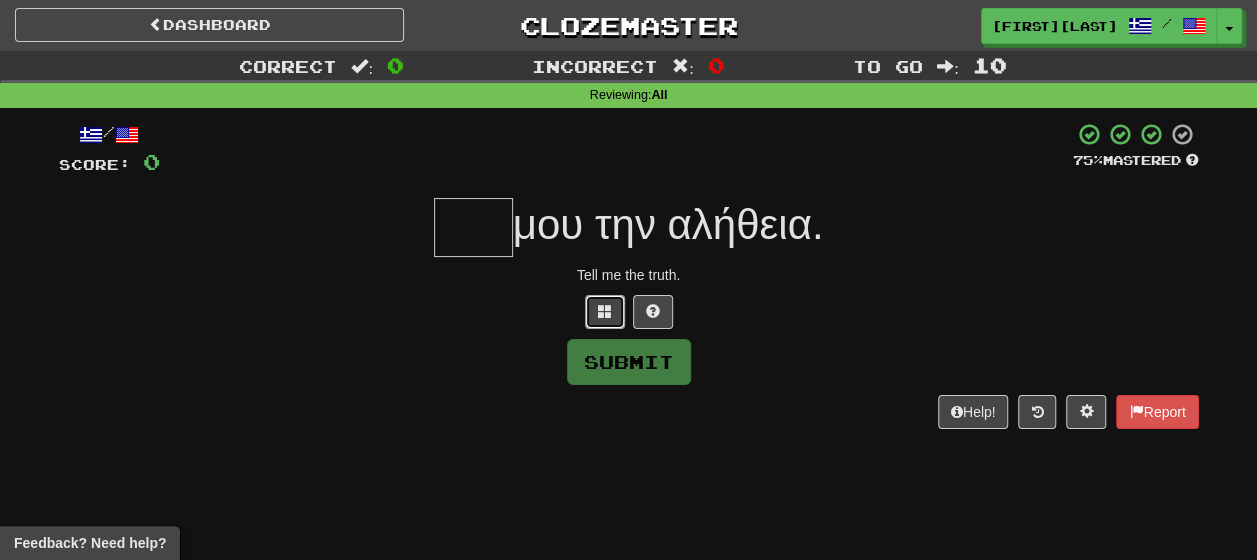 click at bounding box center [605, 311] 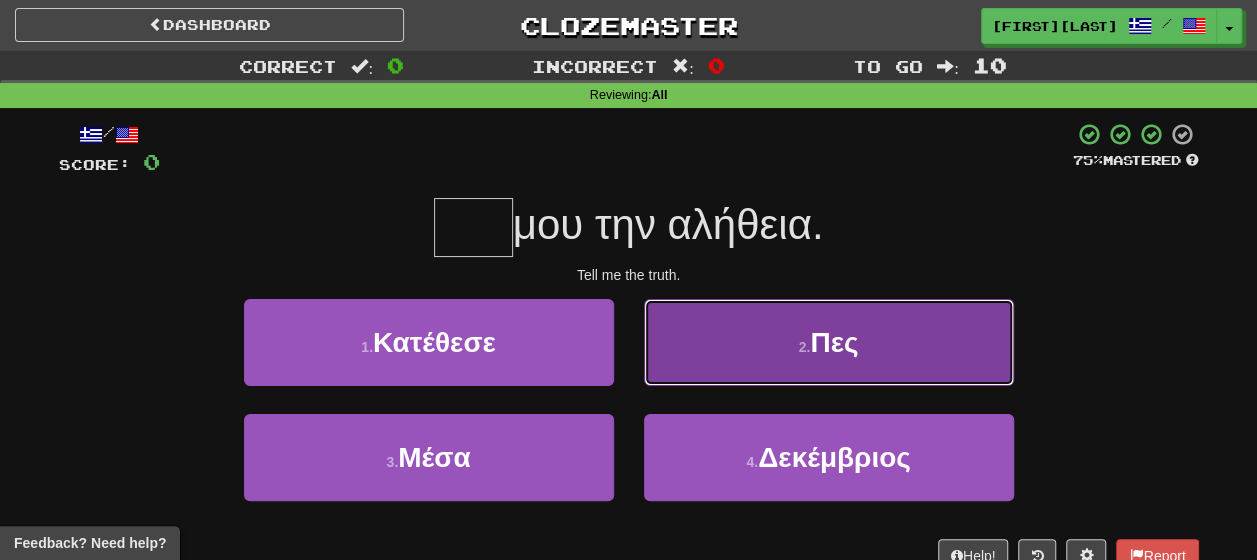 click on "2 .  Πες" at bounding box center (829, 342) 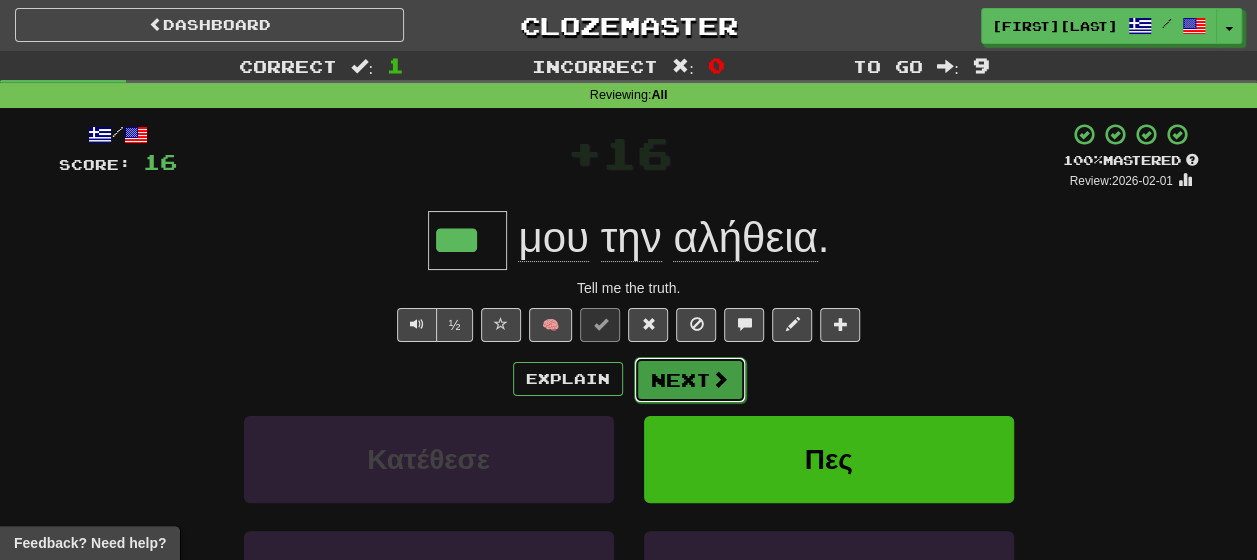click on "Next" at bounding box center (690, 380) 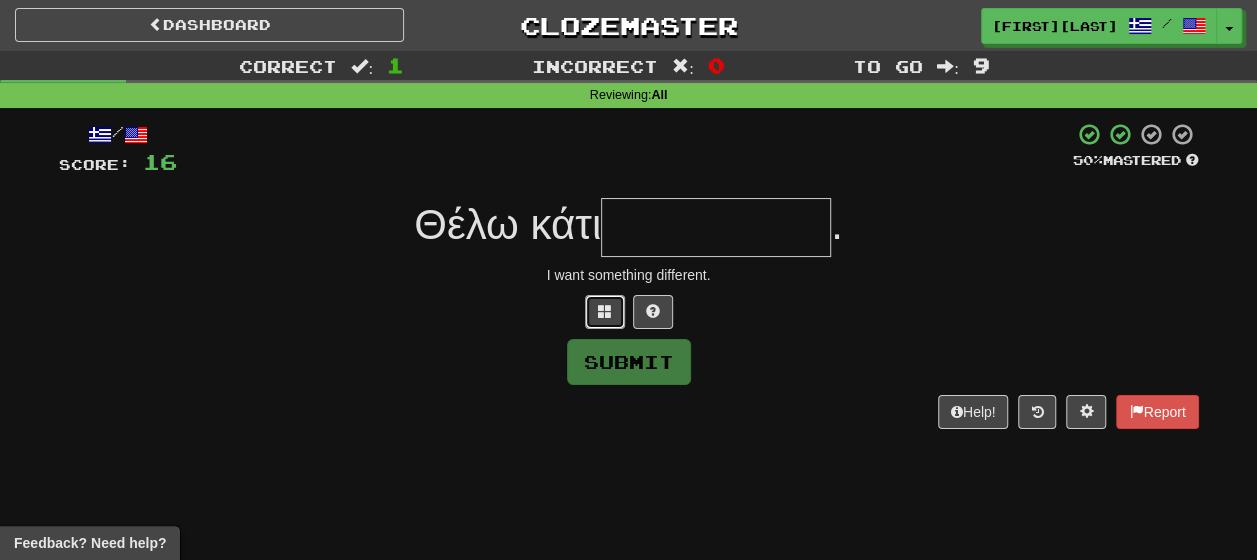 click at bounding box center (605, 312) 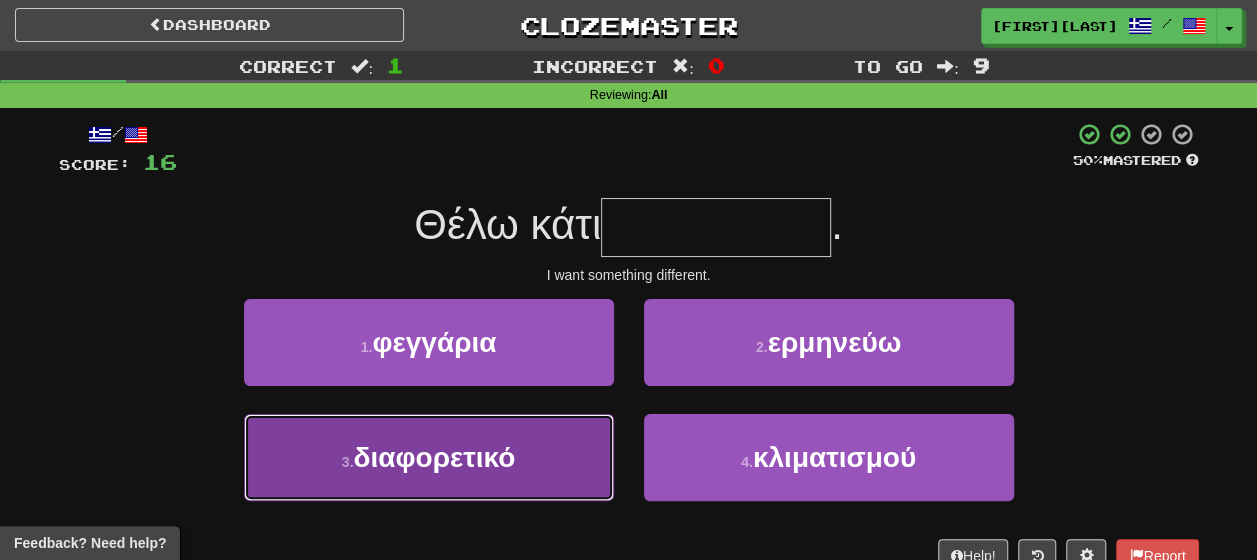 click on "3 .  διαφορετικό" at bounding box center (429, 457) 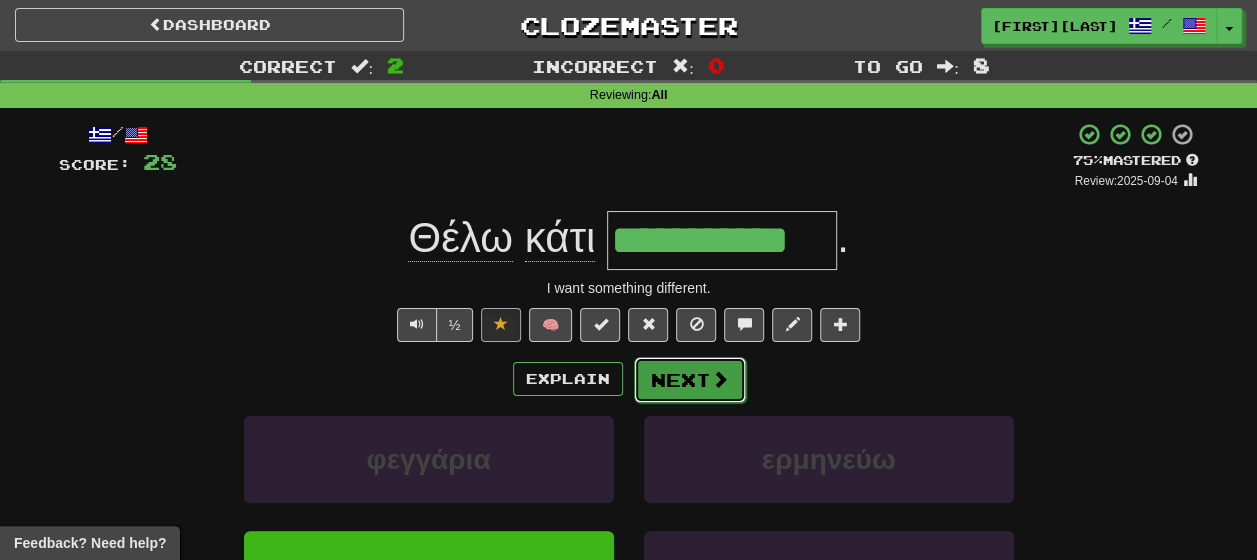 click on "Next" at bounding box center [690, 380] 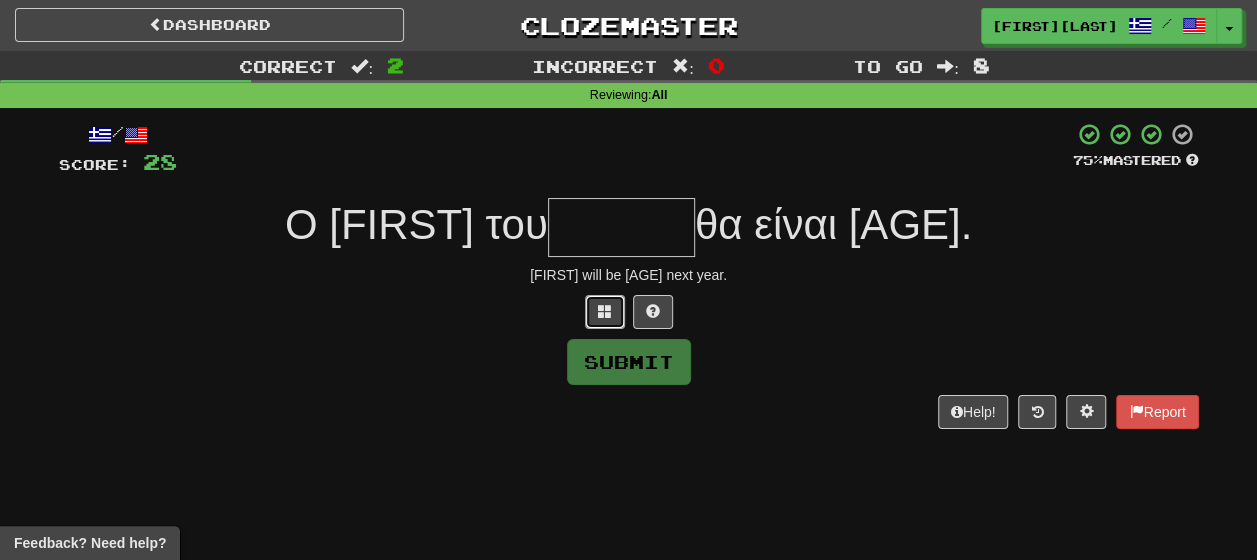 click at bounding box center [605, 312] 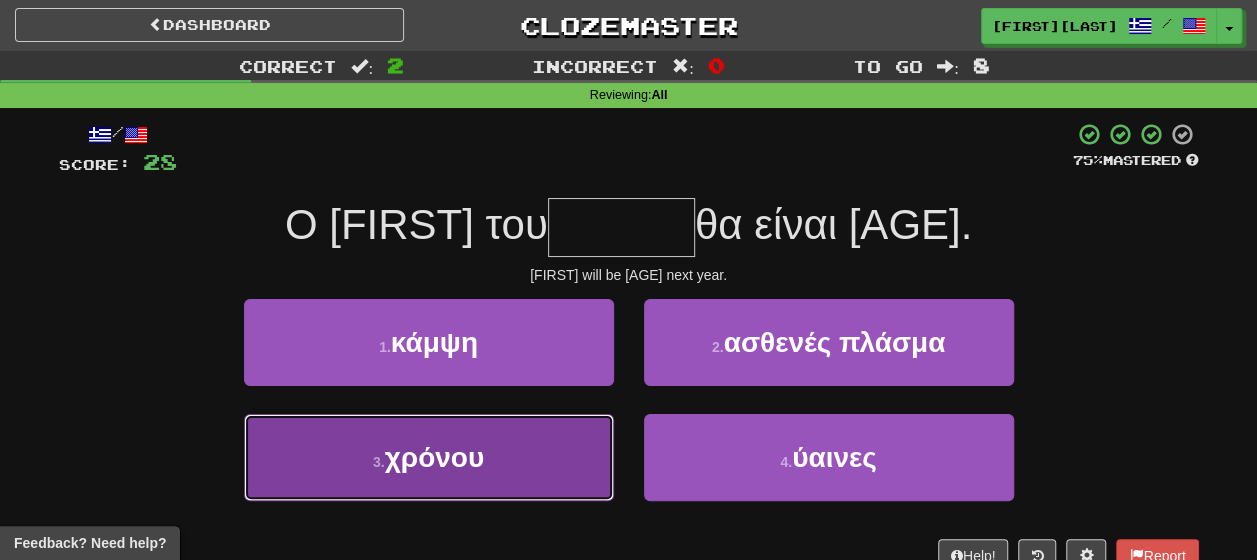 click on "3 .  χρόνου" at bounding box center (429, 457) 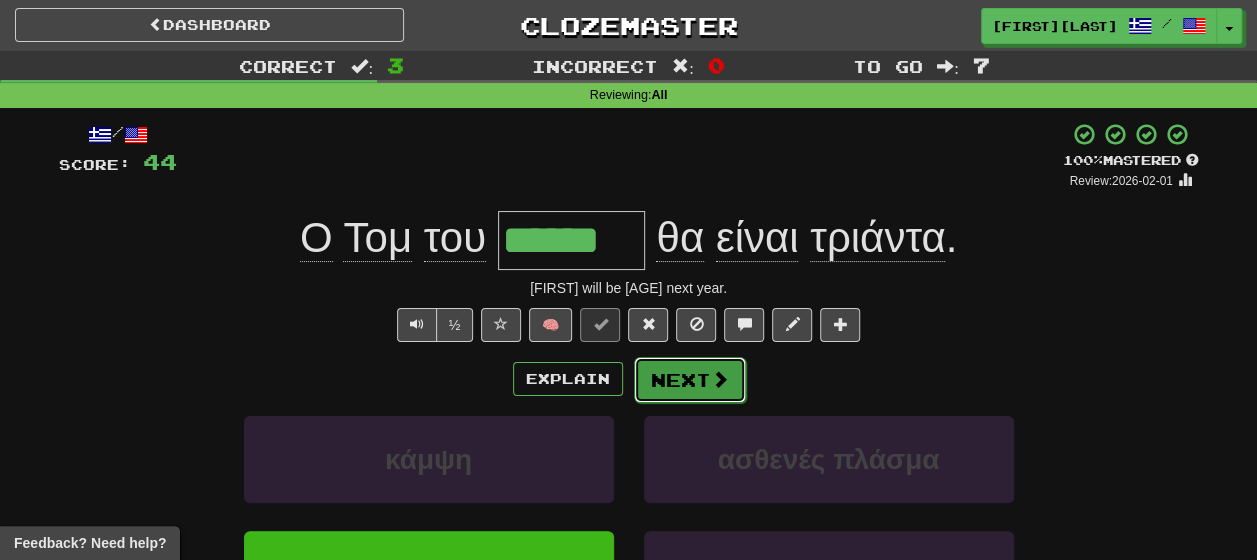 click on "Next" at bounding box center (690, 380) 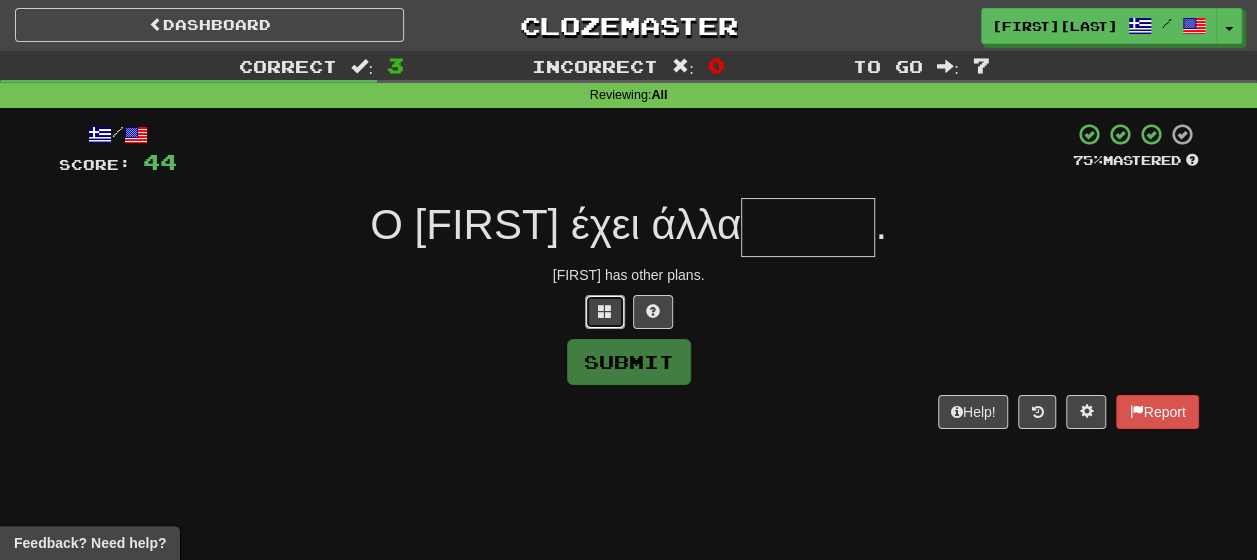click at bounding box center (605, 311) 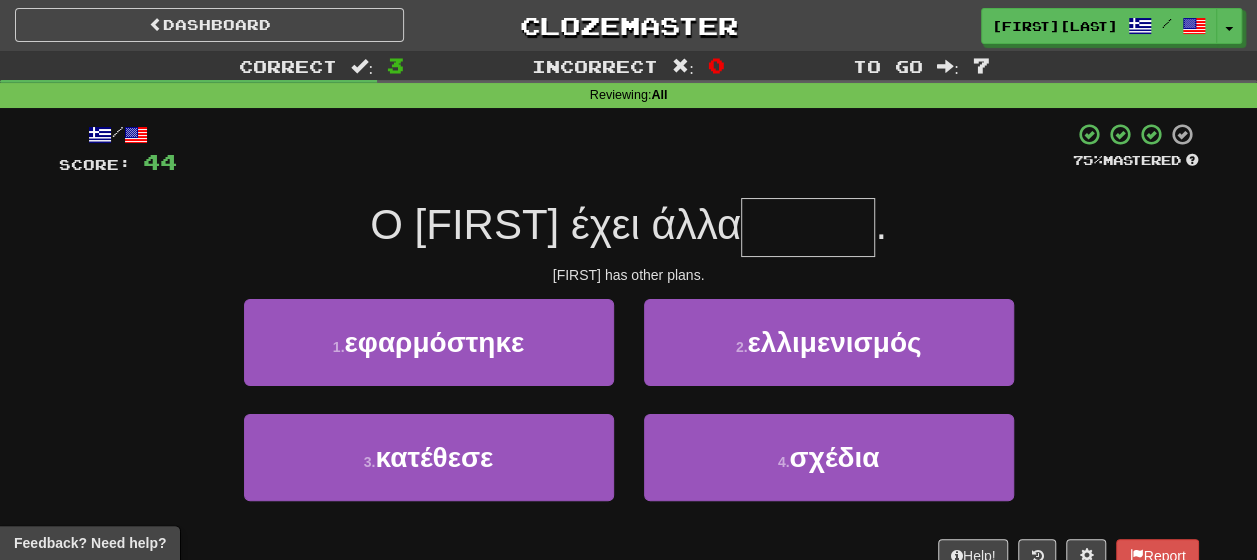 click on "2 .  ελλιμενισμός" at bounding box center [829, 356] 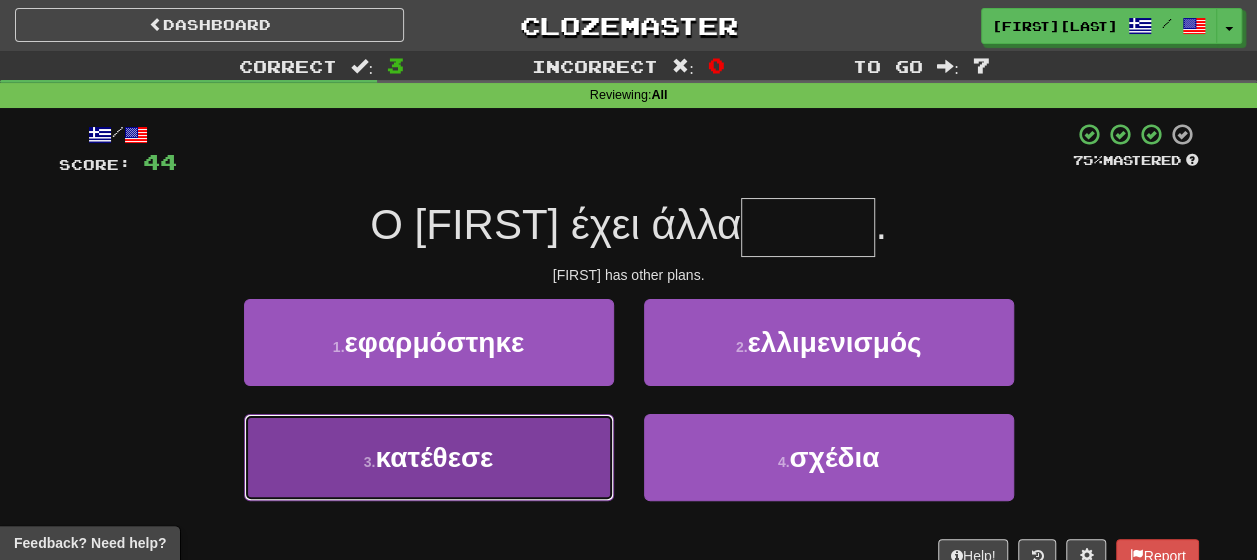 click on "3 . κατέθεσε" at bounding box center (429, 457) 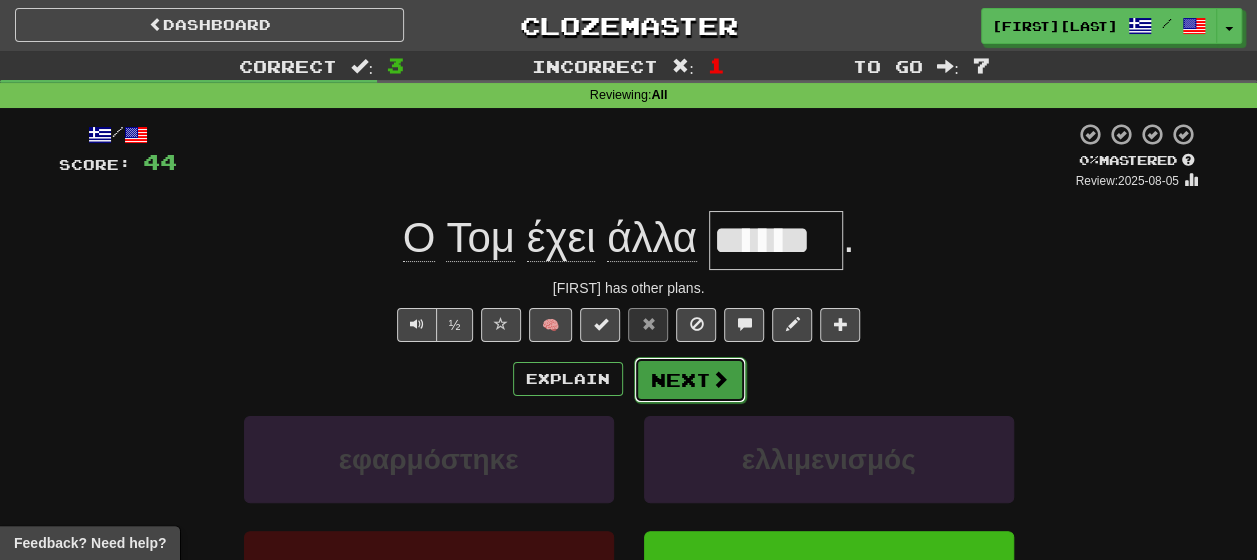 click at bounding box center (720, 379) 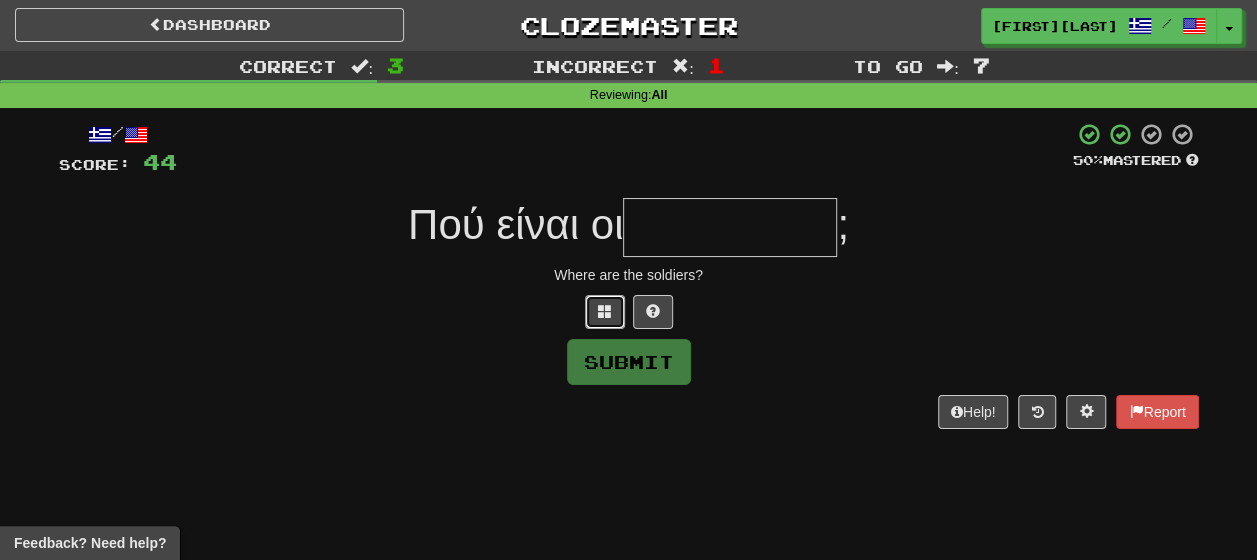 click at bounding box center (605, 312) 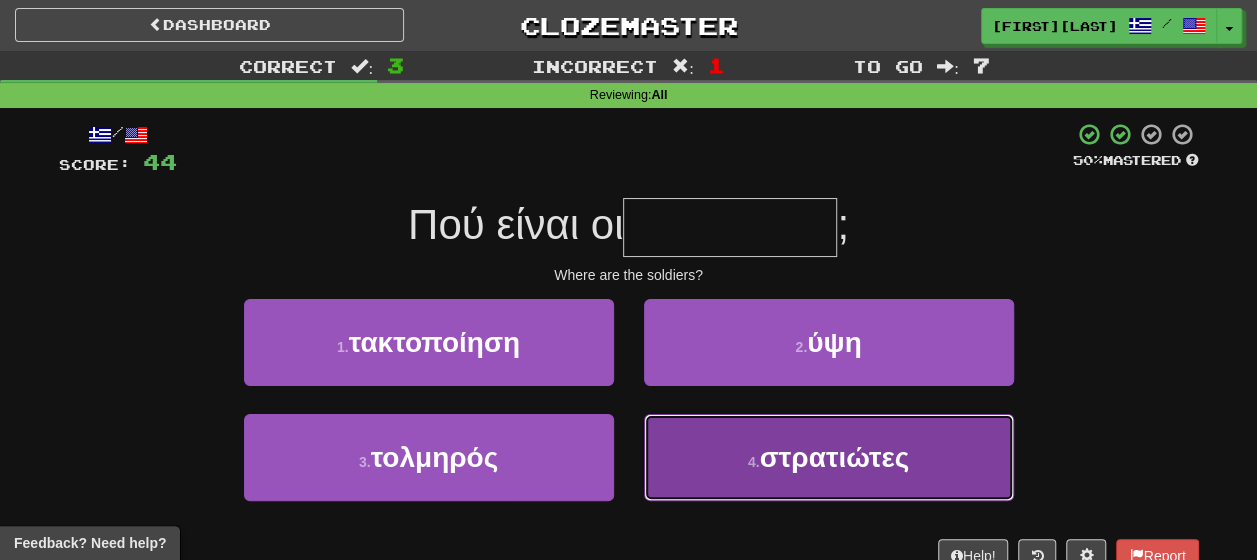 click on "στρατιώτες" at bounding box center (835, 457) 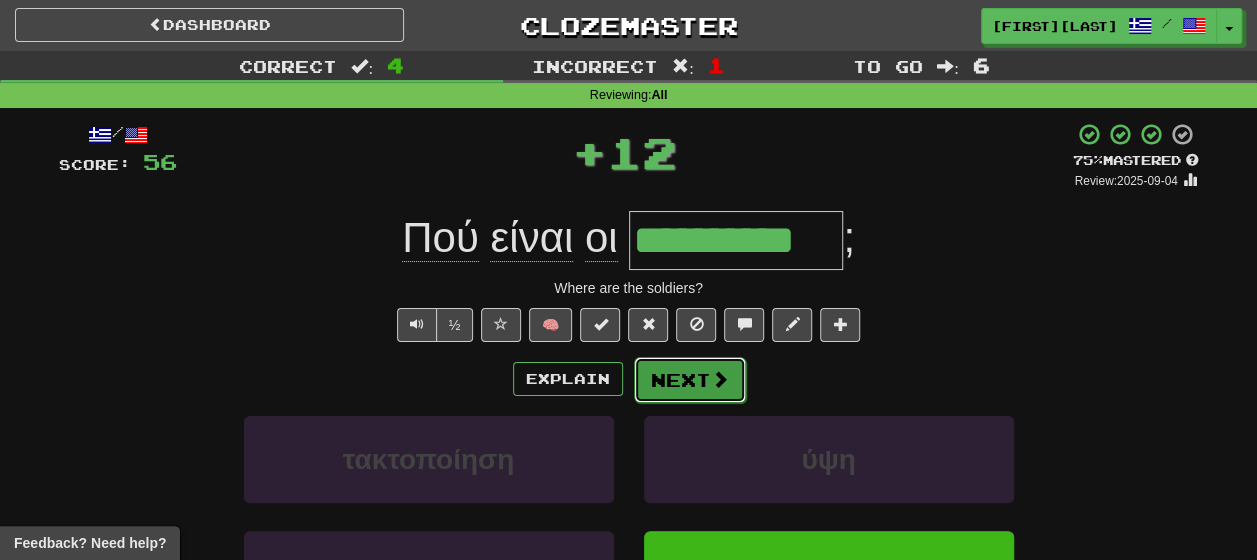click at bounding box center (720, 379) 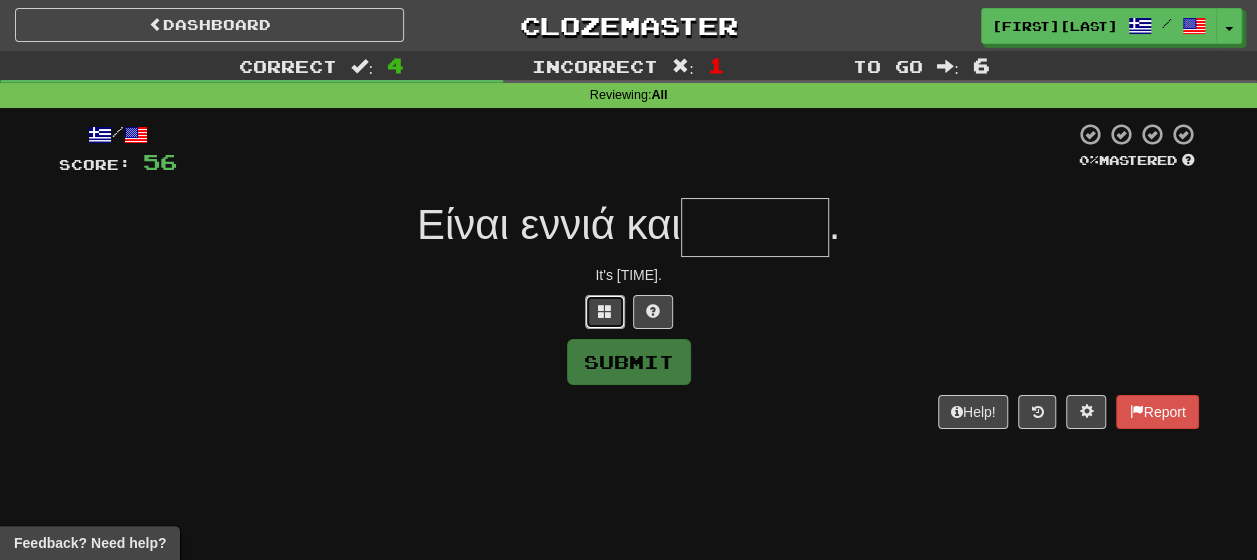 click at bounding box center (605, 312) 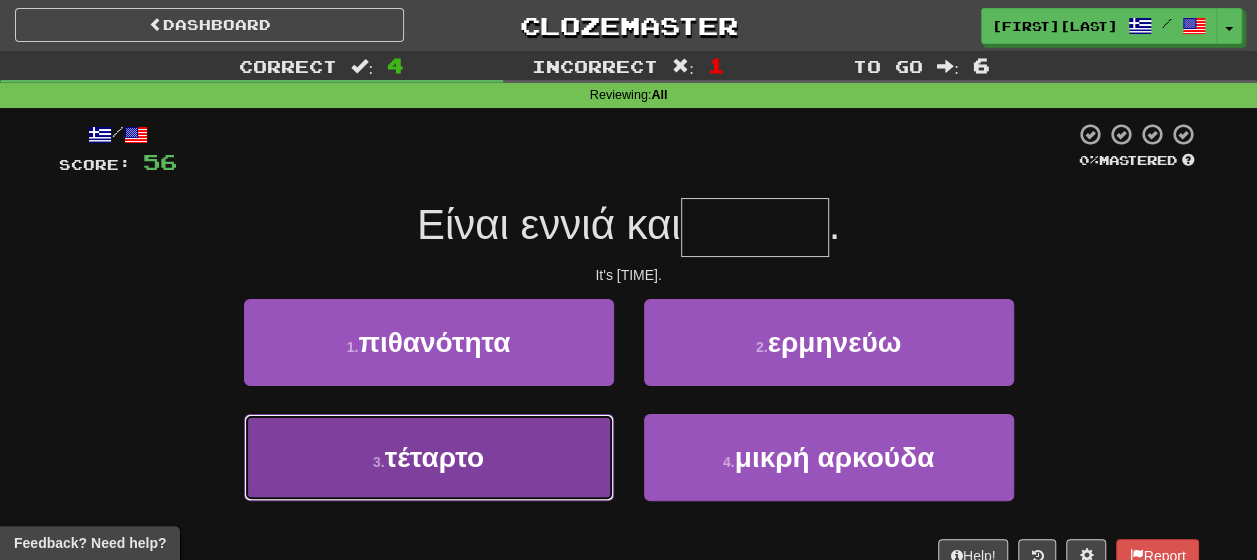 click on "3 .  τέταρτο" at bounding box center (429, 457) 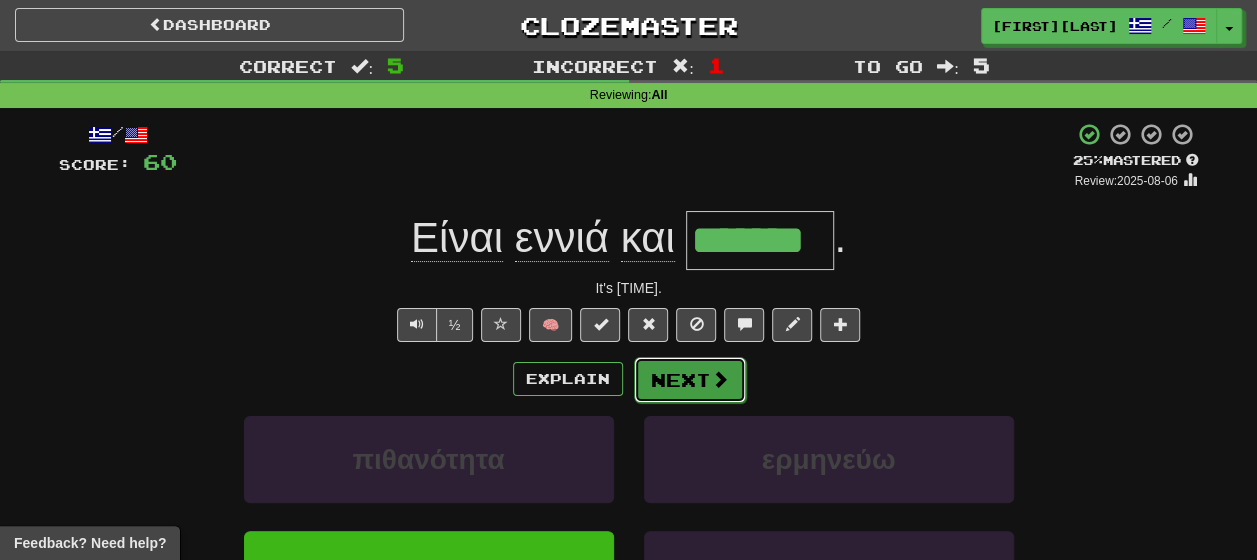 click on "Next" at bounding box center [690, 380] 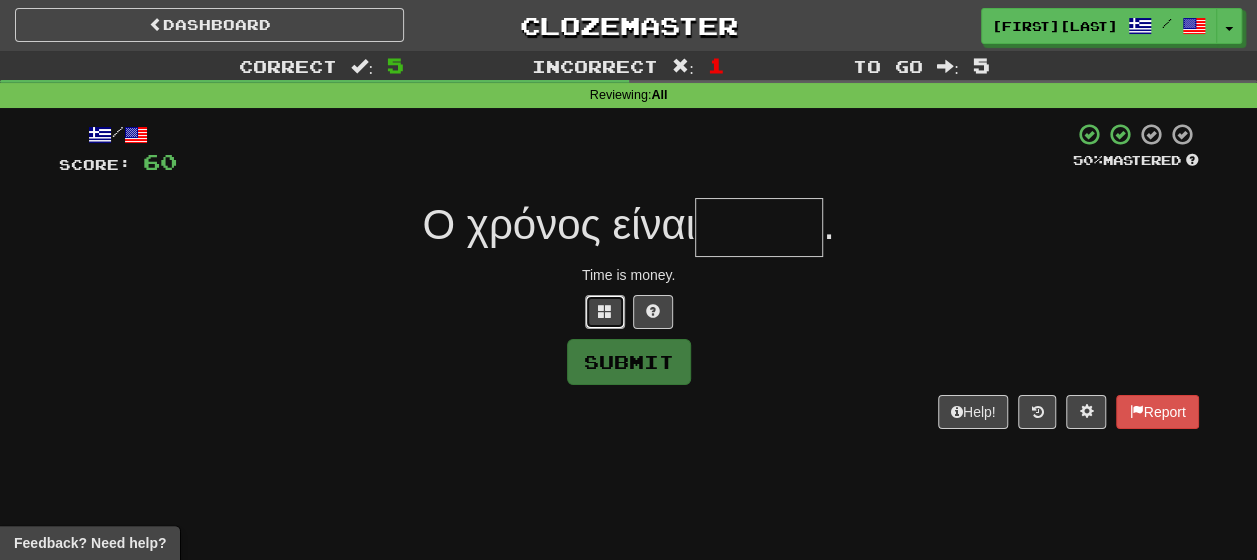 click at bounding box center [605, 311] 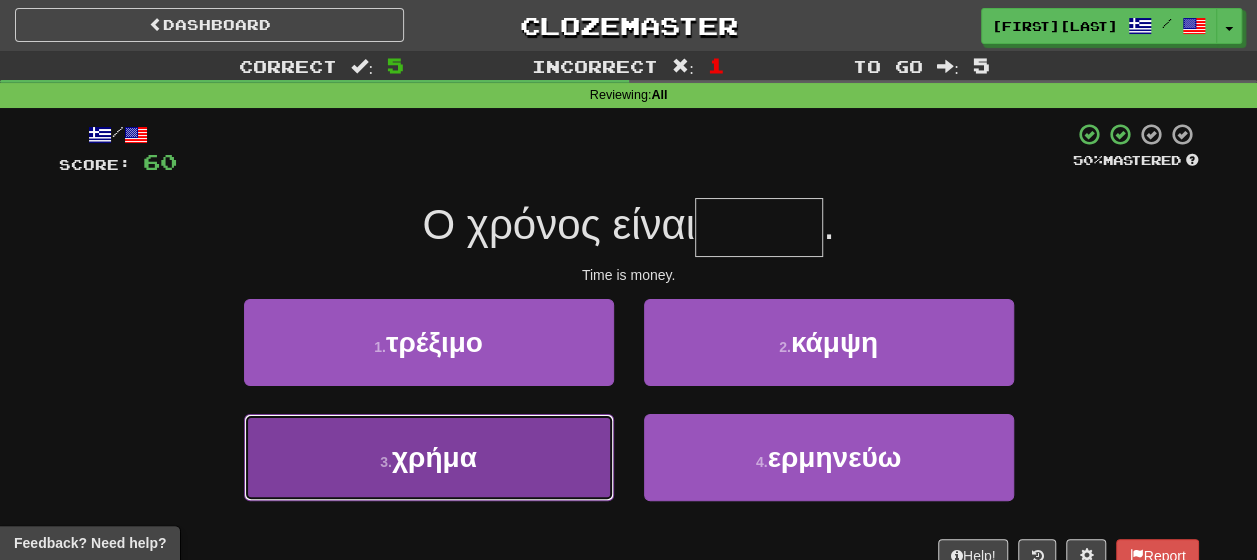 click on "3 . χρήμα" at bounding box center (429, 457) 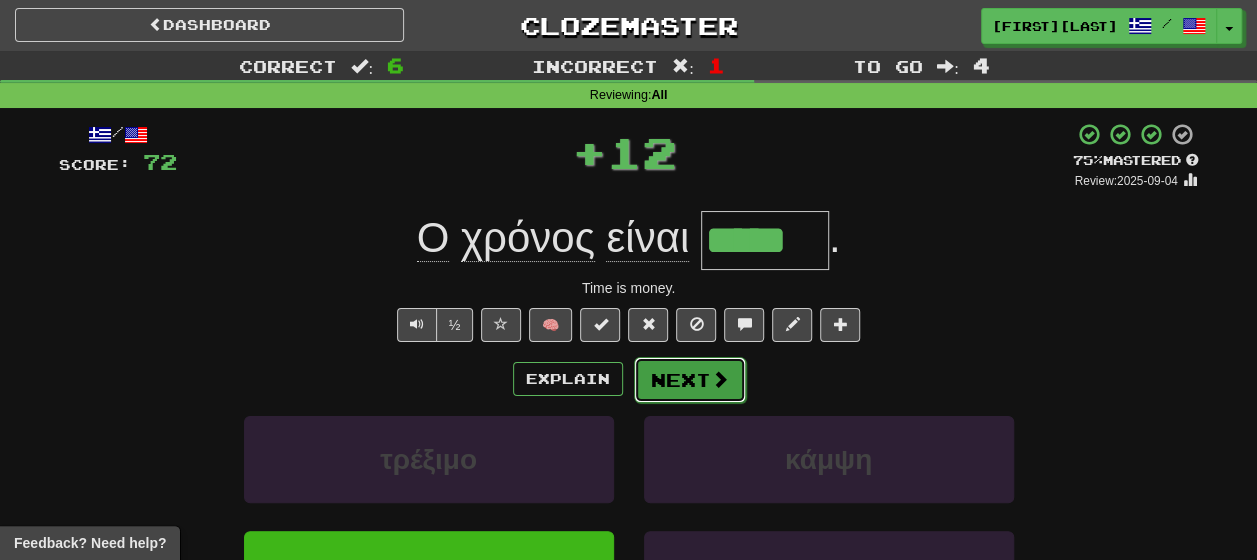 click on "Next" at bounding box center (690, 380) 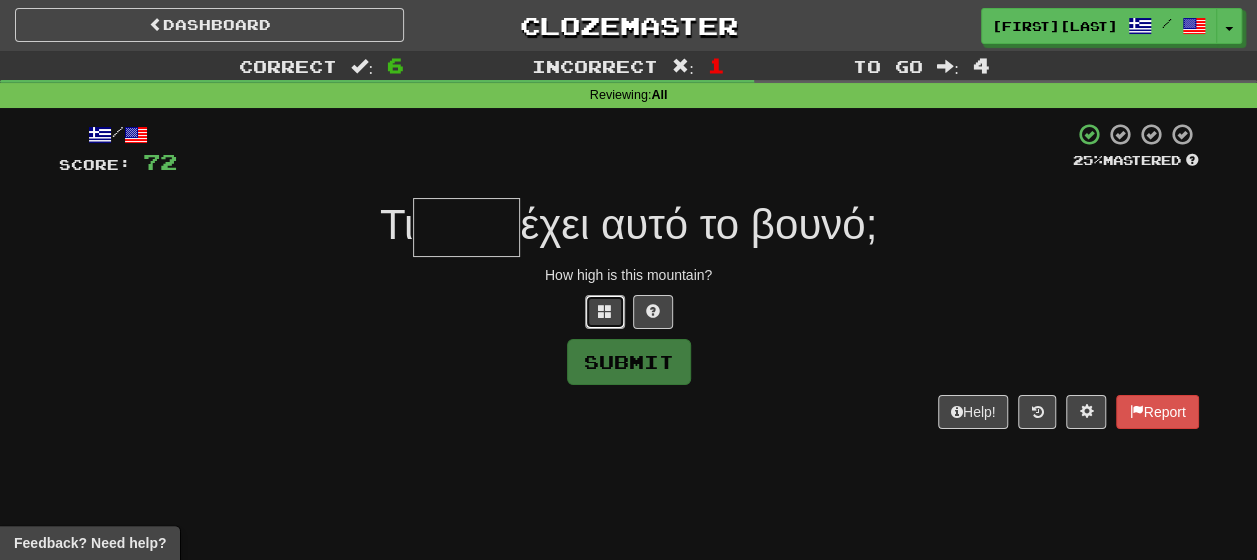 click at bounding box center [605, 312] 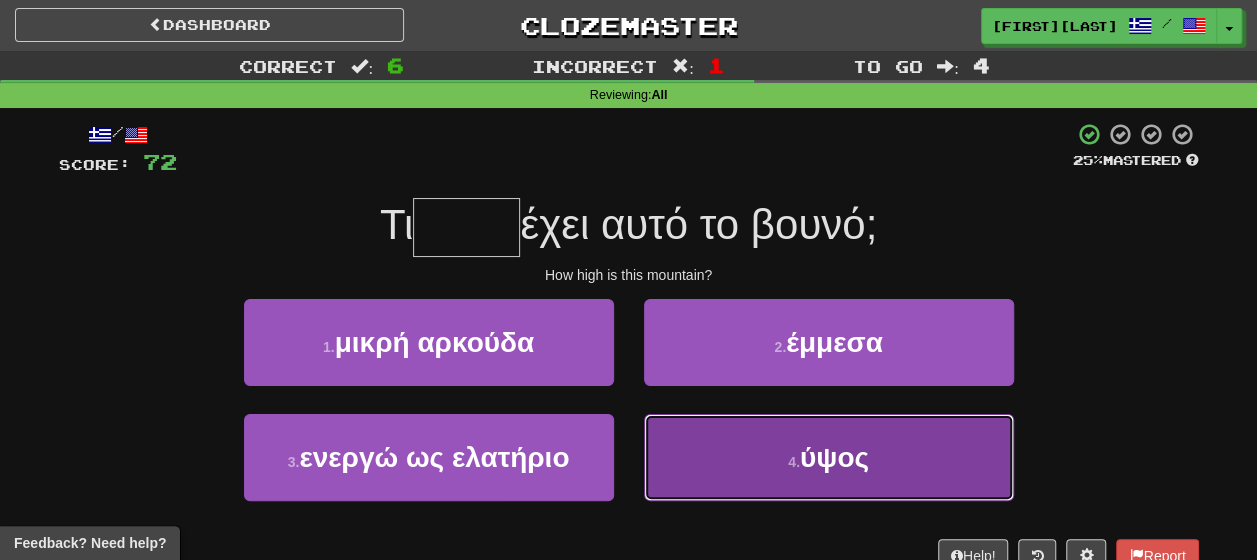 click on "4 ." at bounding box center [794, 462] 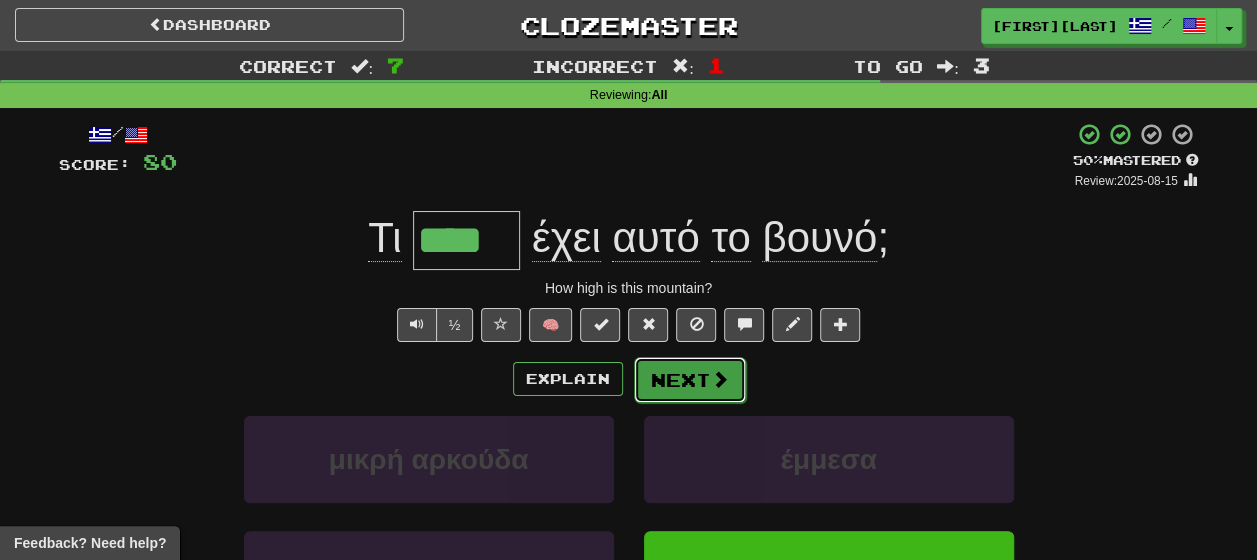 click at bounding box center (720, 379) 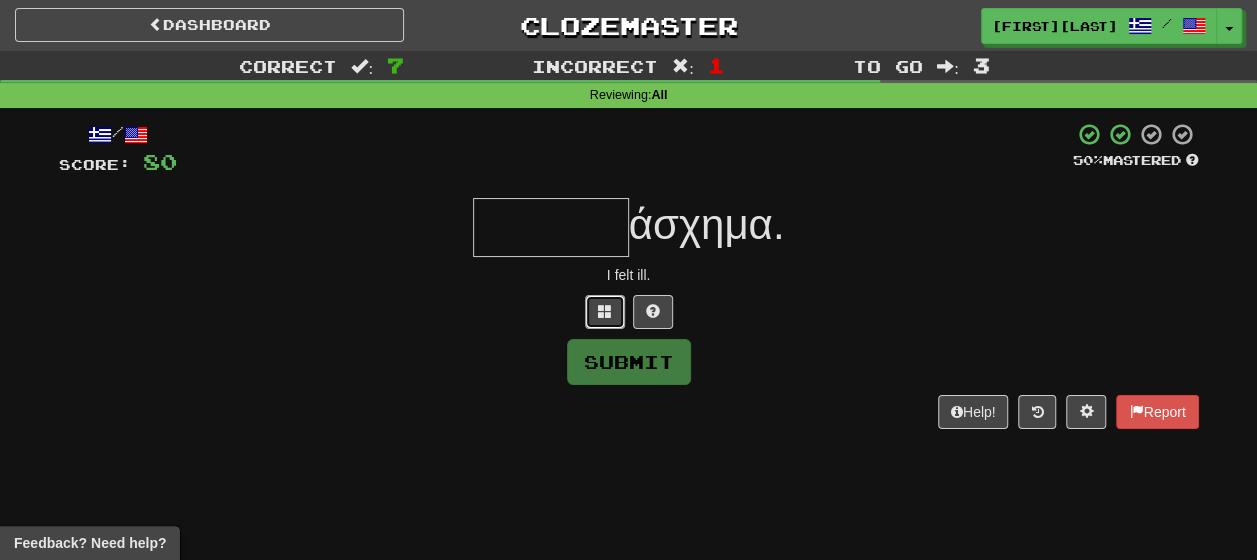 click at bounding box center (605, 312) 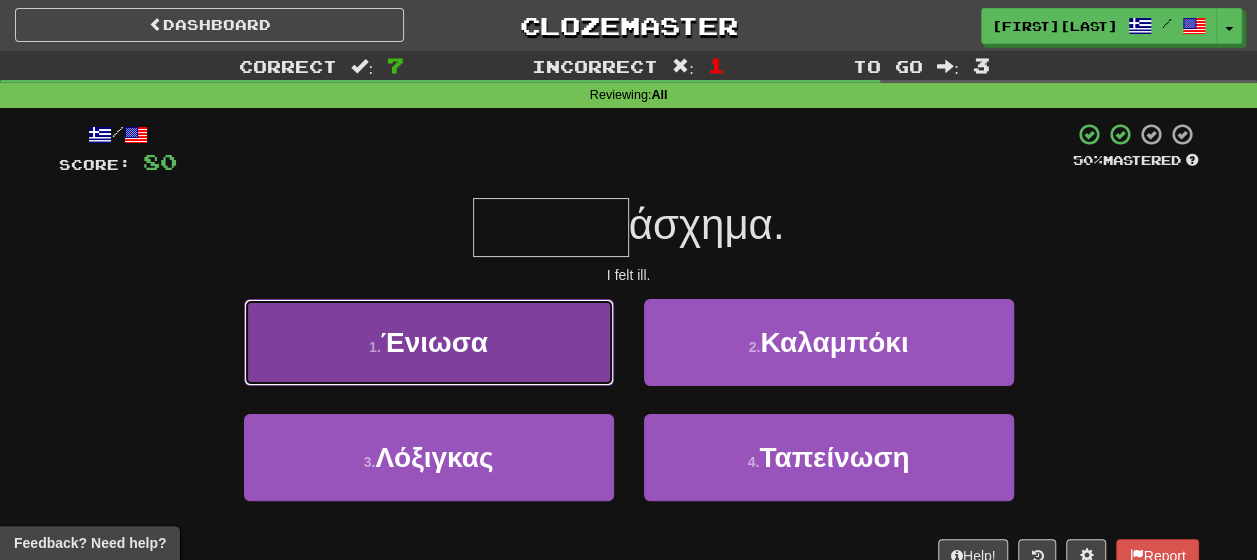 click on "1 .  Ένιωσα" at bounding box center (429, 342) 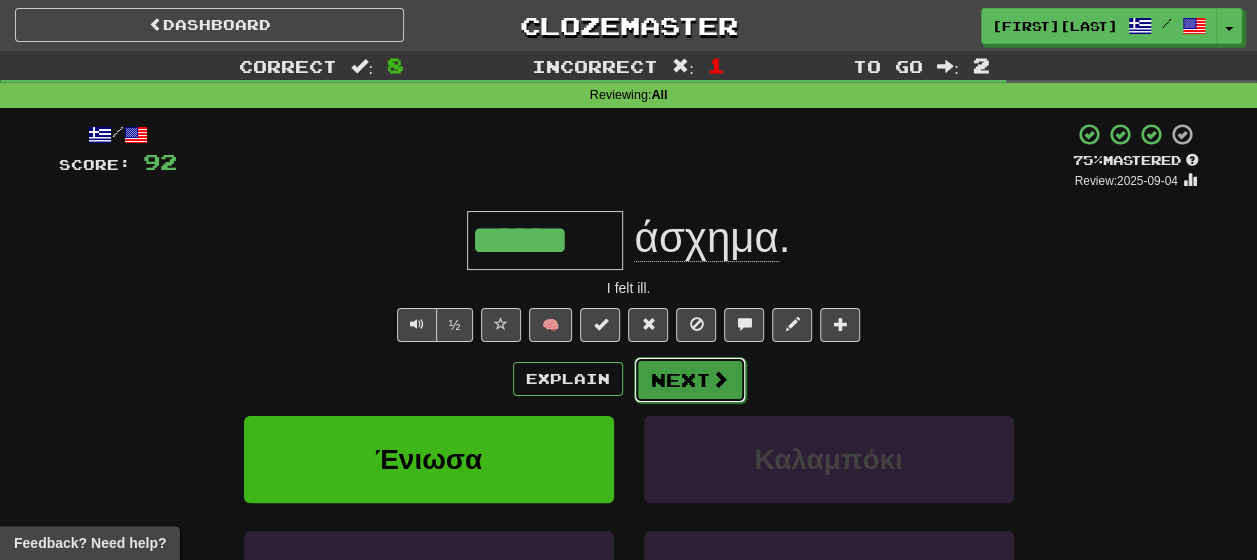 click on "Next" at bounding box center [690, 380] 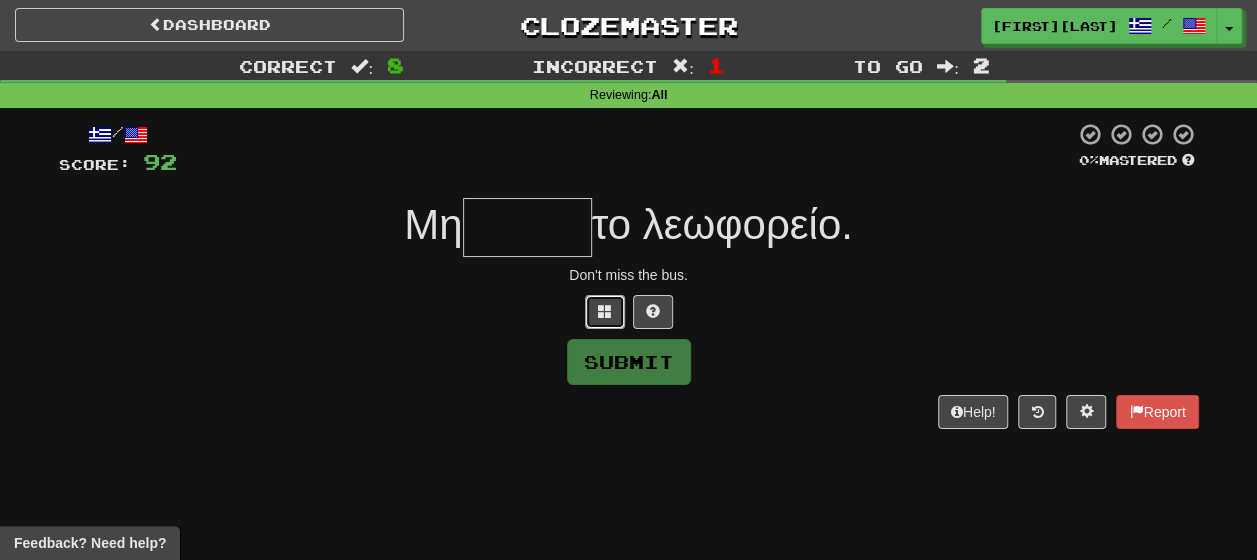 click at bounding box center [605, 311] 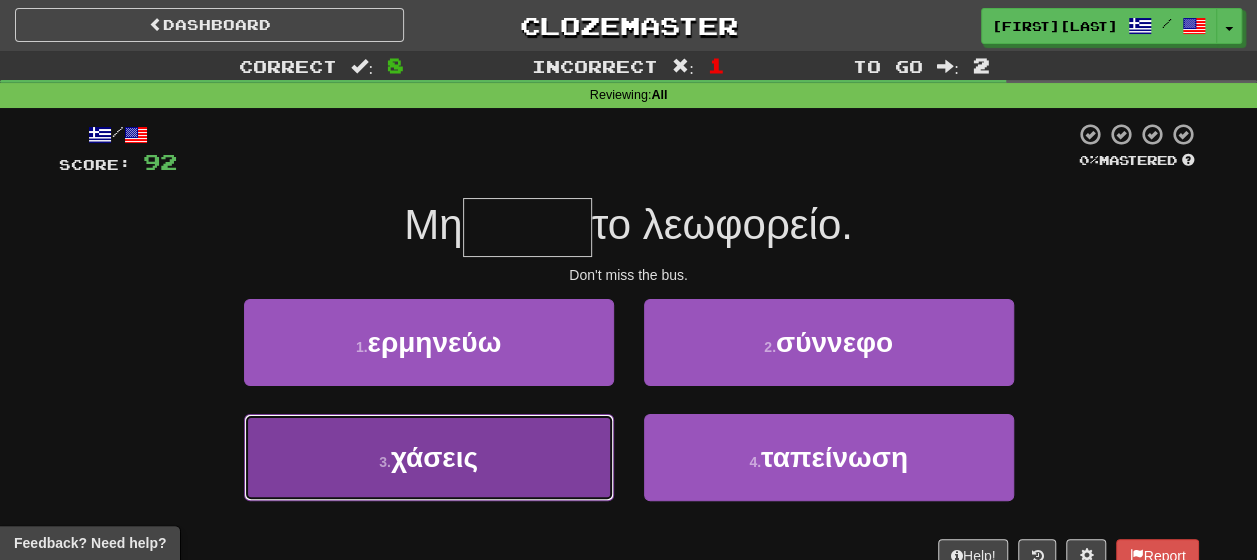 click on "3 .  χάσεις" at bounding box center [429, 457] 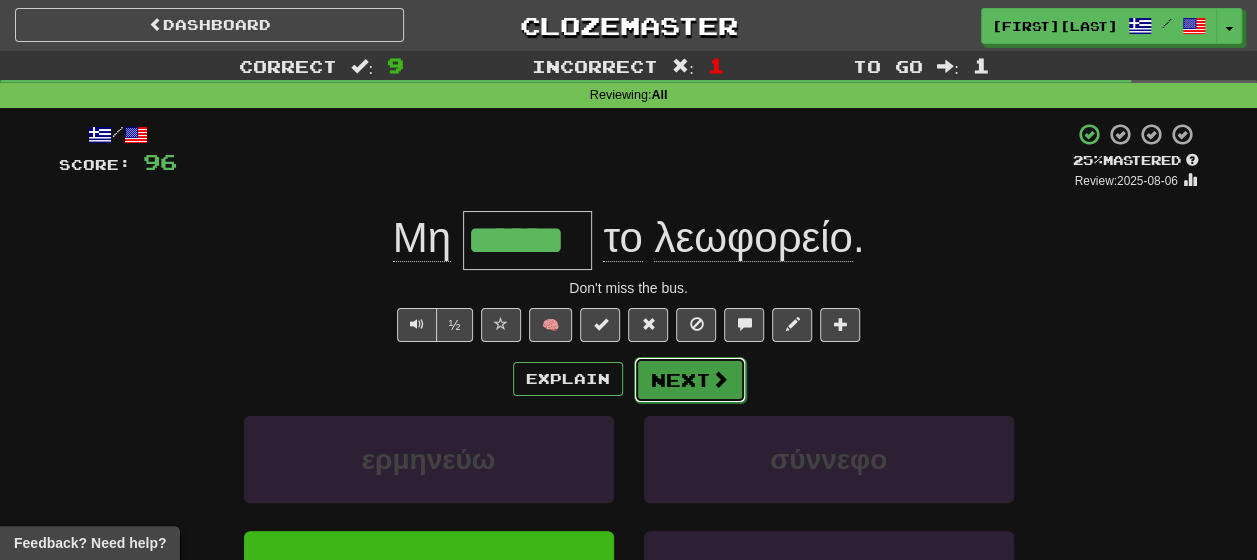 click on "Next" at bounding box center (690, 380) 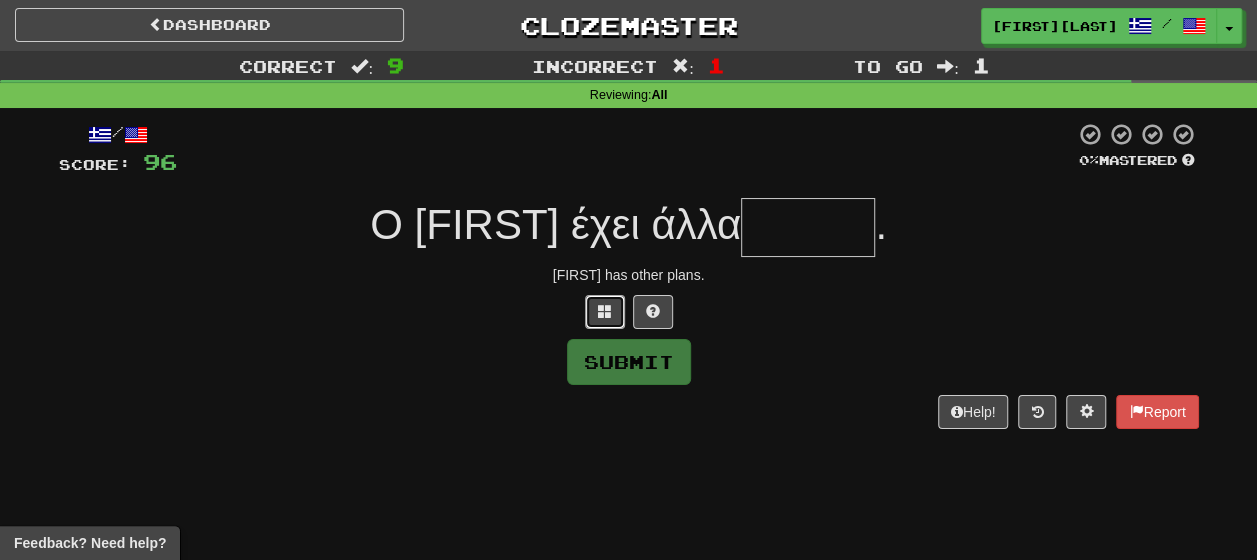 click at bounding box center [605, 312] 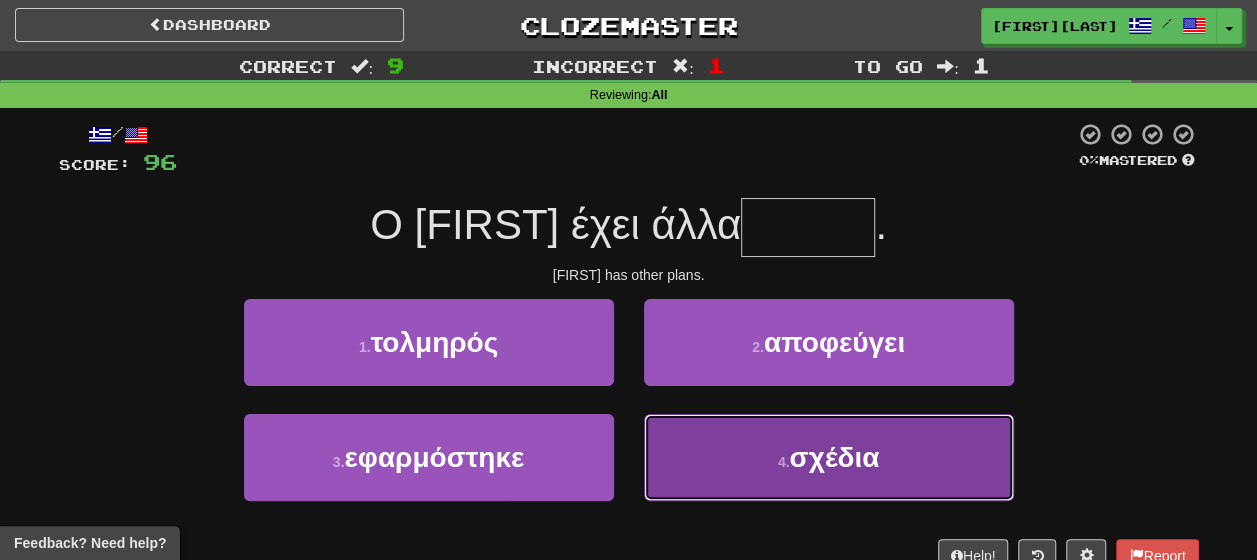 click on "4 .  σχέδια" at bounding box center (829, 457) 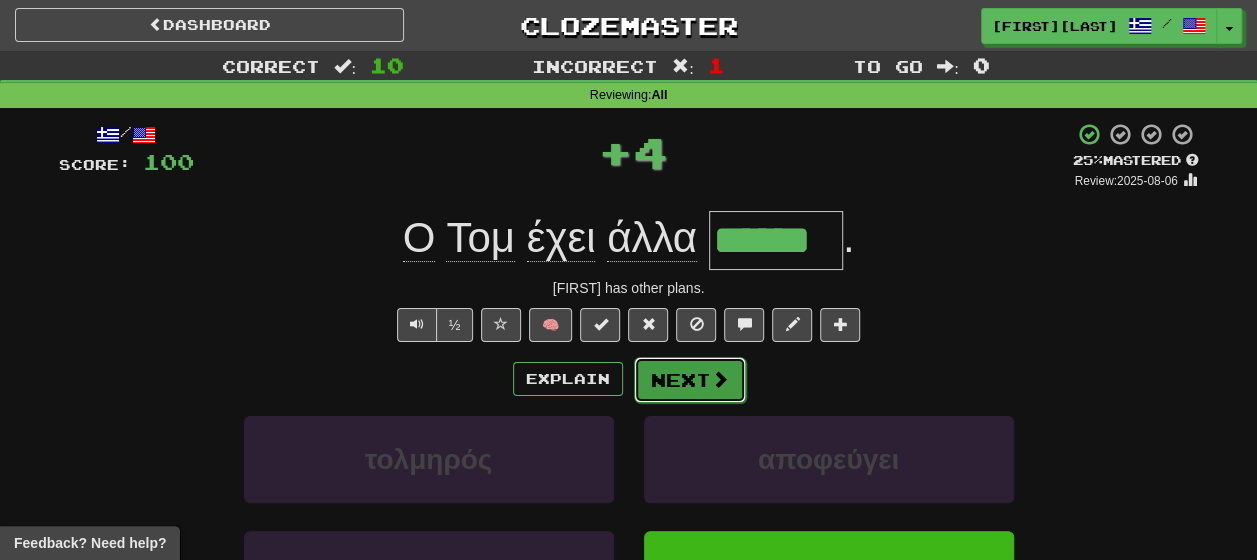 click on "Next" at bounding box center [690, 380] 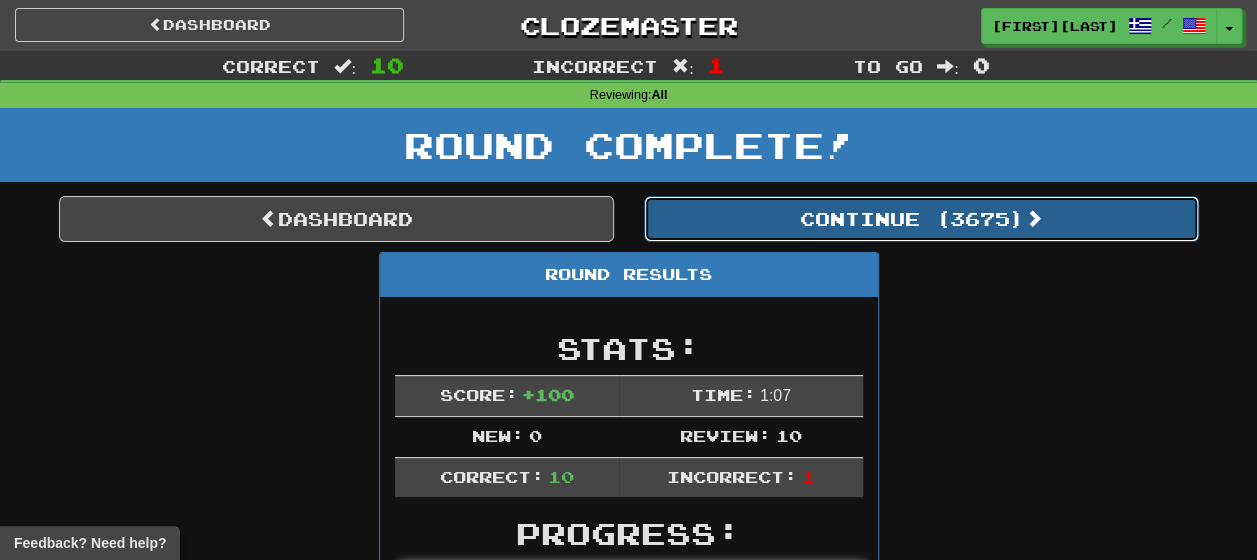 click on "Continue ( [NUMBER] )" at bounding box center [921, 219] 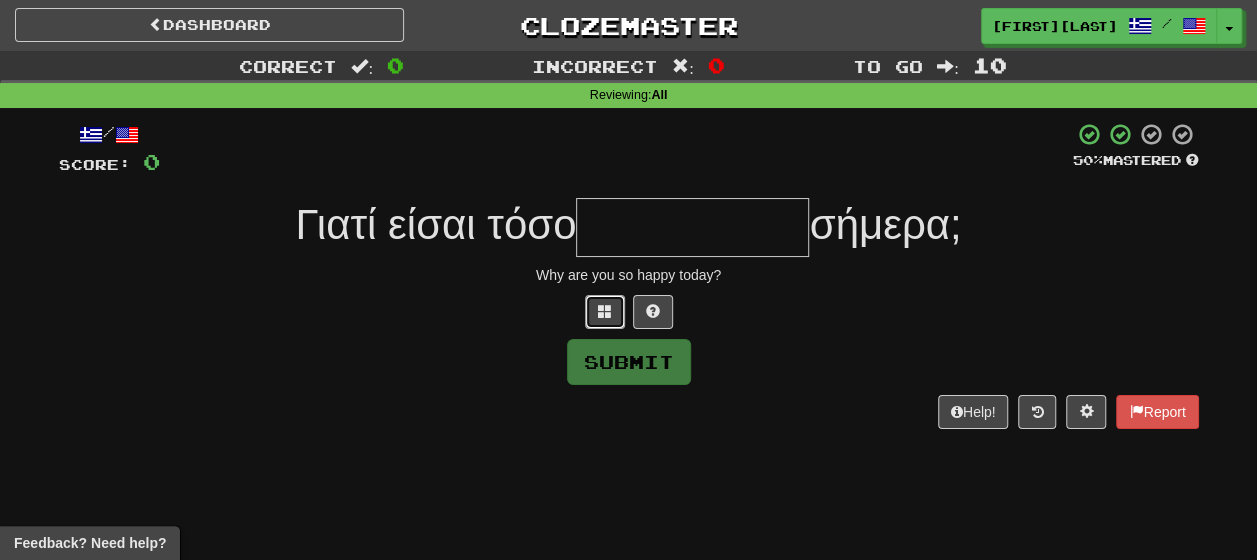 click at bounding box center [605, 311] 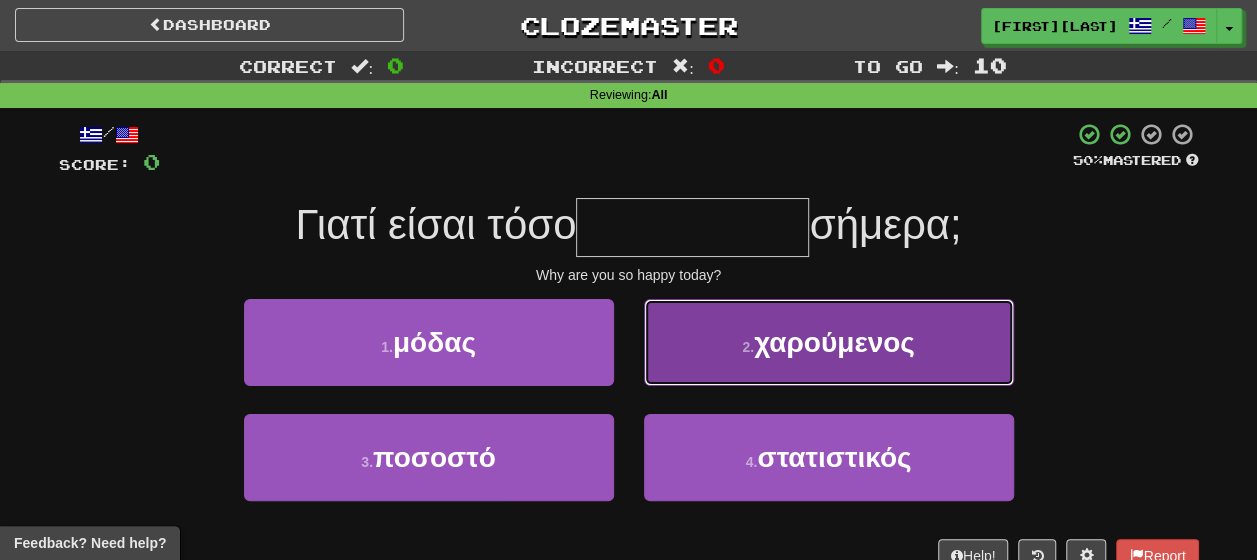 click on "2 ." at bounding box center (748, 347) 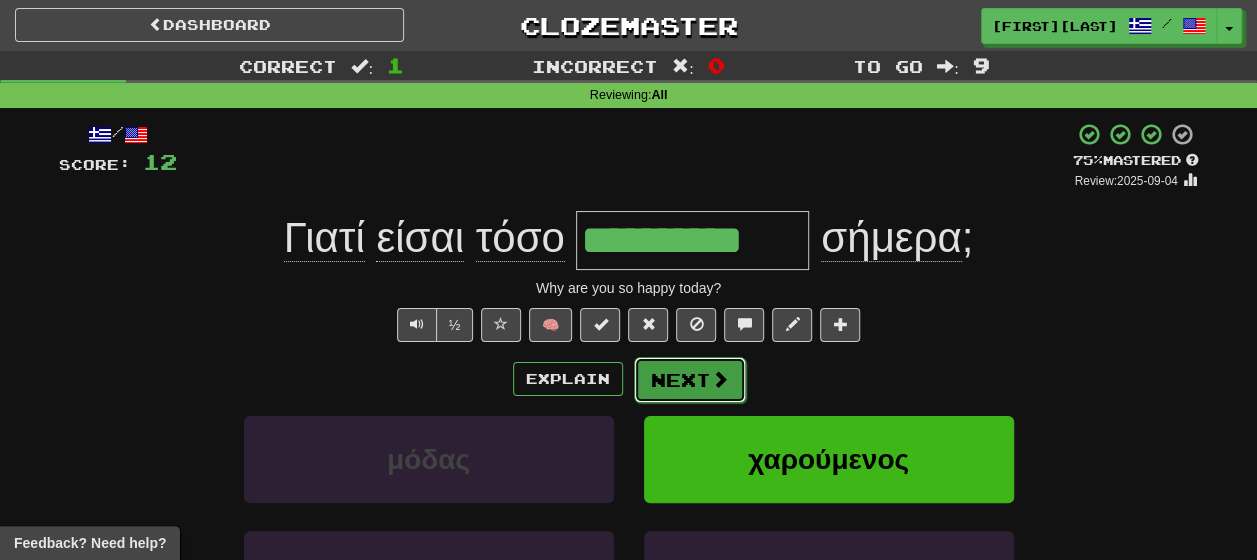 click on "Next" at bounding box center (690, 380) 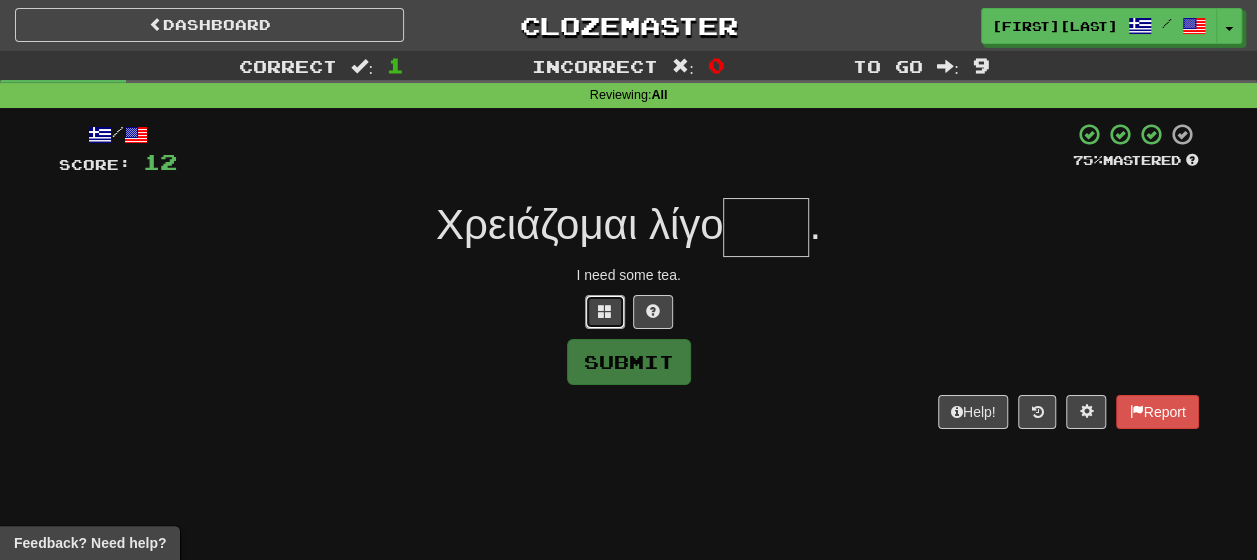 click at bounding box center (605, 311) 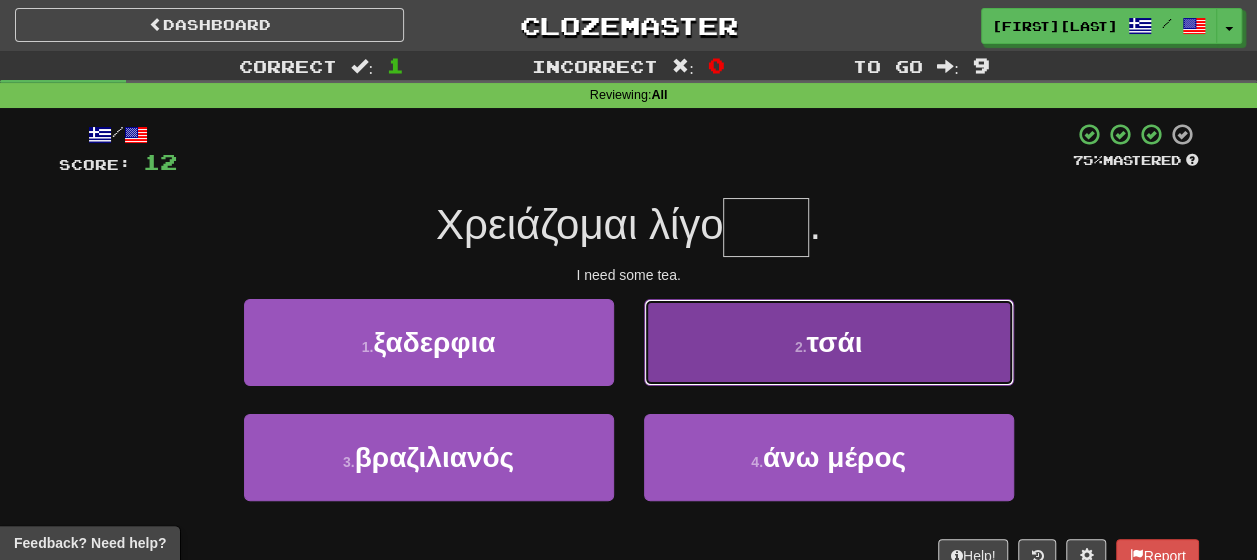 click on "τσάι" at bounding box center [834, 342] 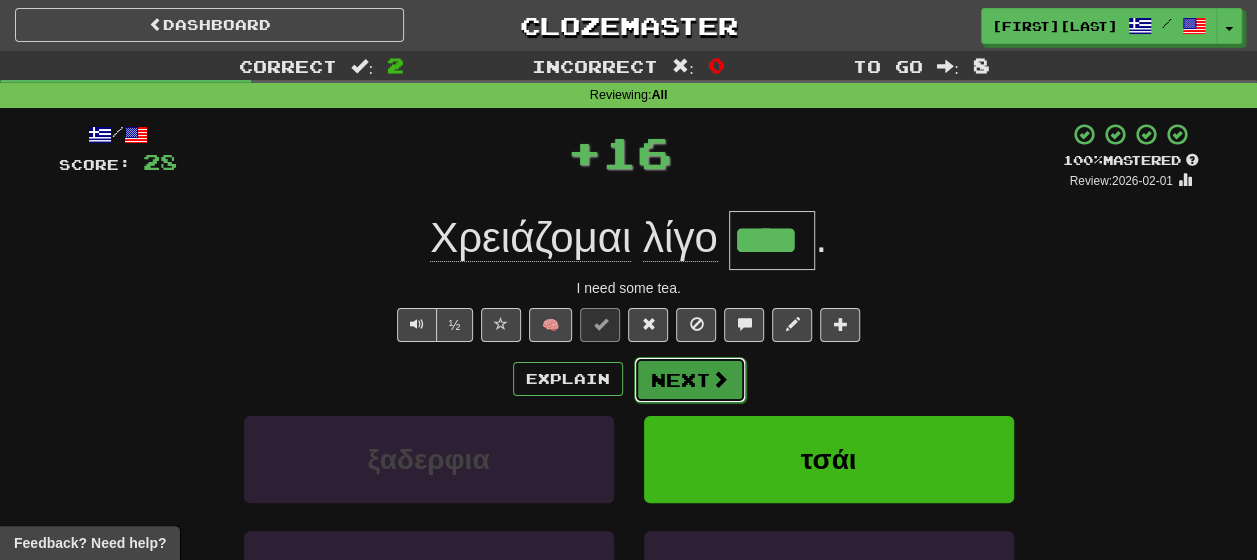 click on "Next" at bounding box center (690, 380) 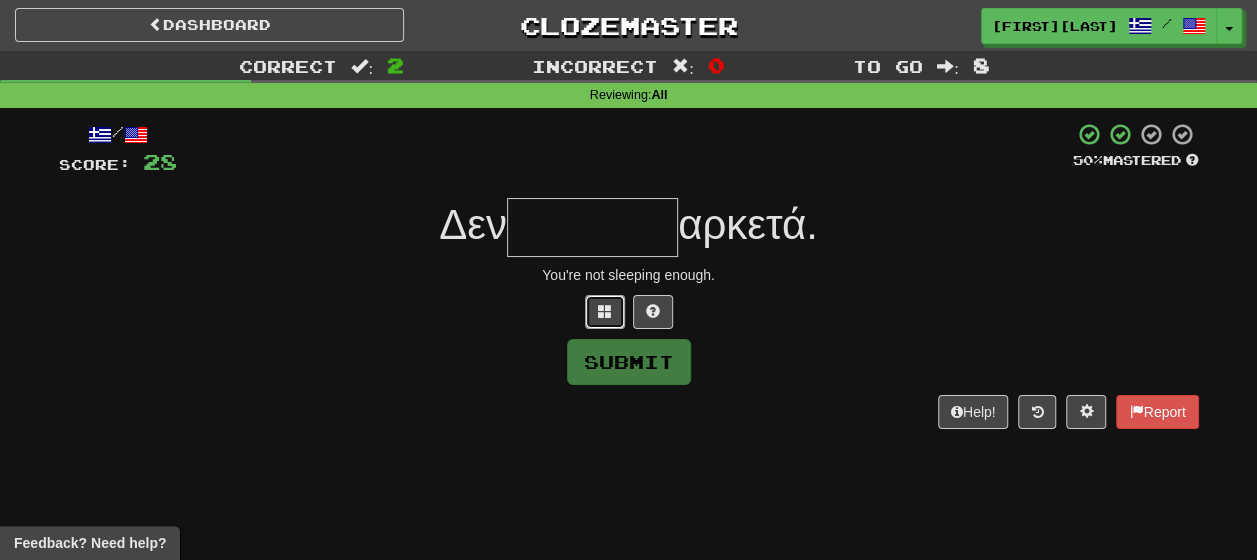 click at bounding box center [605, 312] 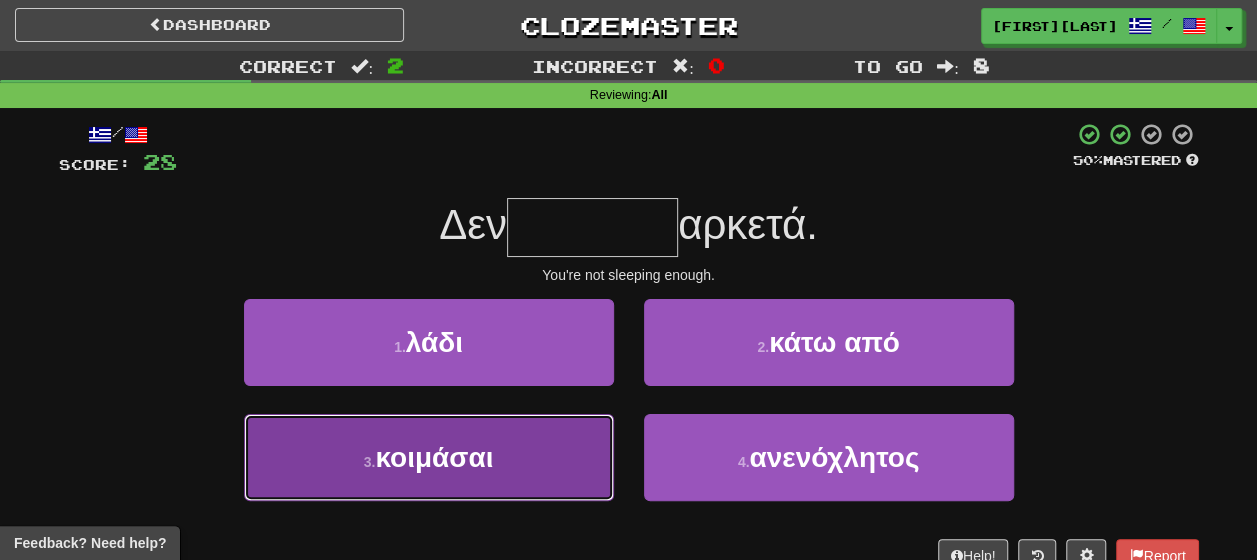 click on "3 .  κοιμάσαι" at bounding box center (429, 457) 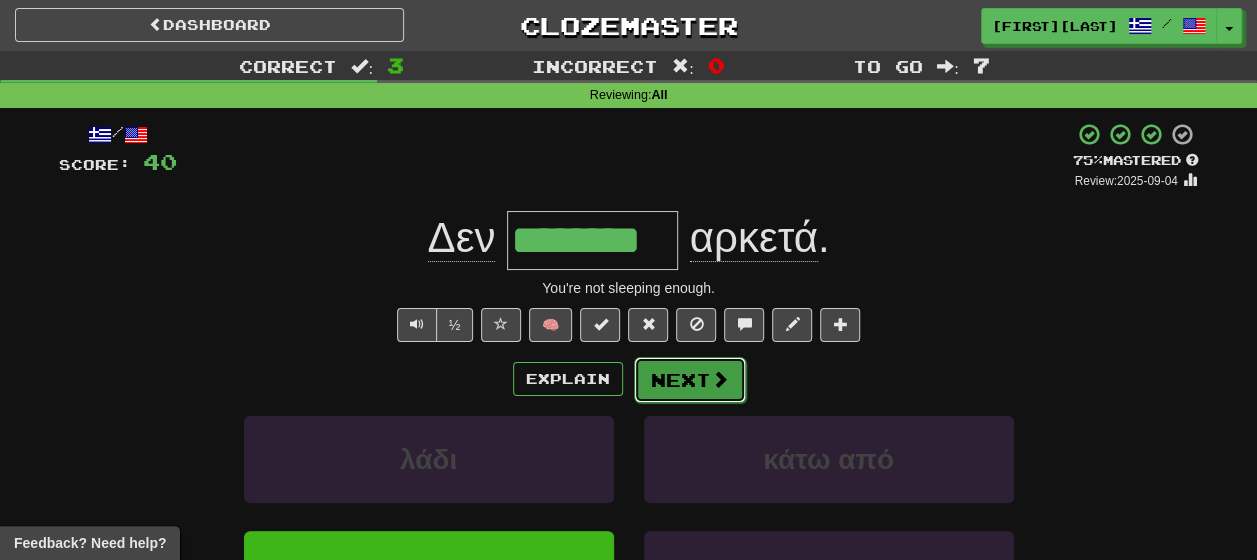 click at bounding box center (720, 379) 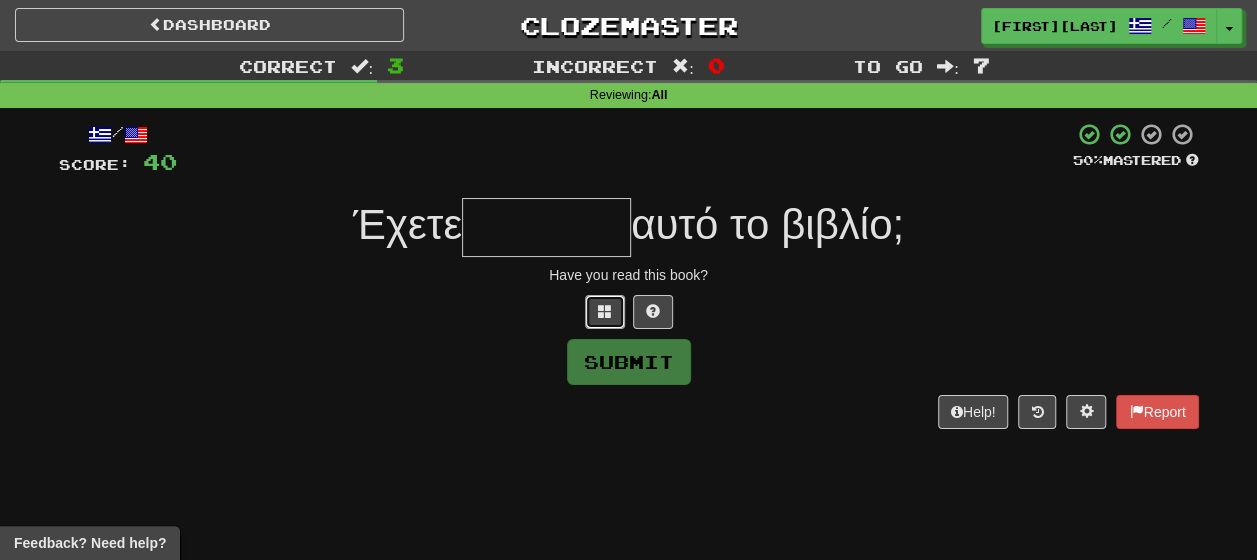 click at bounding box center (605, 312) 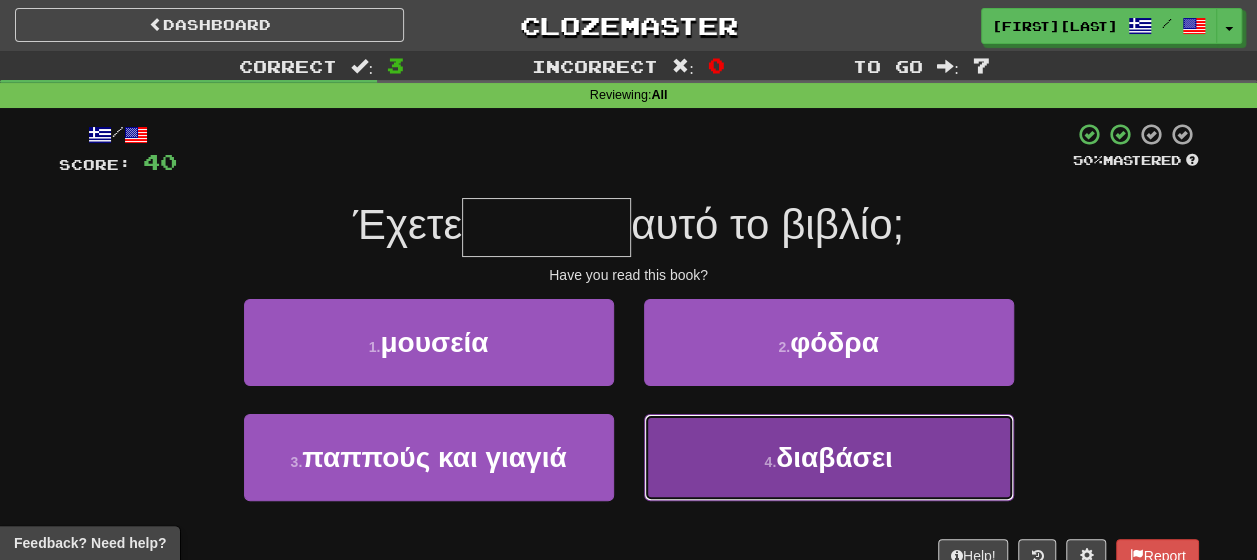 click on "διαβάσει" at bounding box center [834, 457] 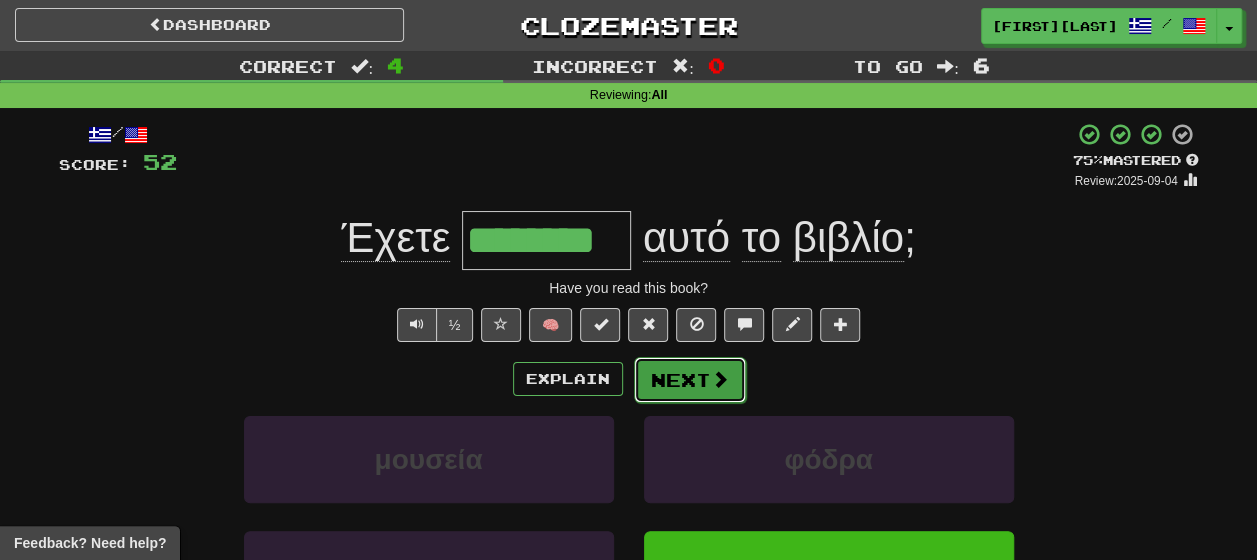 click at bounding box center [720, 379] 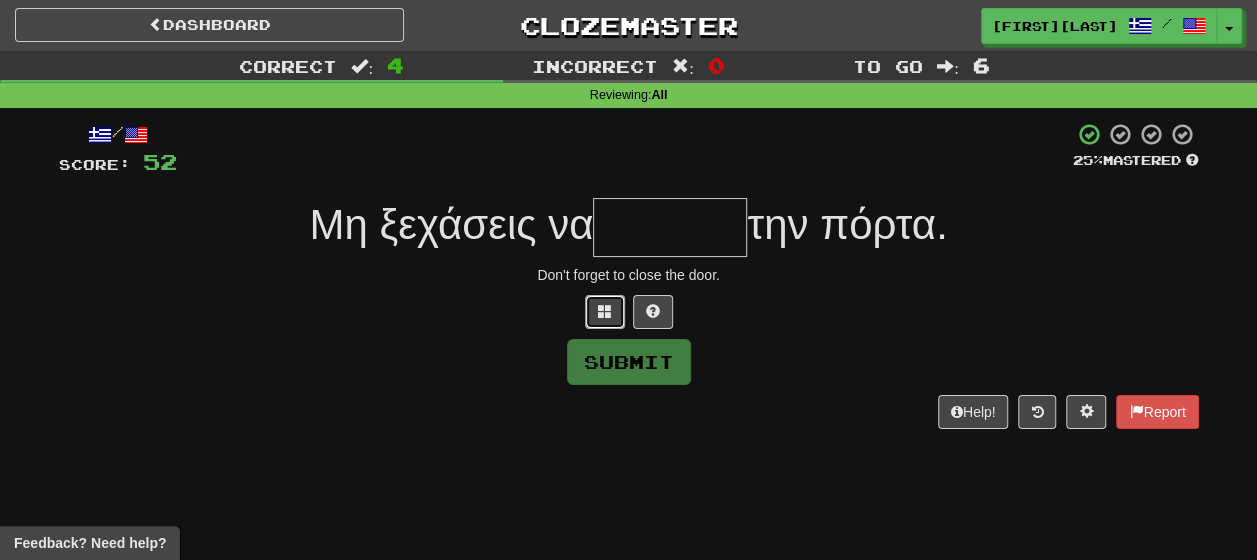 click at bounding box center (605, 312) 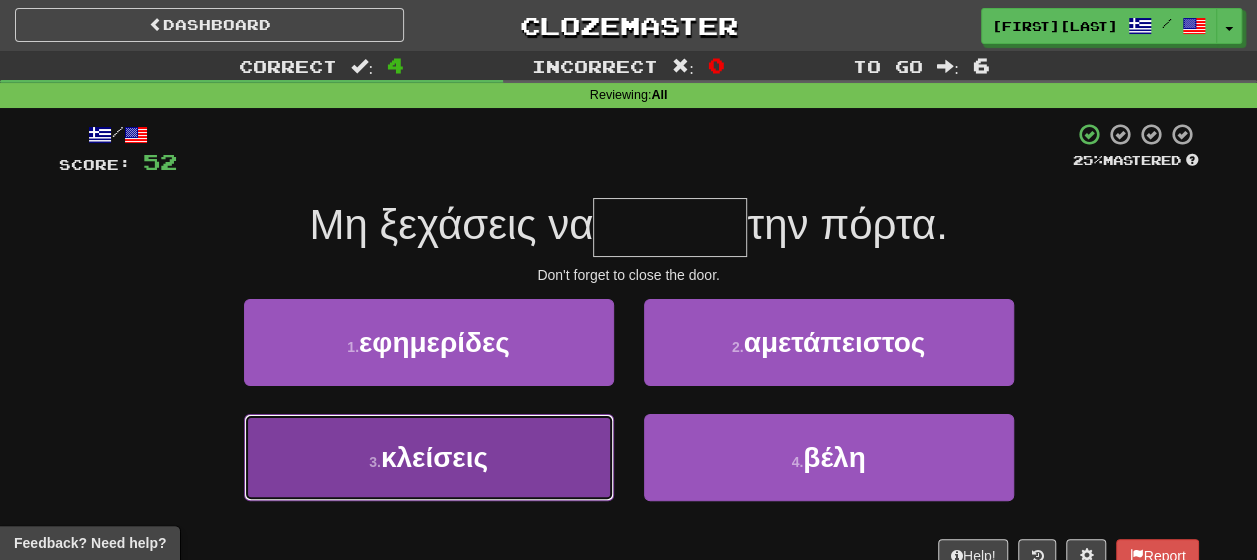 click on "3 .  κλείσεις" at bounding box center (429, 457) 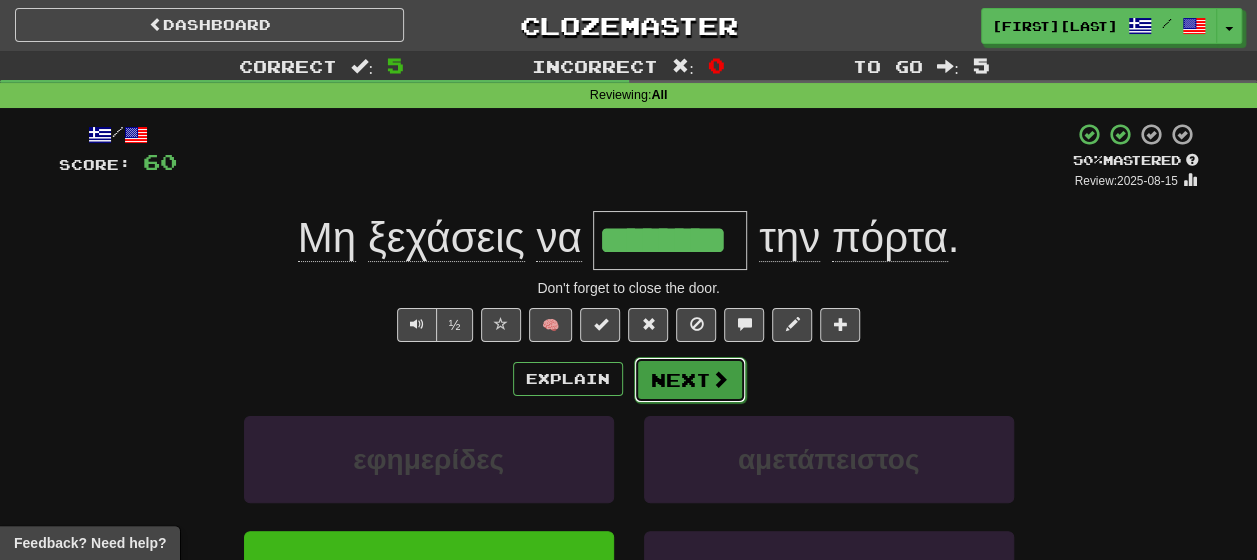 click on "Next" at bounding box center (690, 380) 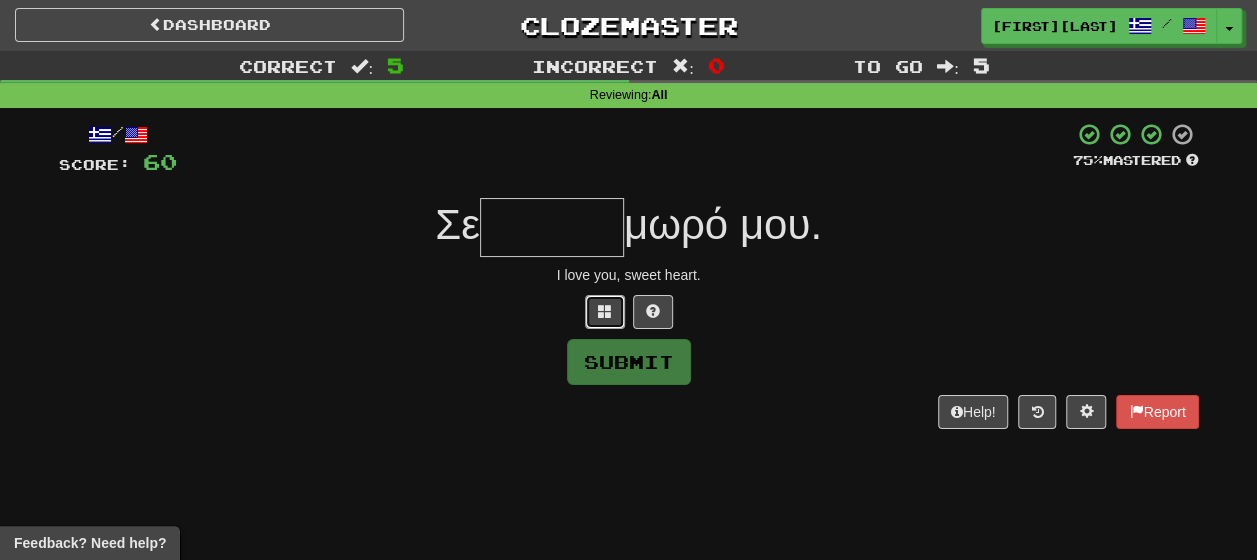click at bounding box center [605, 311] 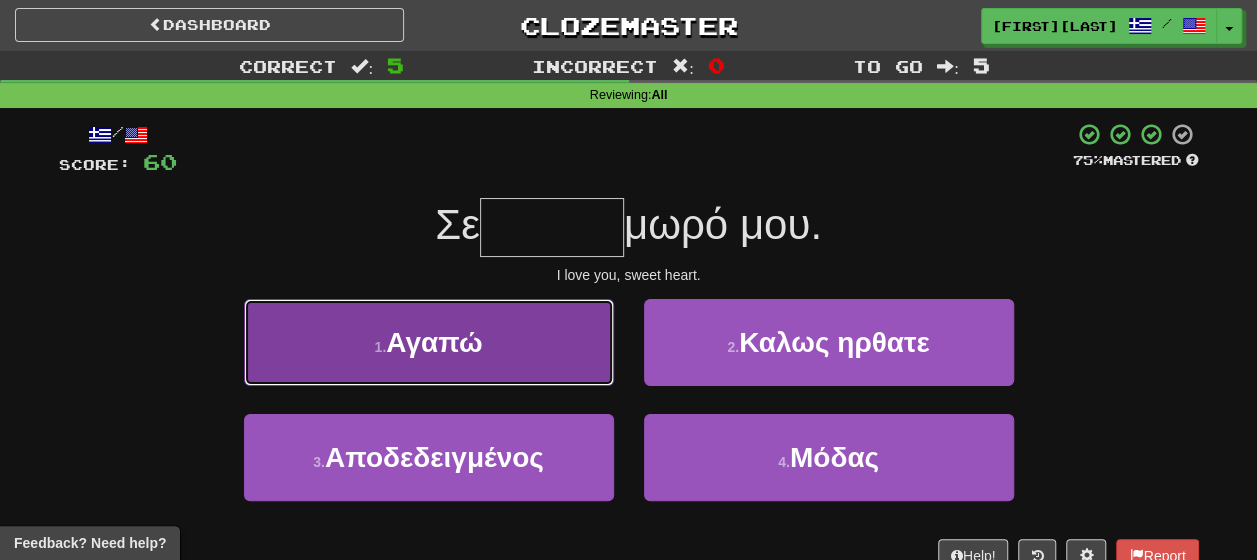 click on "1 .  Αγαπώ" at bounding box center [429, 342] 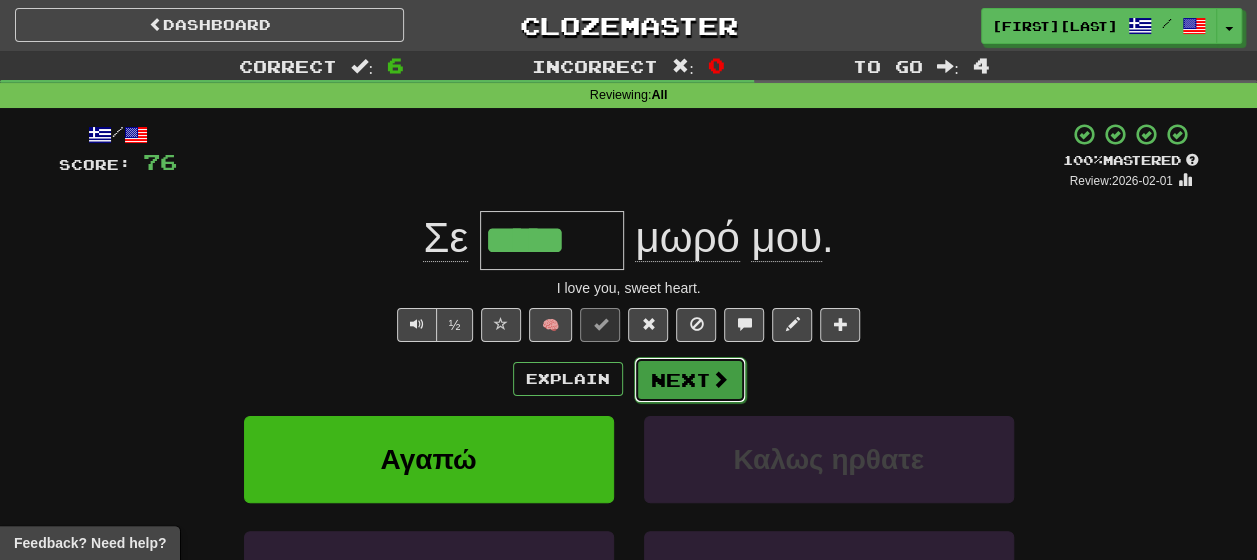click at bounding box center (720, 379) 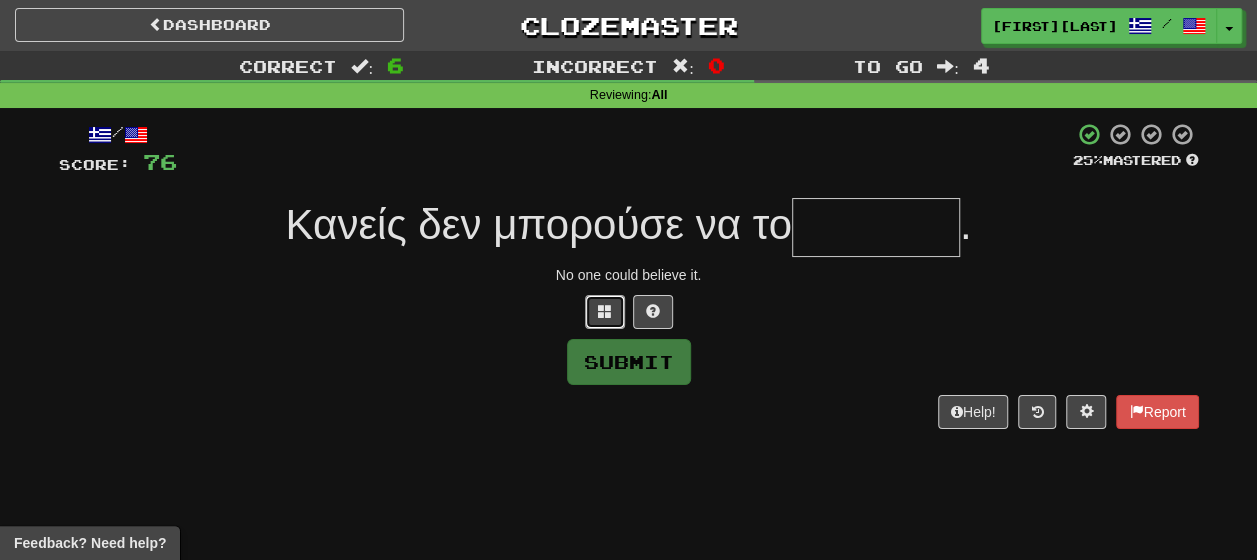 click at bounding box center (605, 311) 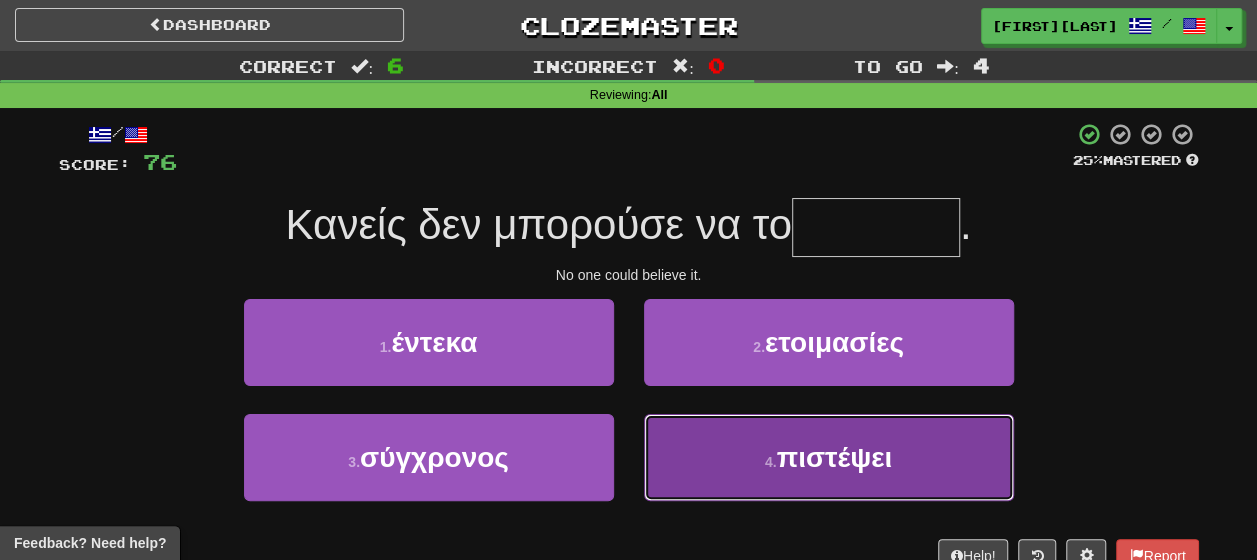 click on "4 .  πιστέψει" at bounding box center (829, 457) 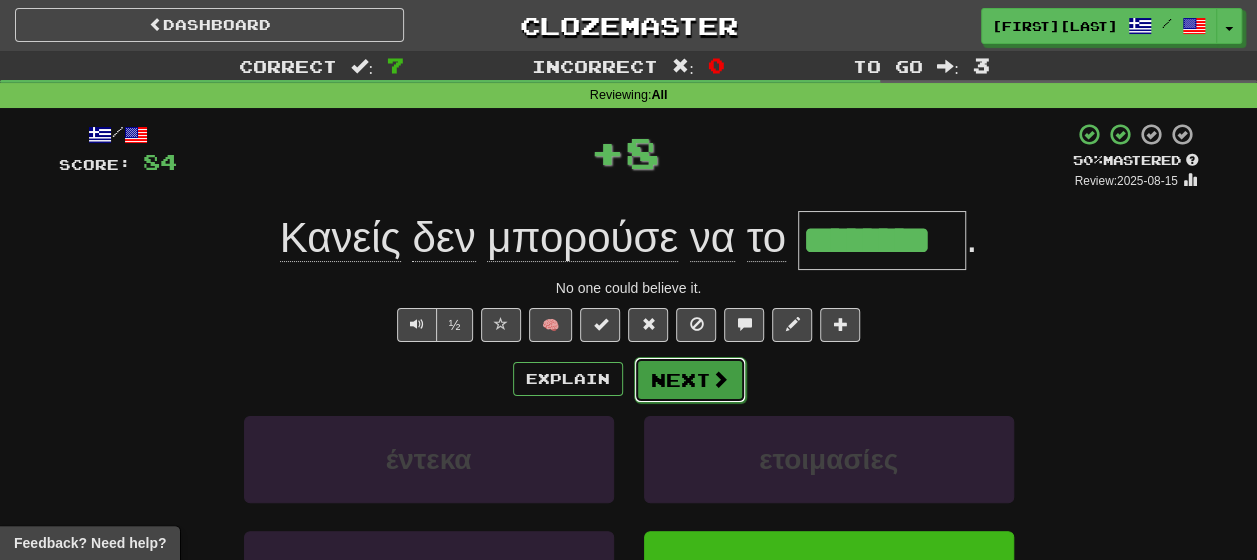 click on "Next" at bounding box center (690, 380) 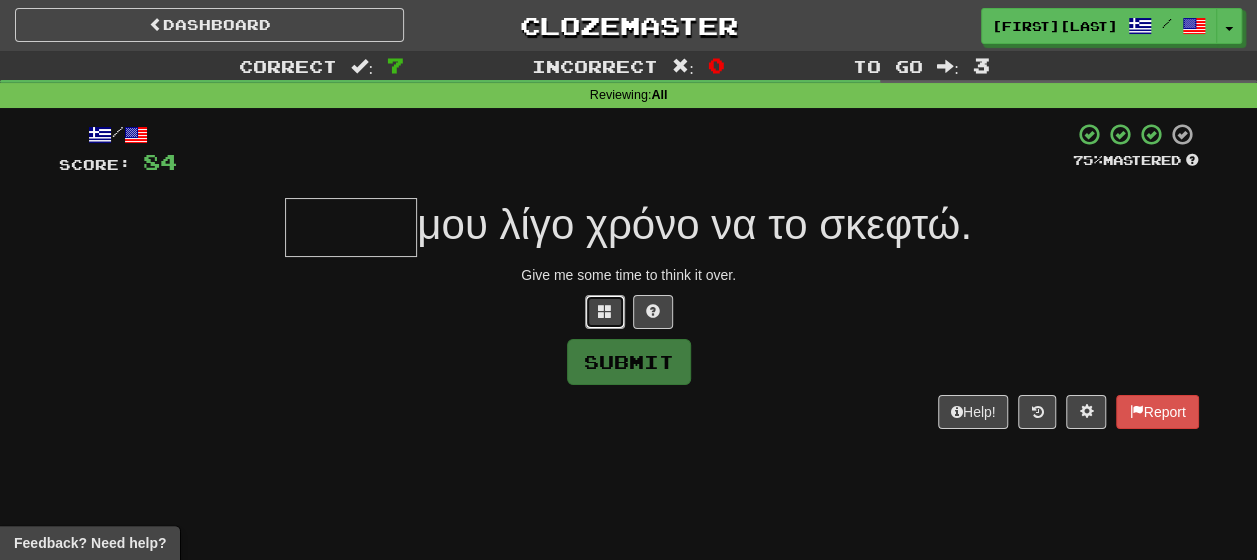 click at bounding box center (605, 311) 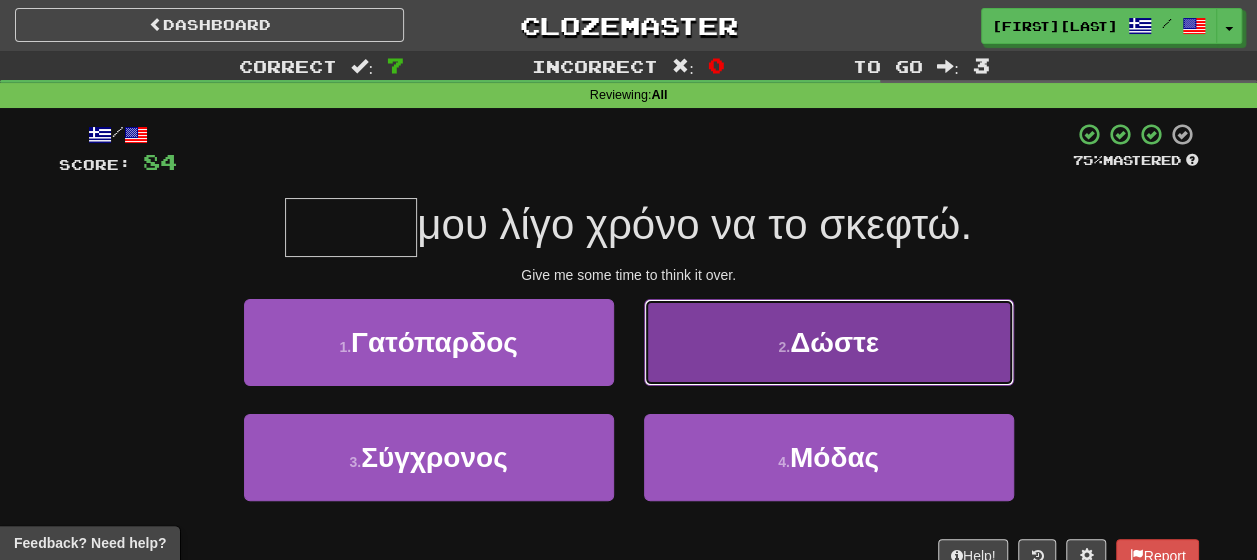 click on "Δώστε" at bounding box center [834, 342] 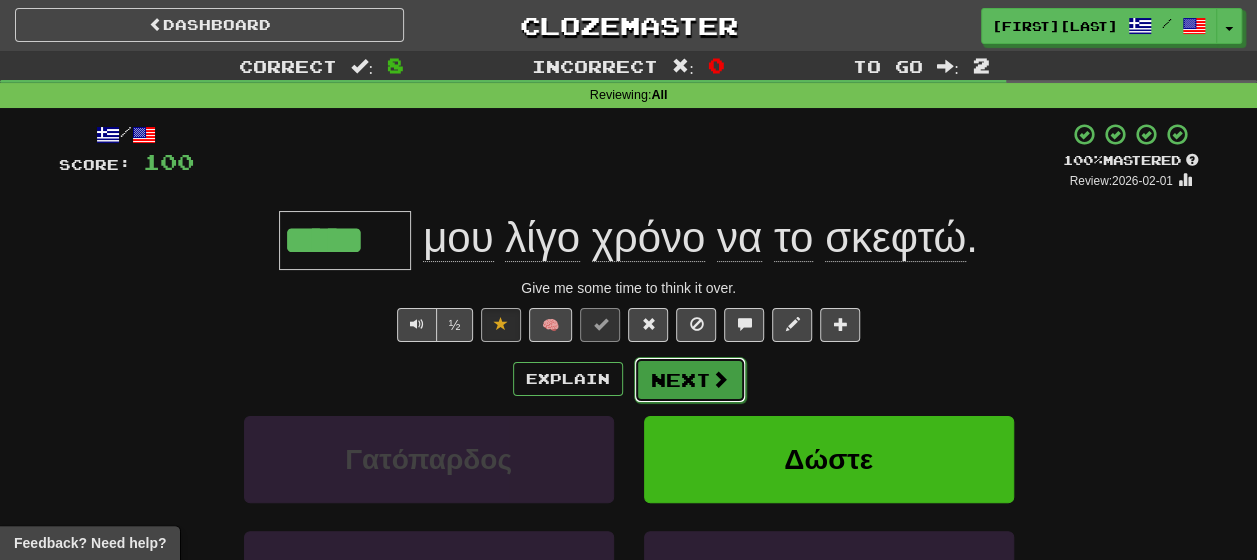 click on "Next" at bounding box center [690, 380] 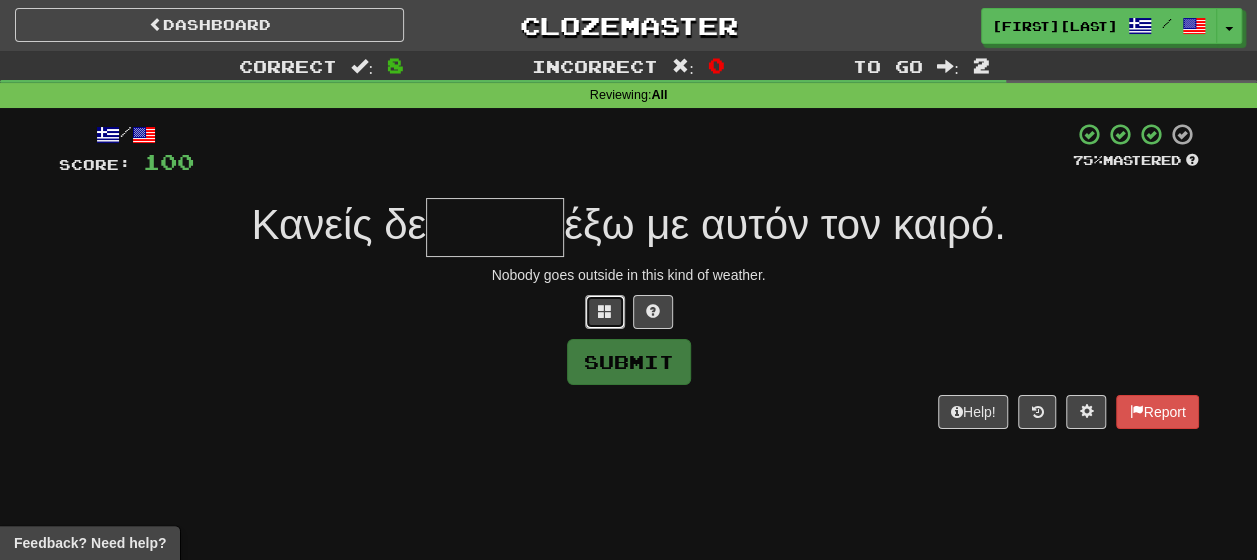 click at bounding box center [605, 312] 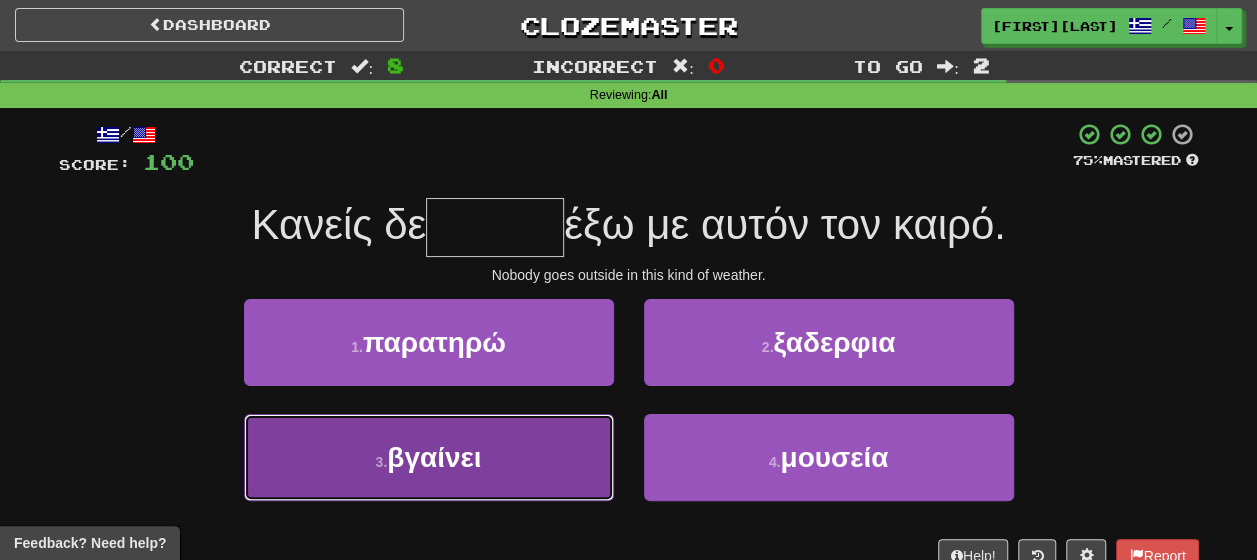 click on "3 .  βγαίνει" at bounding box center [429, 457] 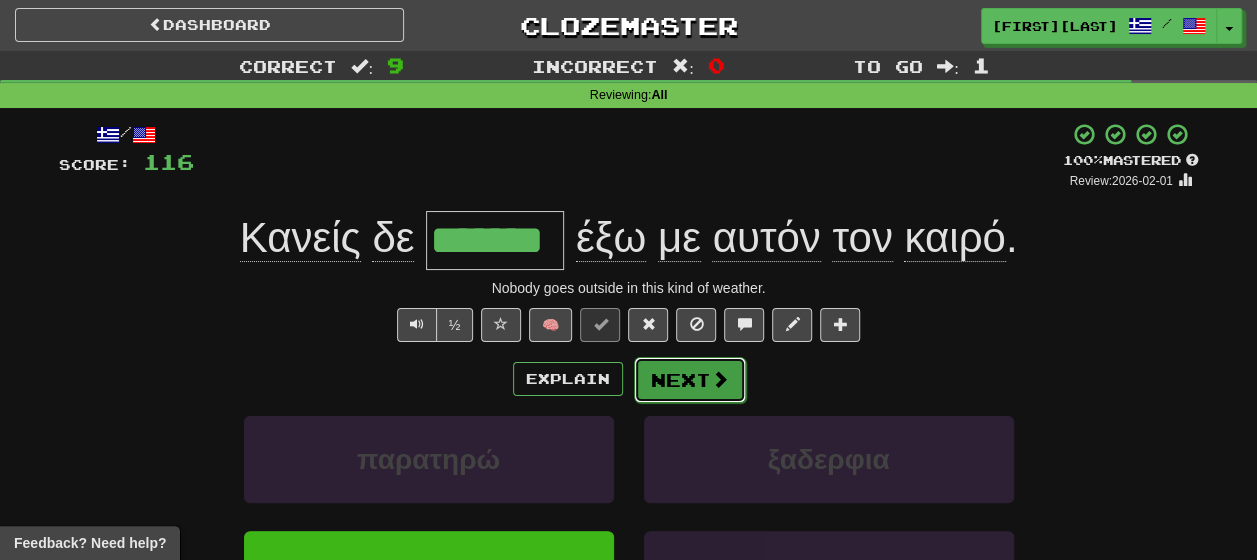 click on "Next" at bounding box center (690, 380) 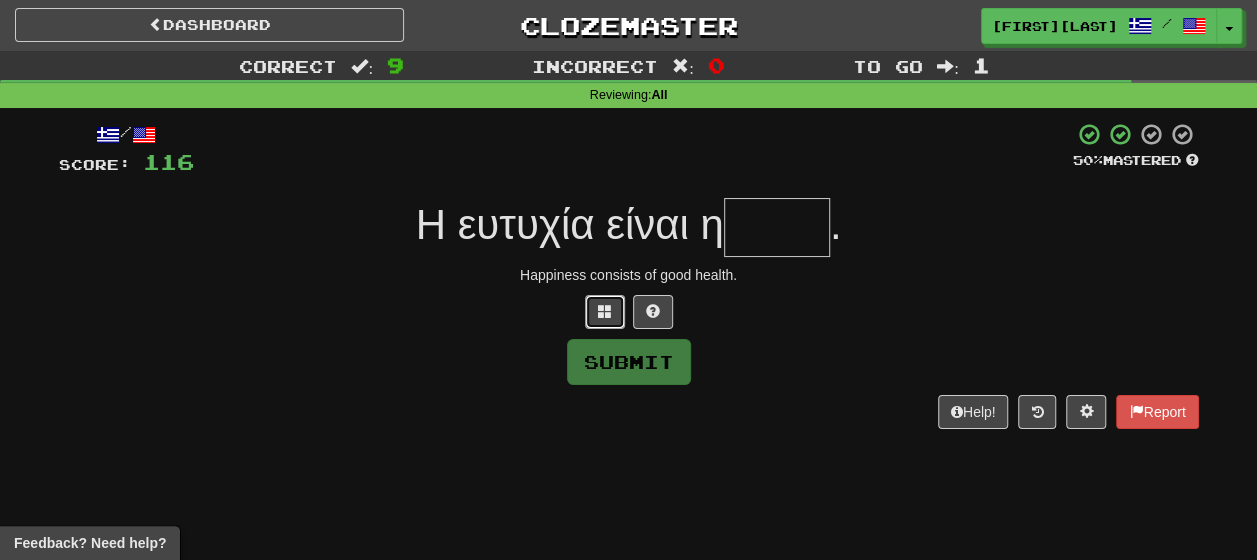 click at bounding box center [605, 312] 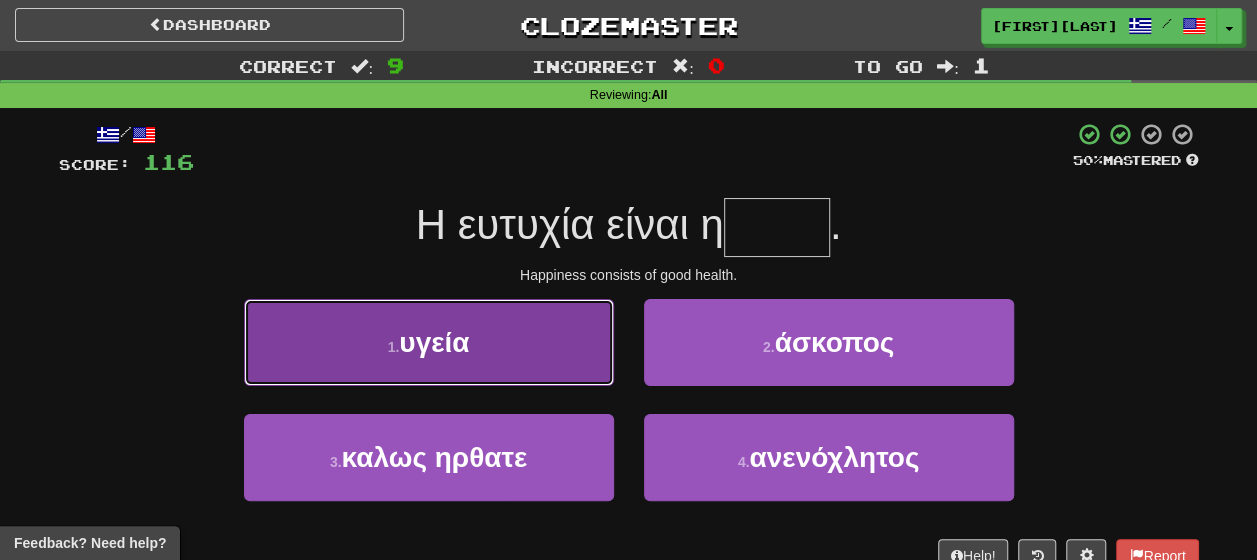 click on "υγεία" at bounding box center [434, 342] 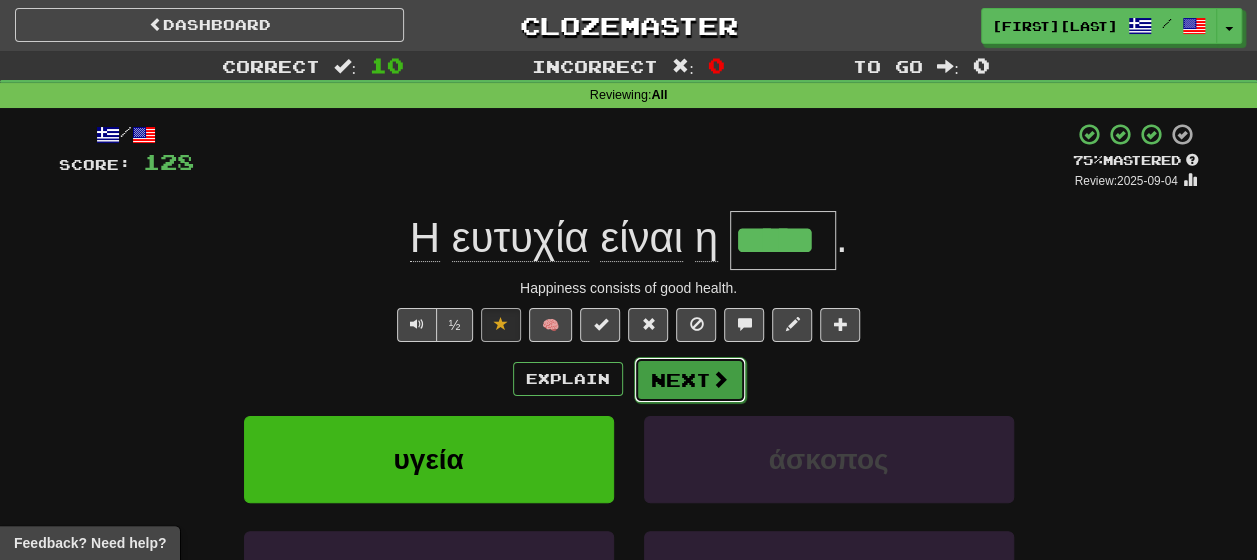 click on "Next" at bounding box center (690, 380) 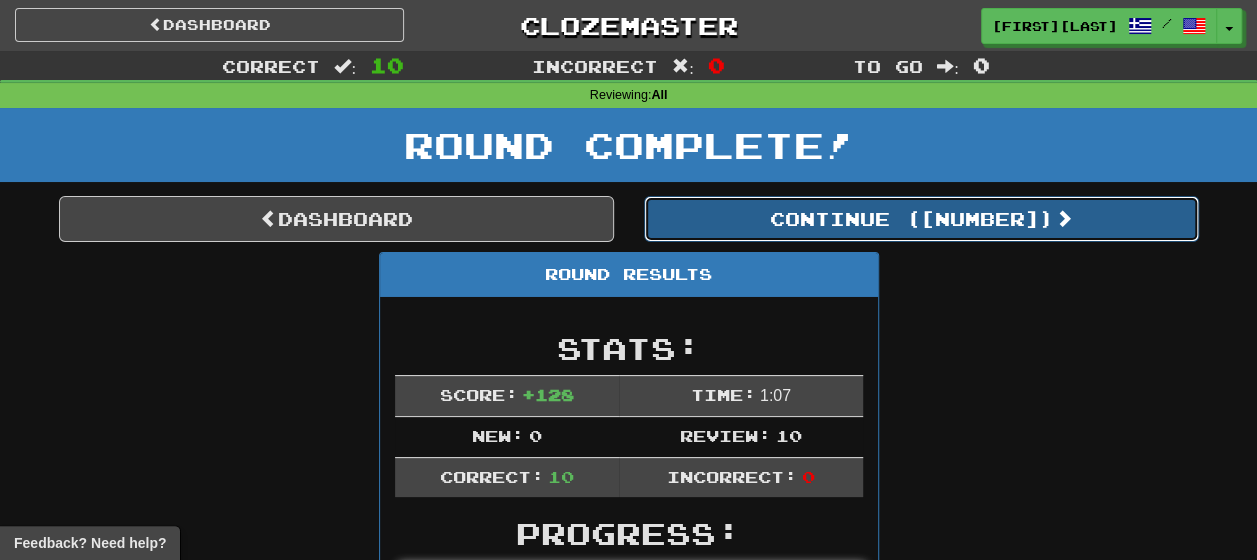 click on "Continue ( [NUMBER] )" at bounding box center [921, 219] 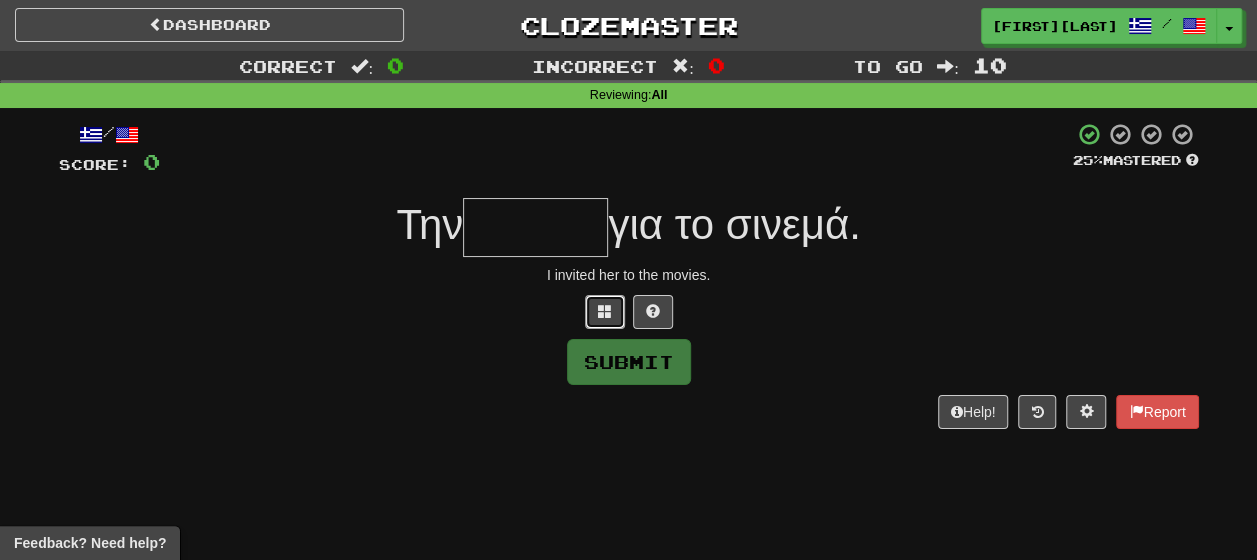 click at bounding box center (605, 311) 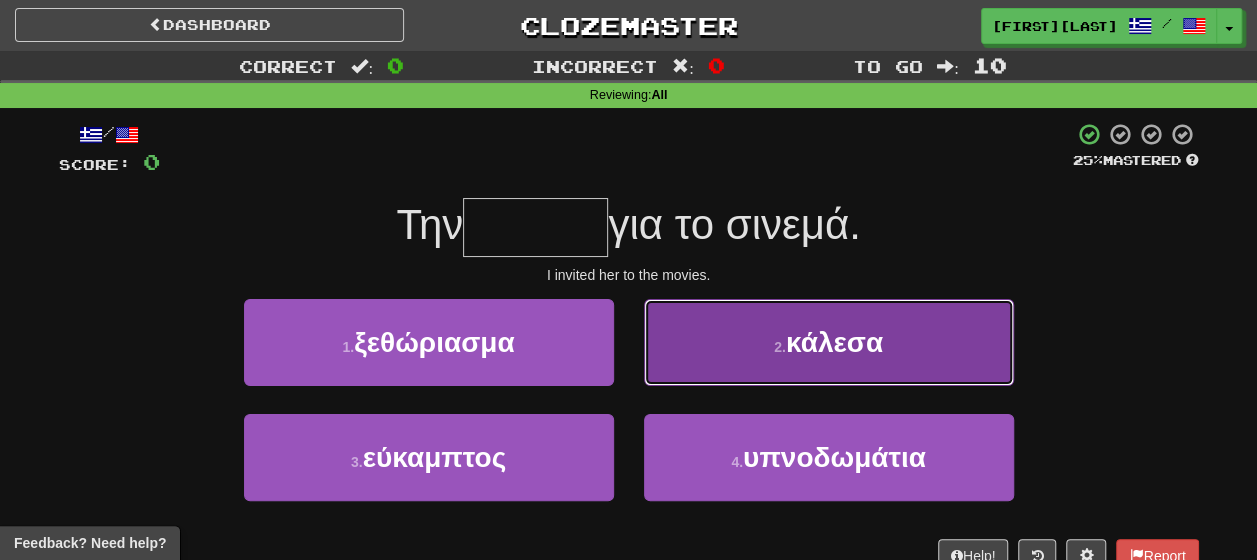 click on "2 .  κάλεσα" at bounding box center (829, 342) 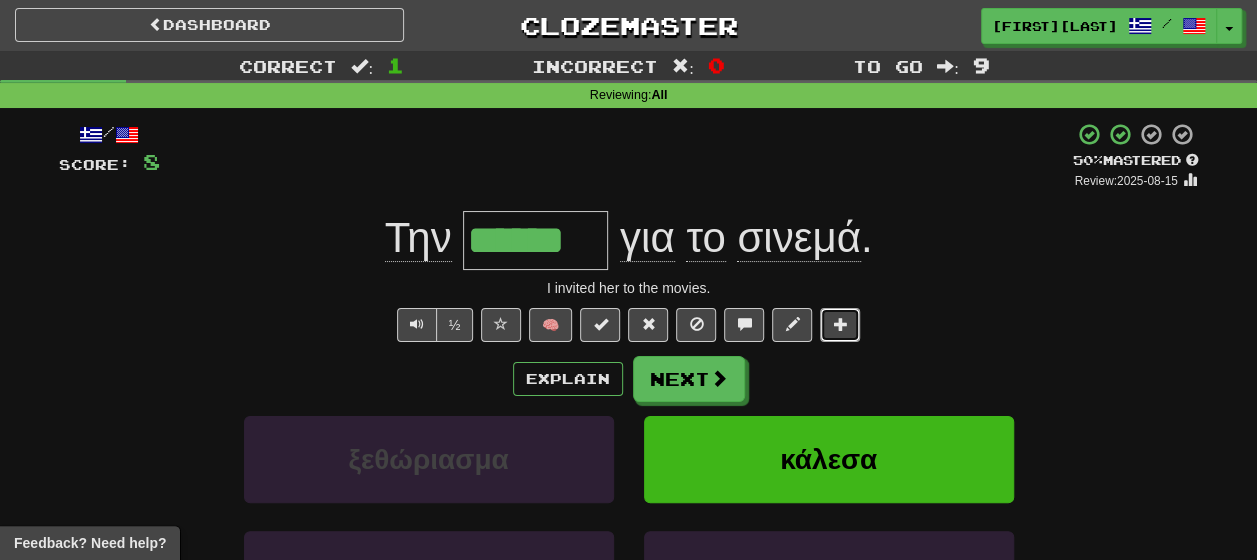 click at bounding box center [840, 324] 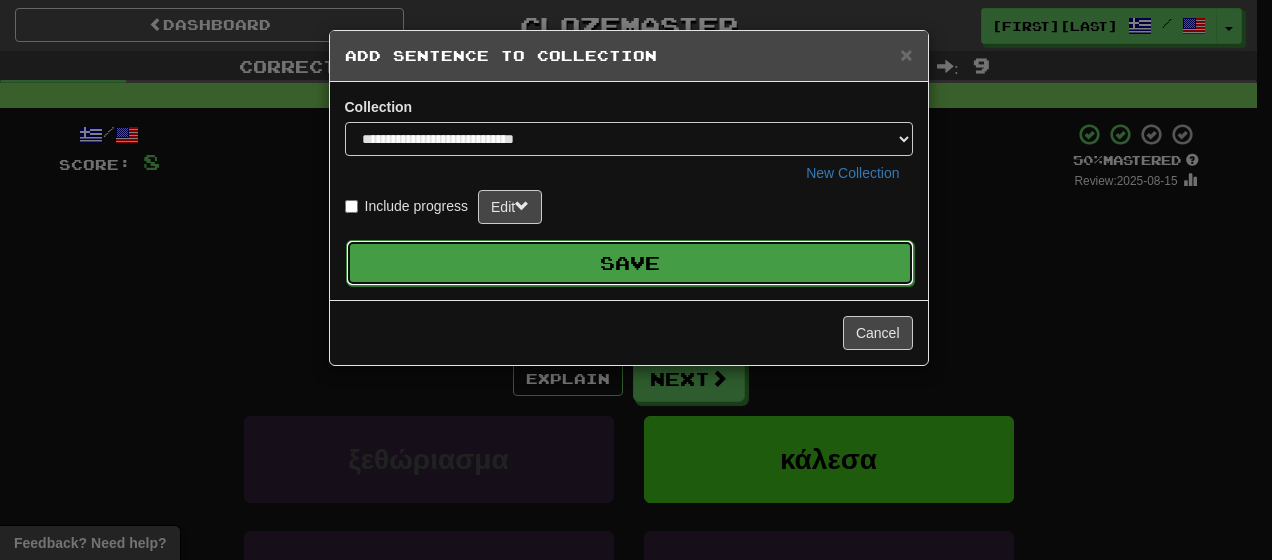 click on "Save" at bounding box center [630, 263] 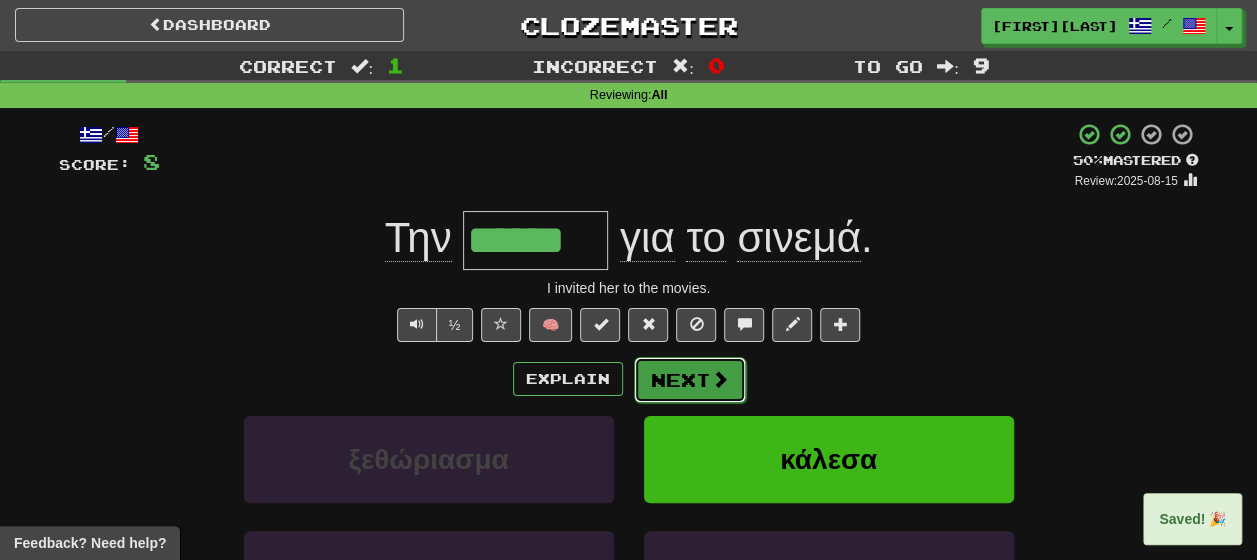 click at bounding box center (720, 379) 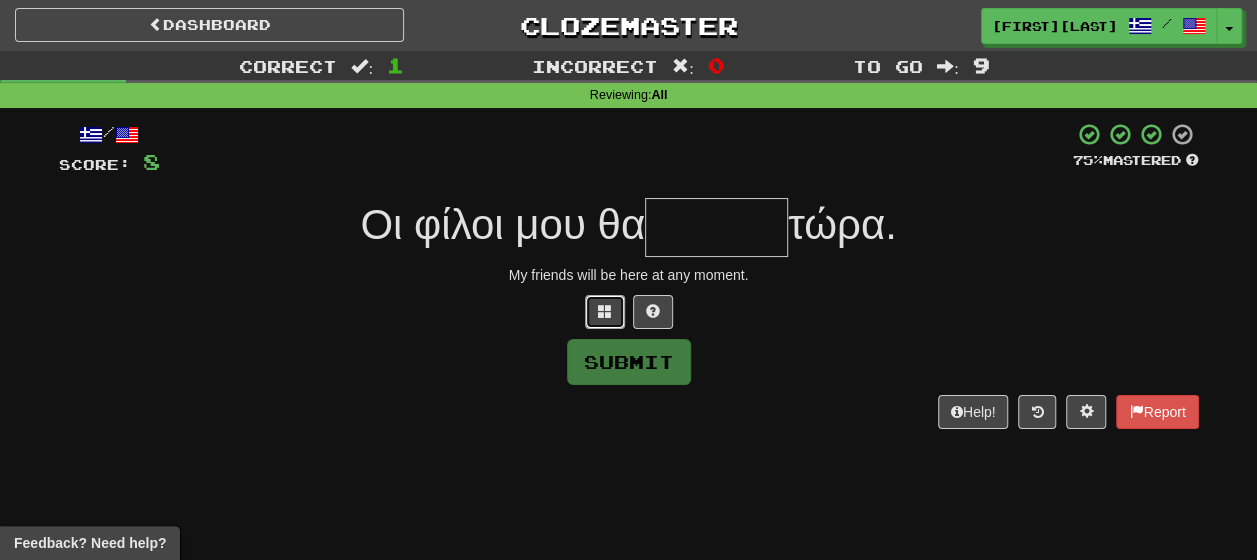click at bounding box center [605, 311] 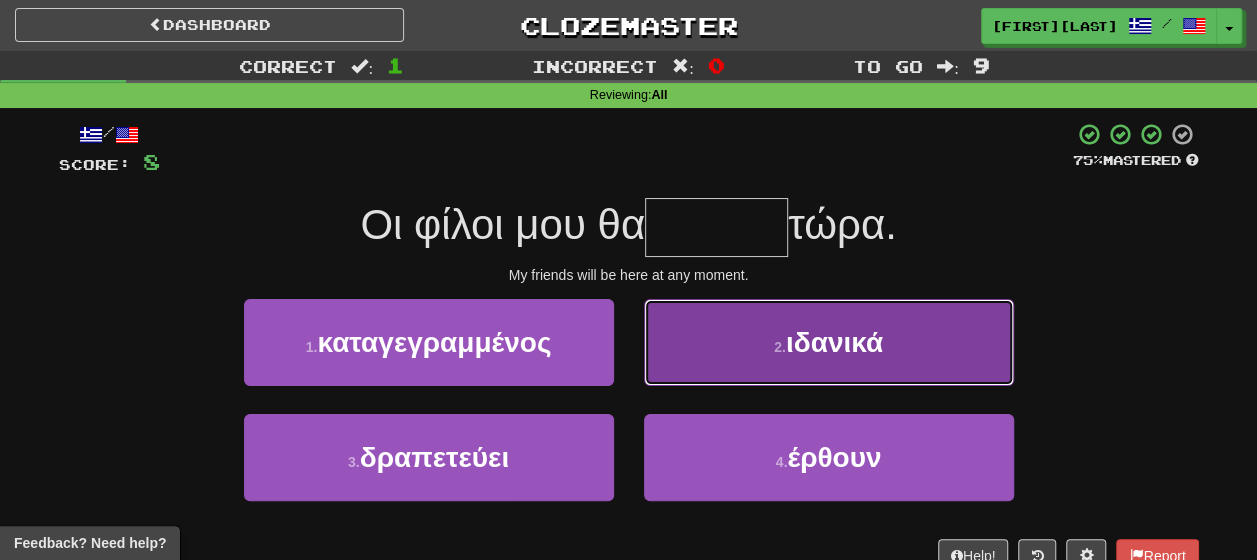 click on "2 .  ιδανικά" at bounding box center [829, 342] 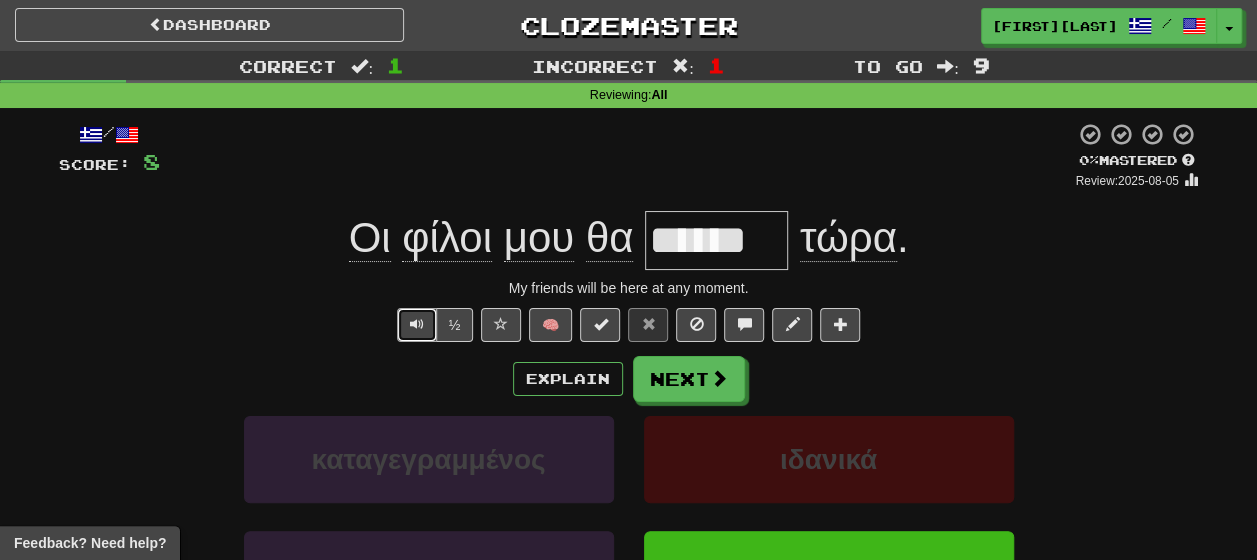 click at bounding box center [417, 324] 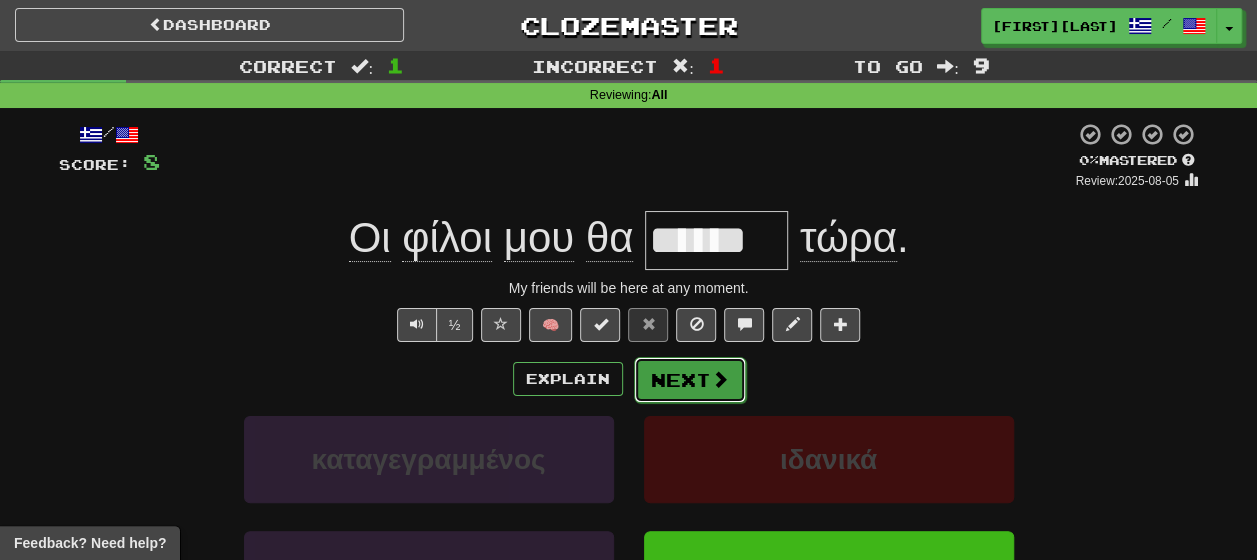 click on "Next" at bounding box center (690, 380) 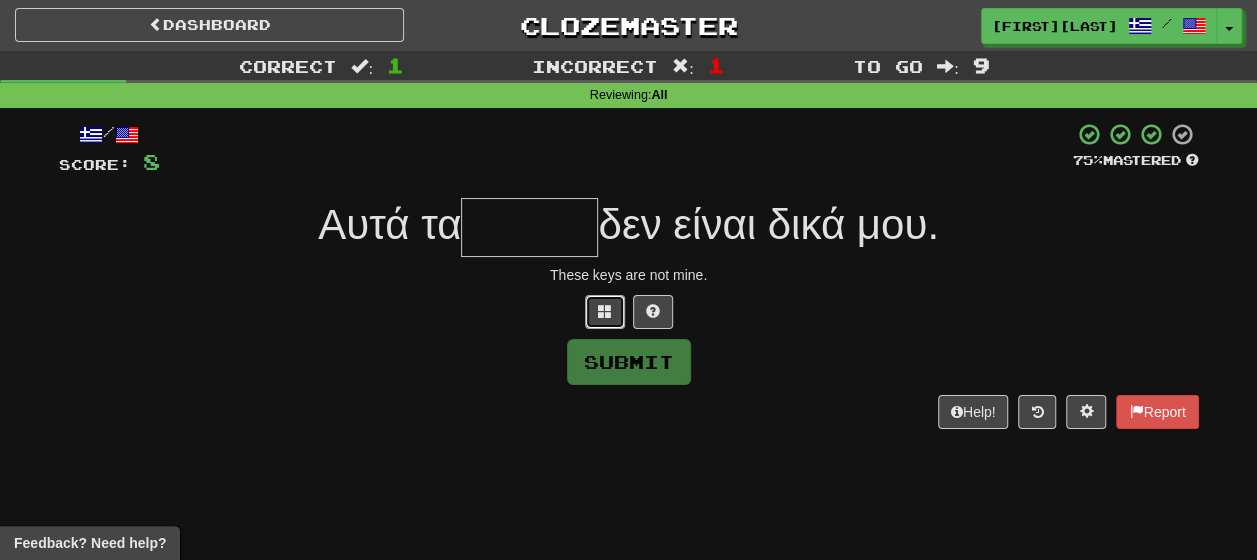 click at bounding box center [605, 311] 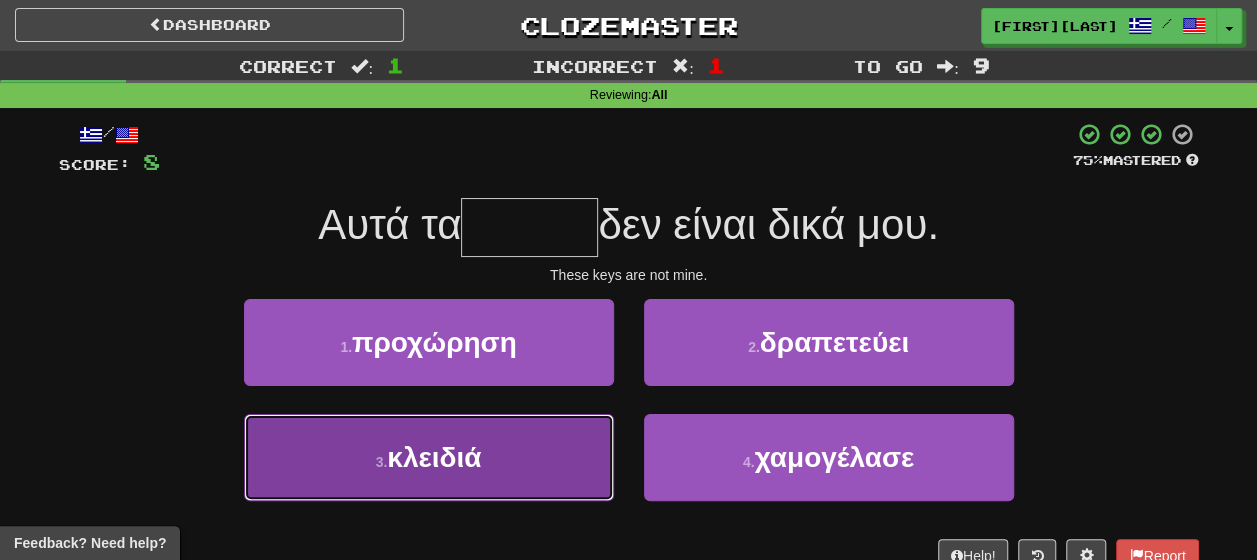 click on "3 . κλειδιά" at bounding box center (429, 457) 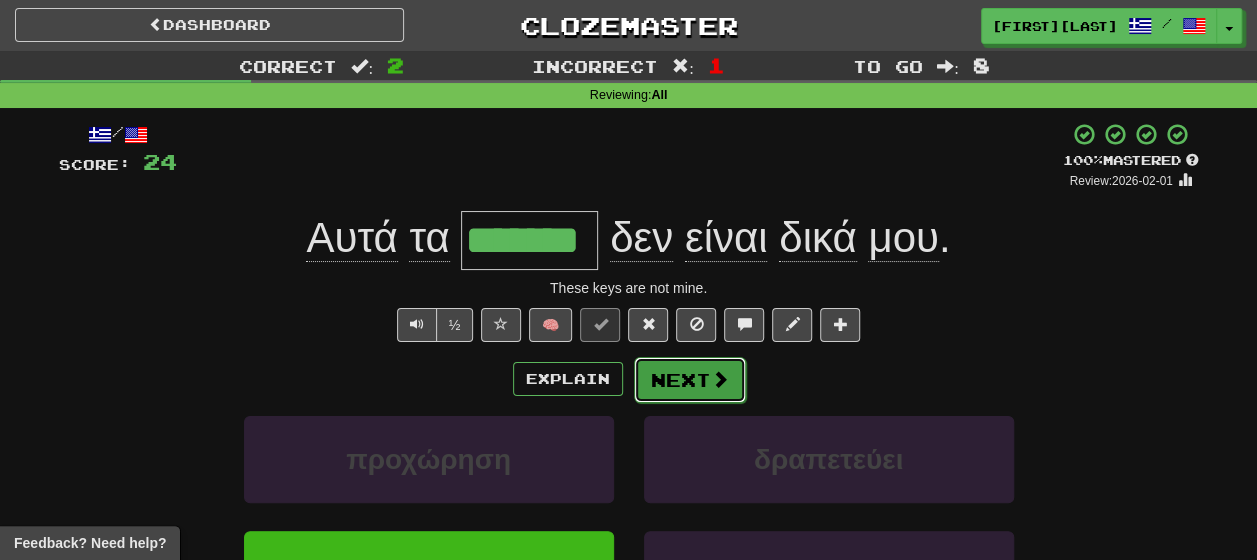 click on "Next" at bounding box center [690, 380] 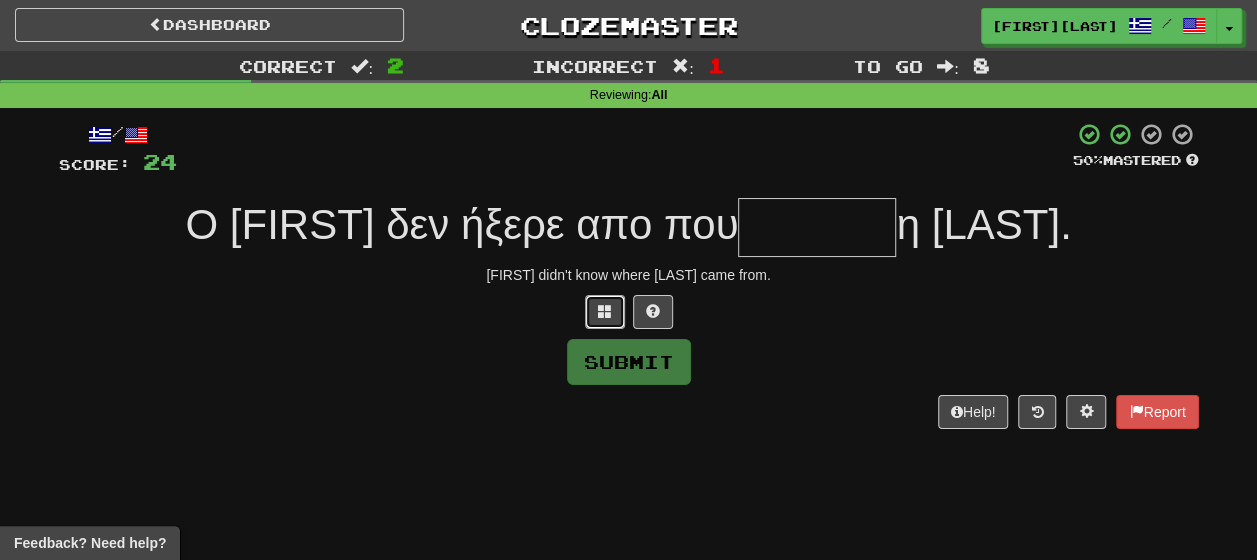 click at bounding box center [605, 311] 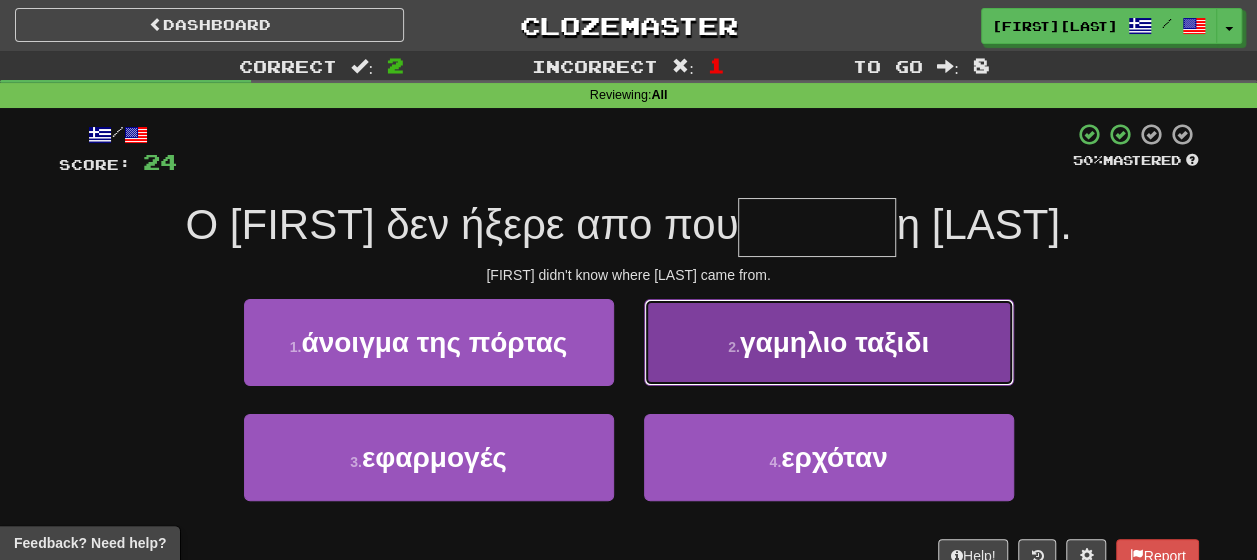 click on "2 ." at bounding box center (734, 347) 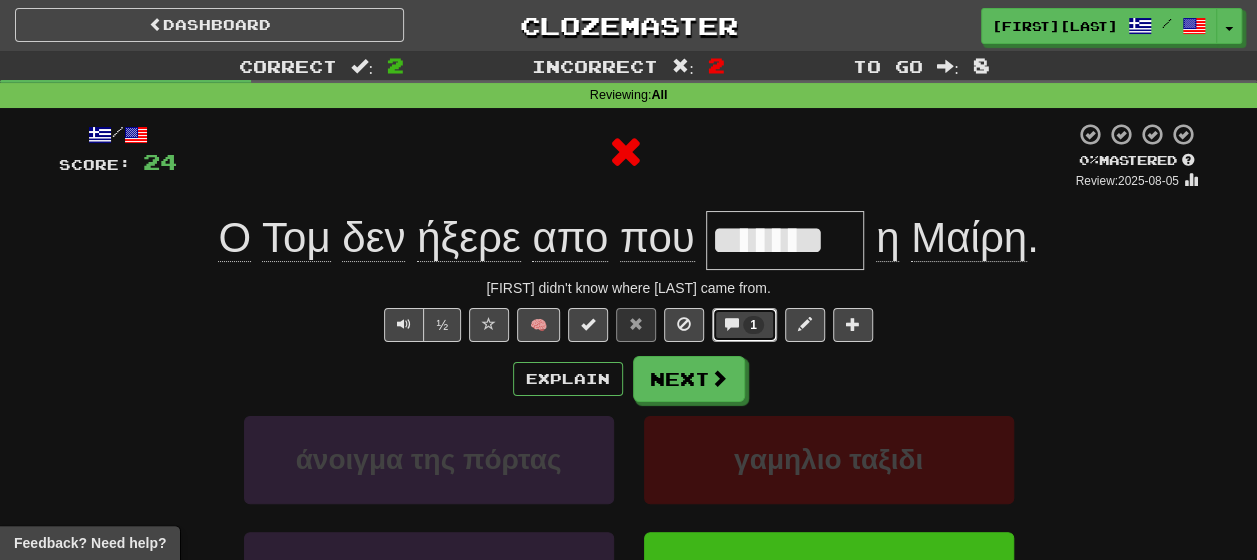 click on "1" at bounding box center [744, 325] 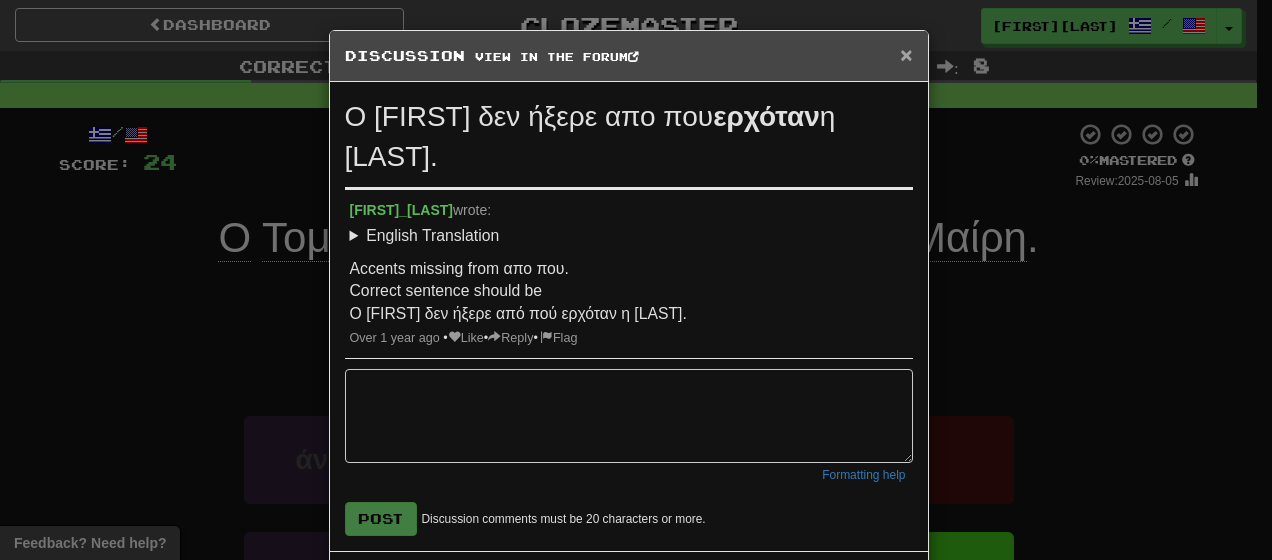 click on "×" at bounding box center [906, 54] 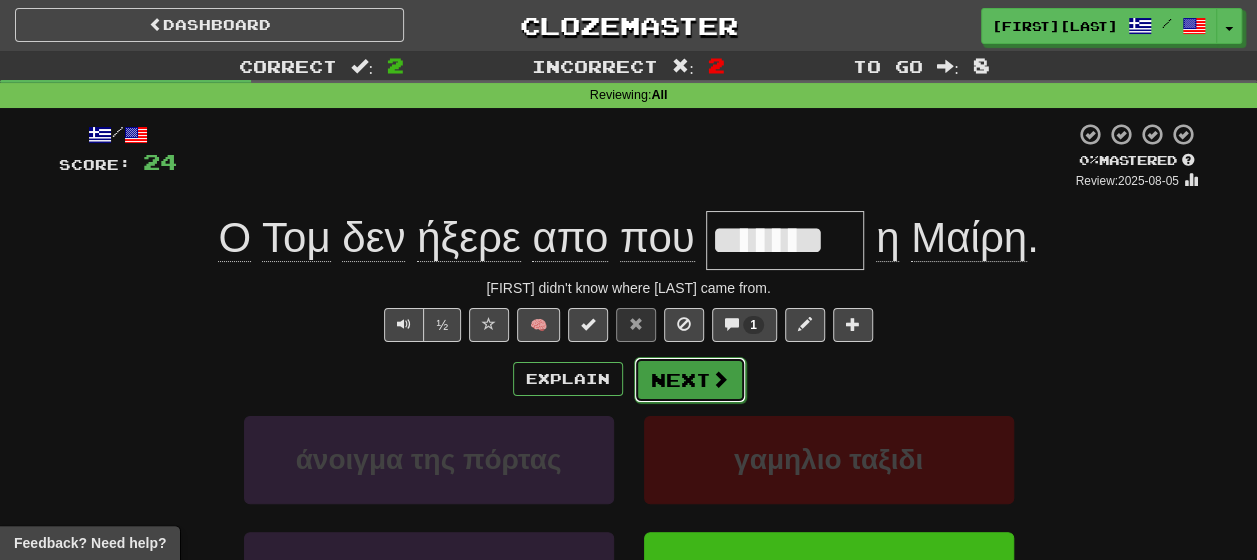 click on "Next" at bounding box center [690, 380] 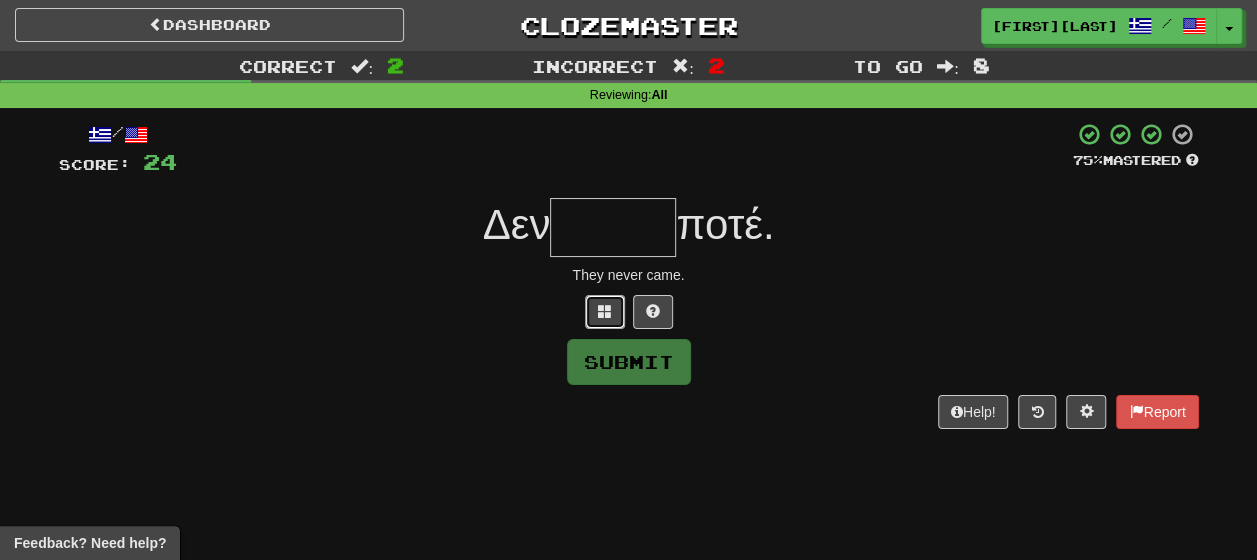 click at bounding box center [605, 311] 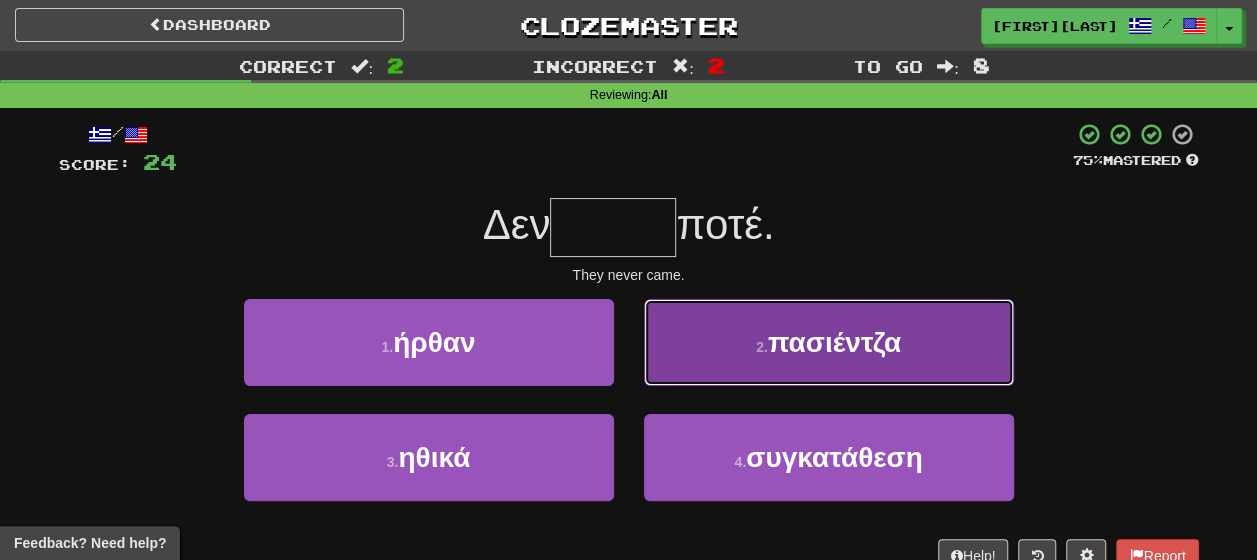 click on "2 .  πασιέντζα" at bounding box center [829, 342] 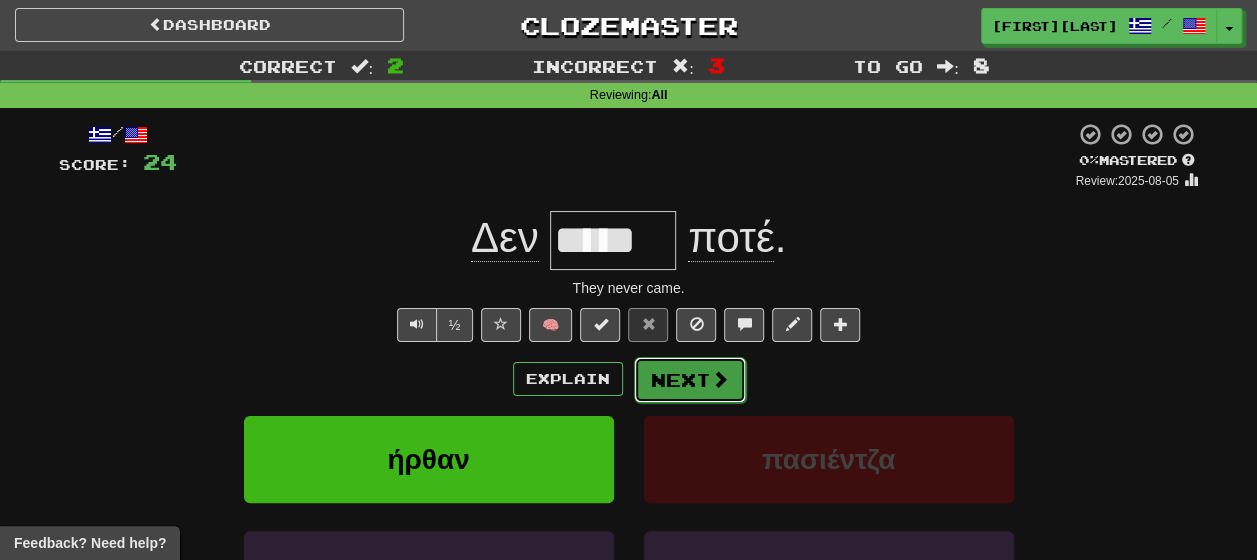 click on "Next" at bounding box center (690, 380) 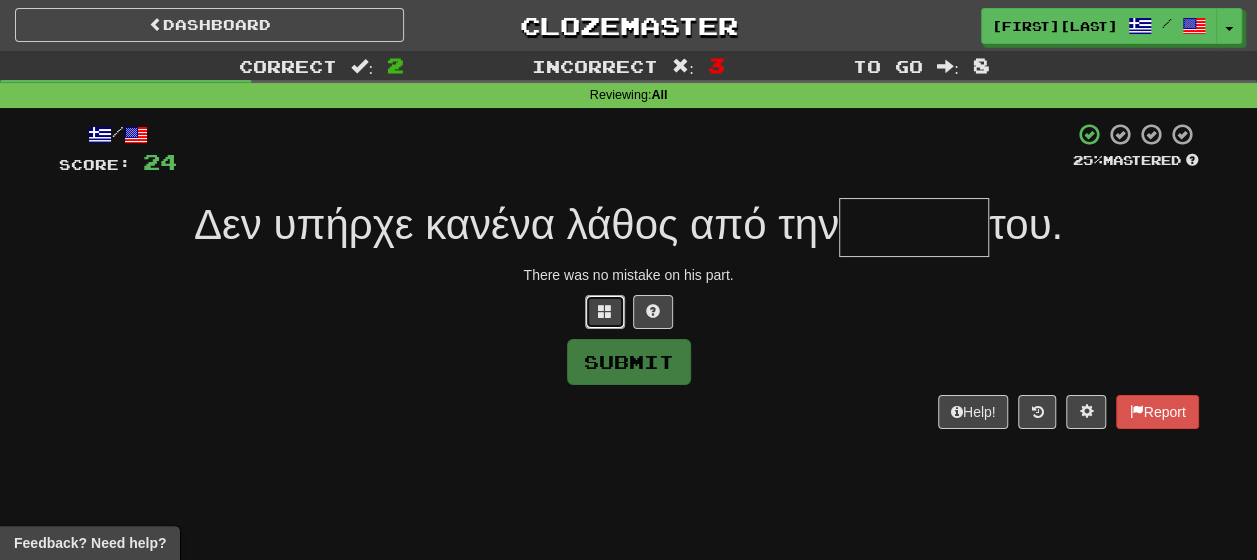 click at bounding box center (605, 312) 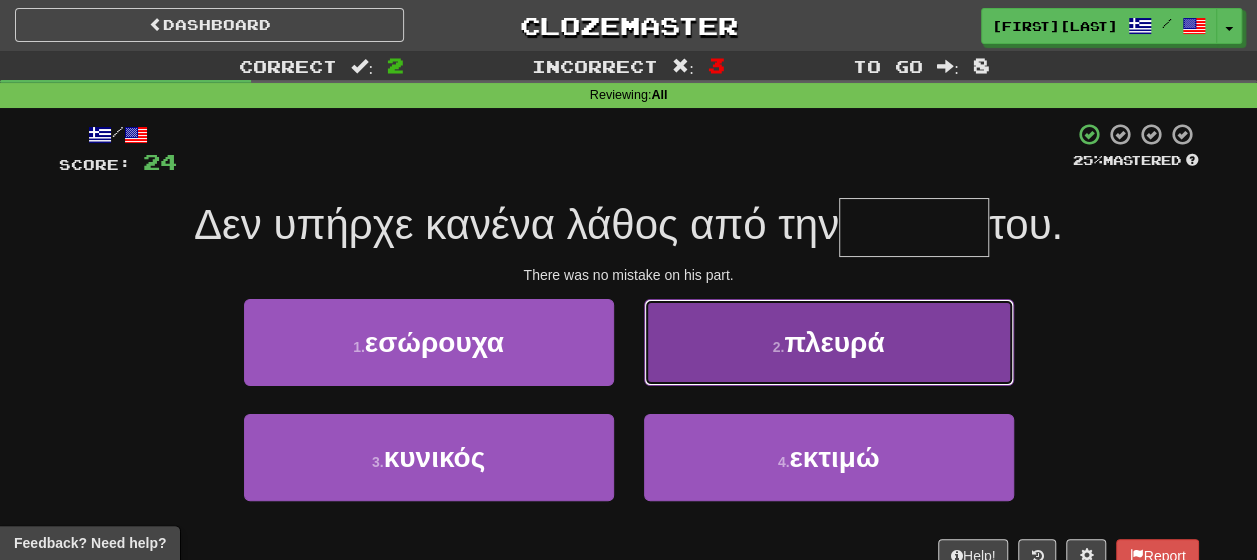 click on "2 .  πλευρά" at bounding box center (829, 342) 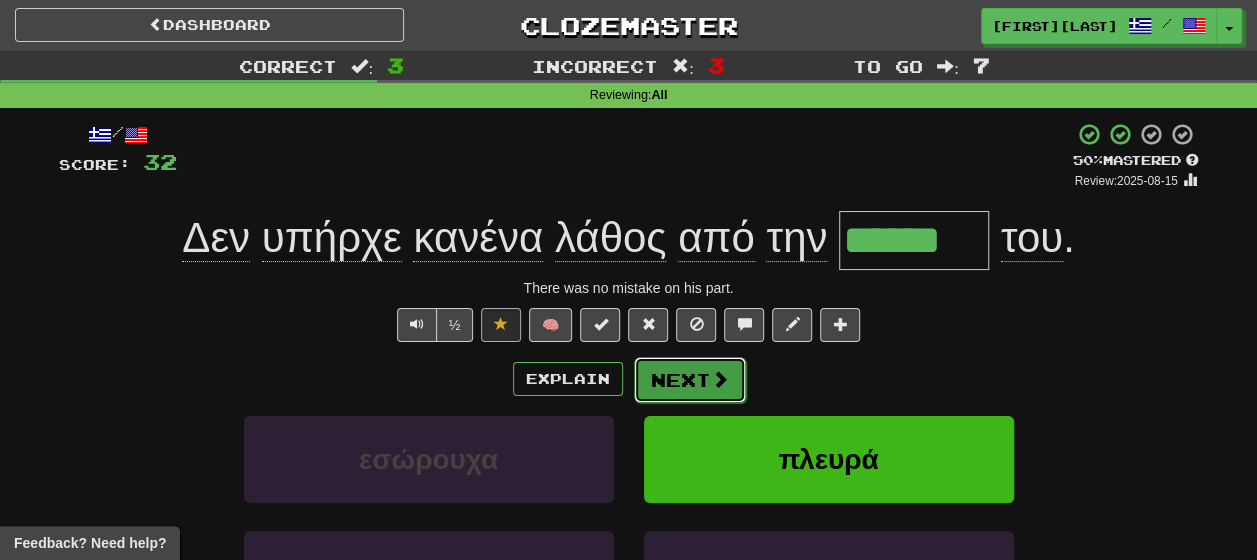 click on "Next" at bounding box center (690, 380) 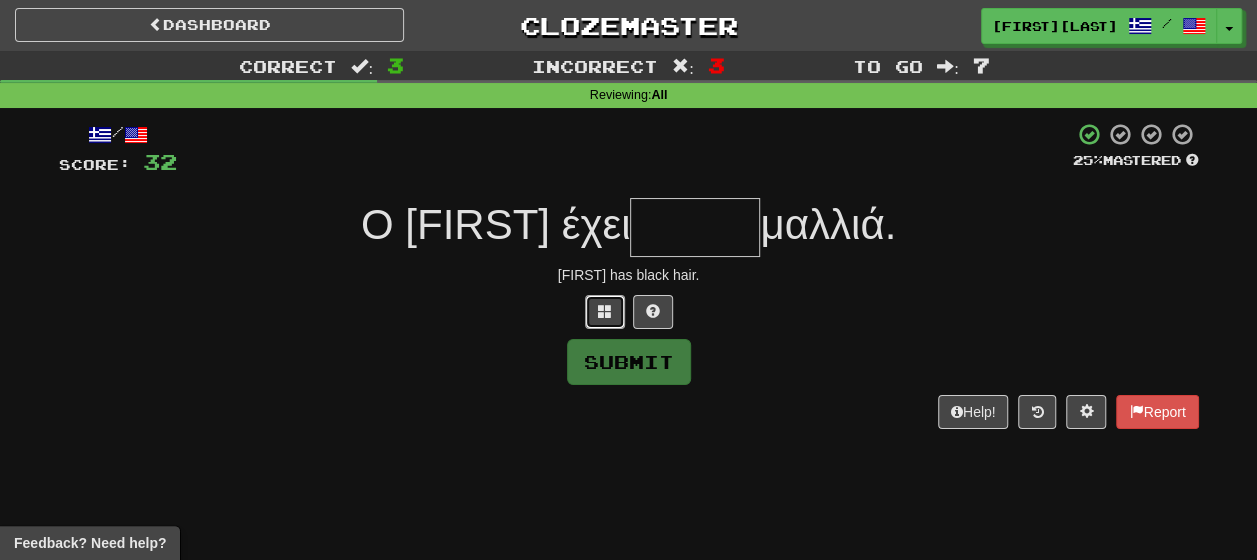 click at bounding box center [605, 312] 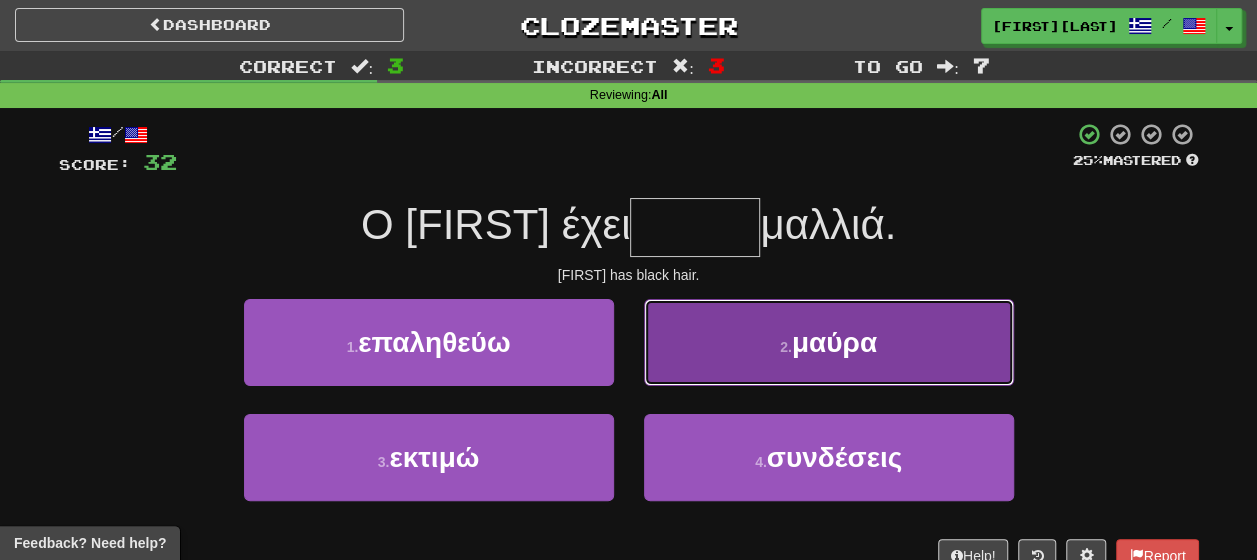 click on "μαύρα" at bounding box center [834, 342] 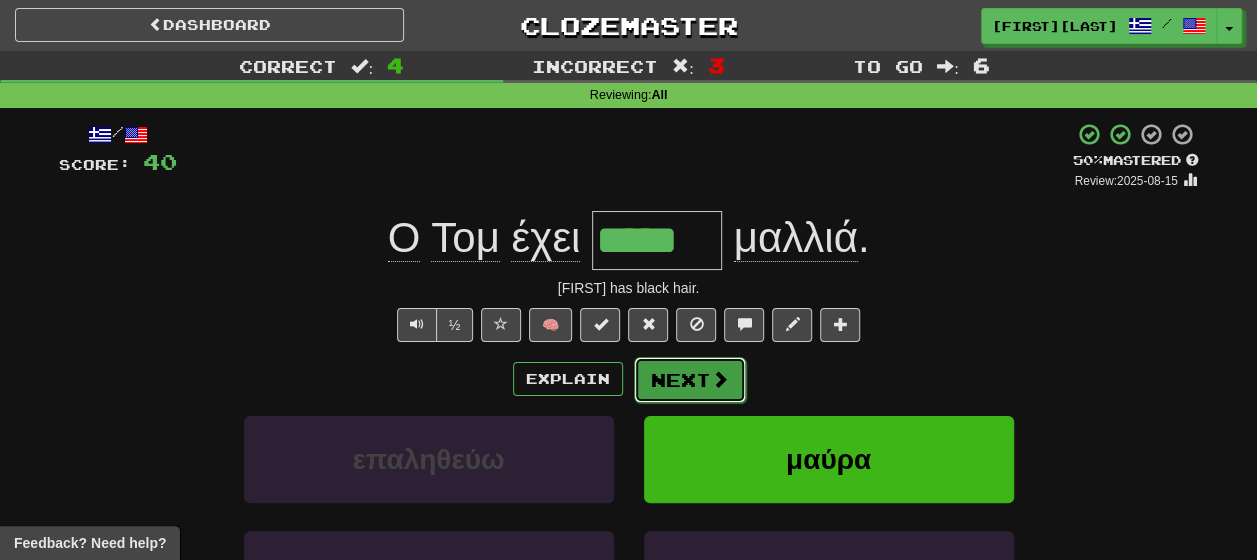 click on "Next" at bounding box center [690, 380] 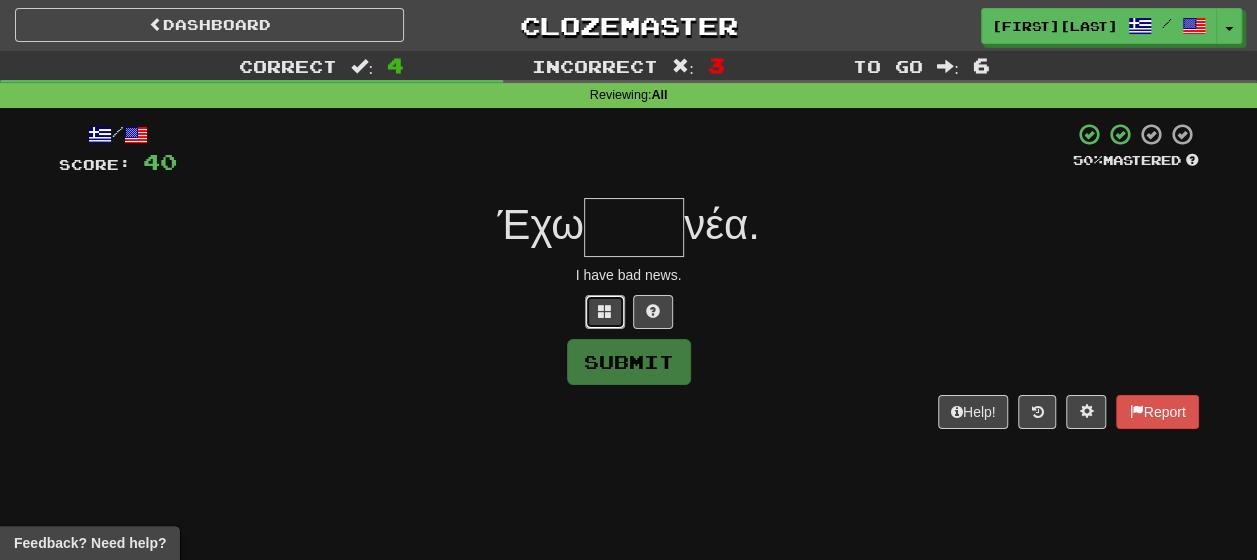click at bounding box center (605, 311) 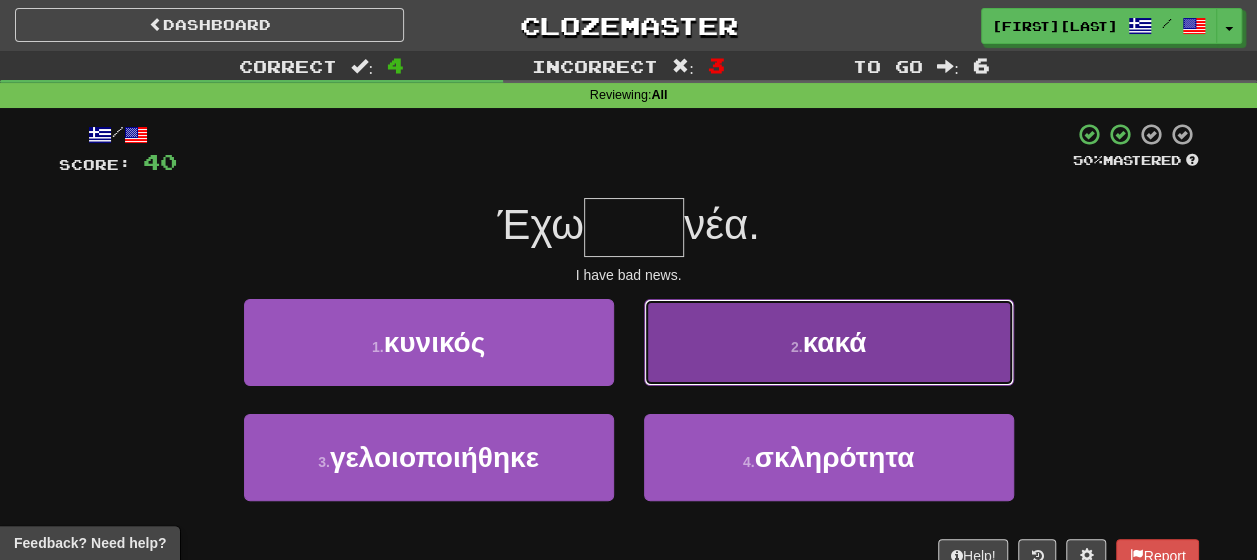 click on "2 .  κακά" at bounding box center (829, 342) 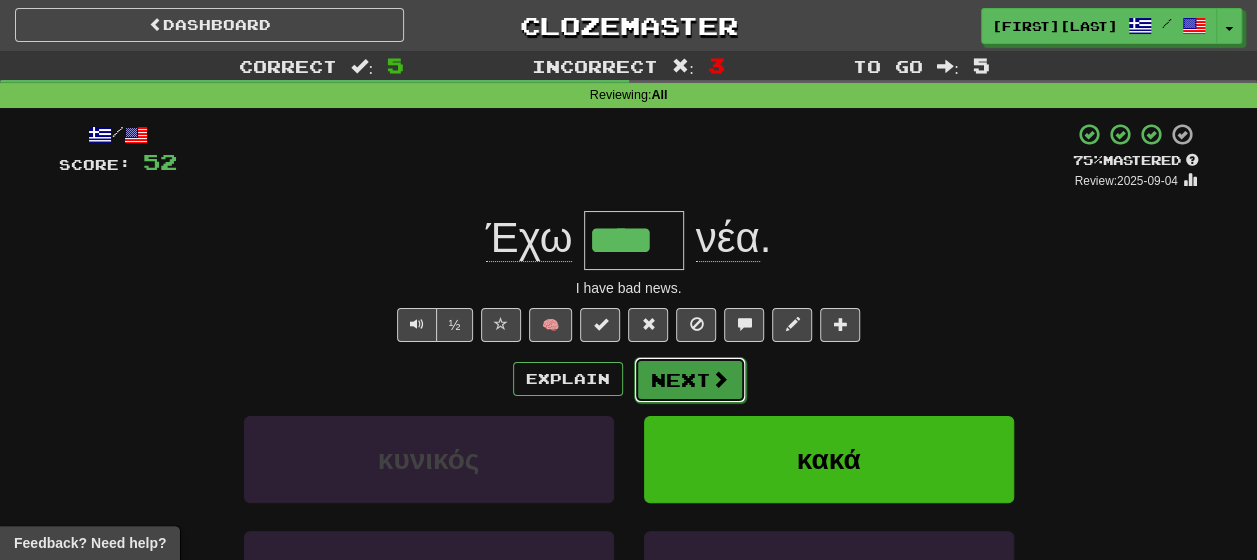 click on "Next" at bounding box center [690, 380] 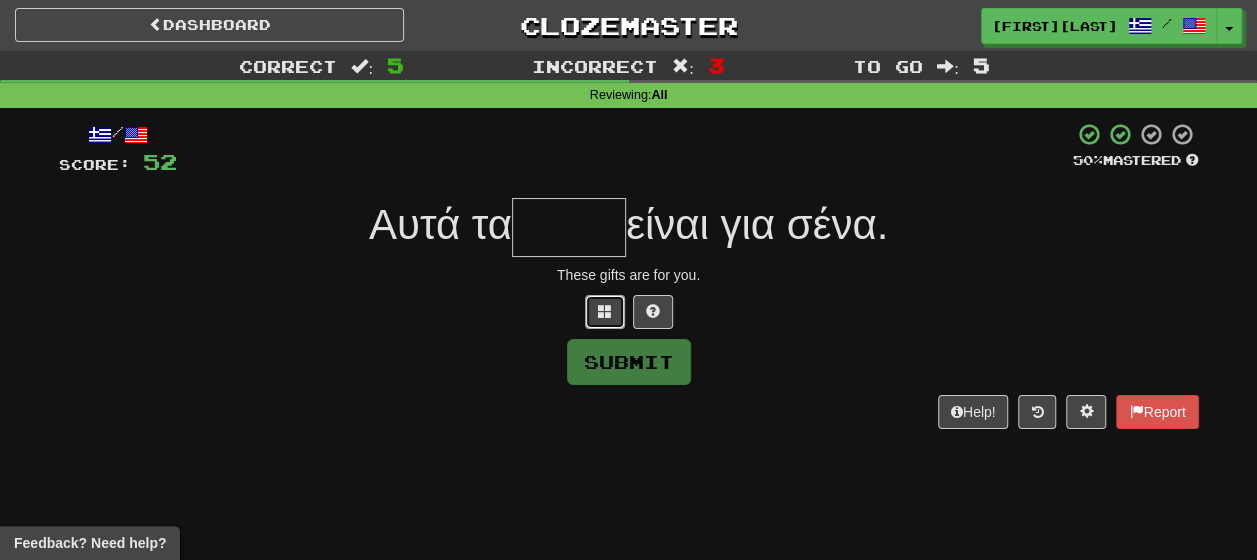 click at bounding box center (605, 311) 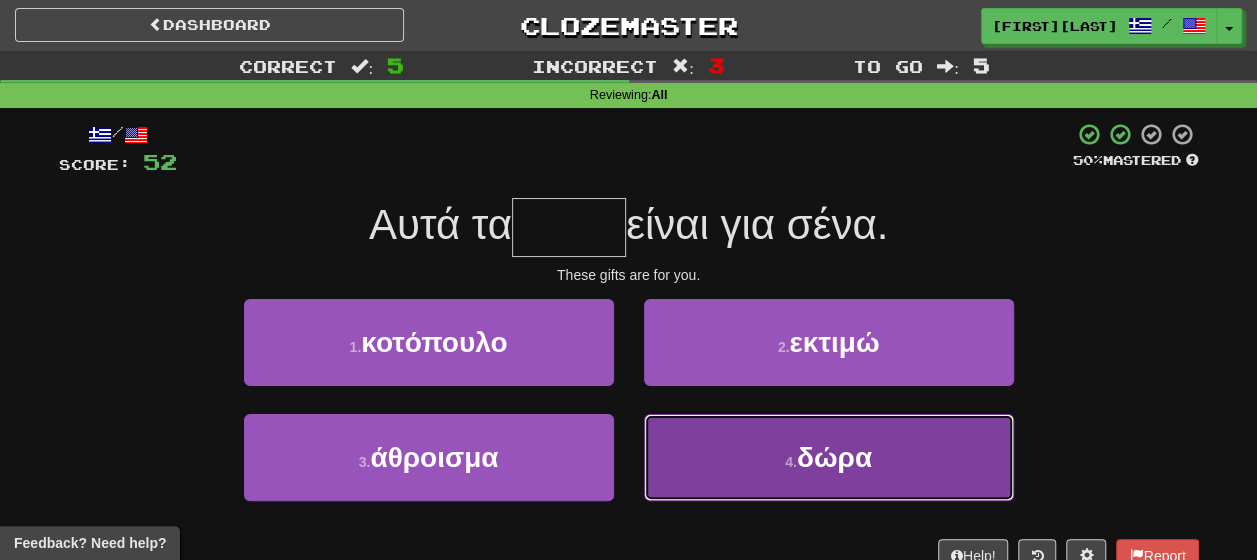 click on "δώρα" at bounding box center [834, 457] 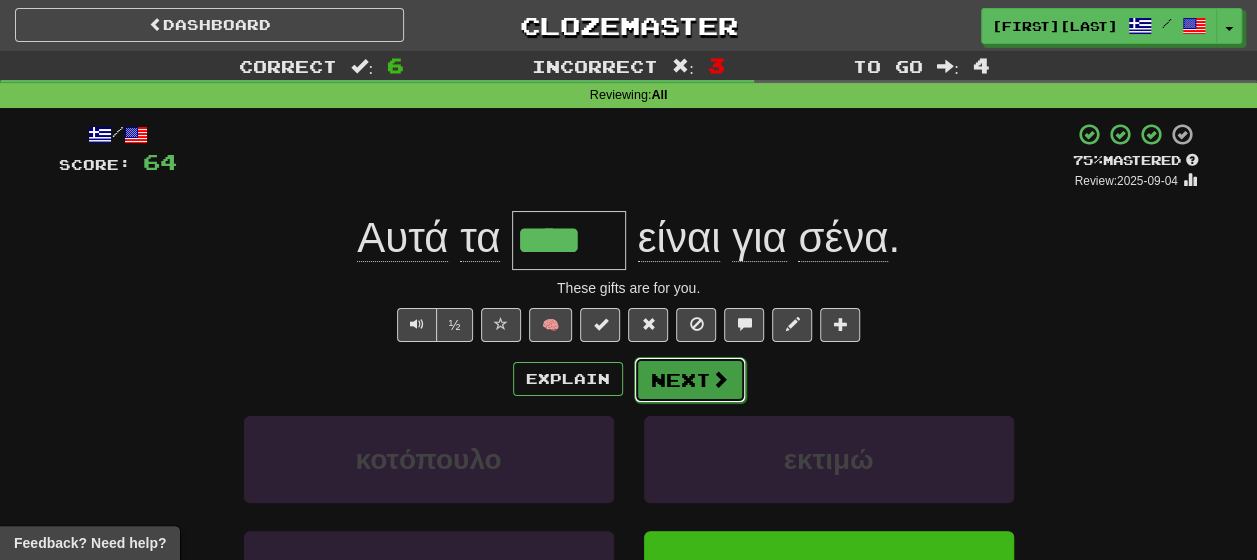 click at bounding box center (720, 379) 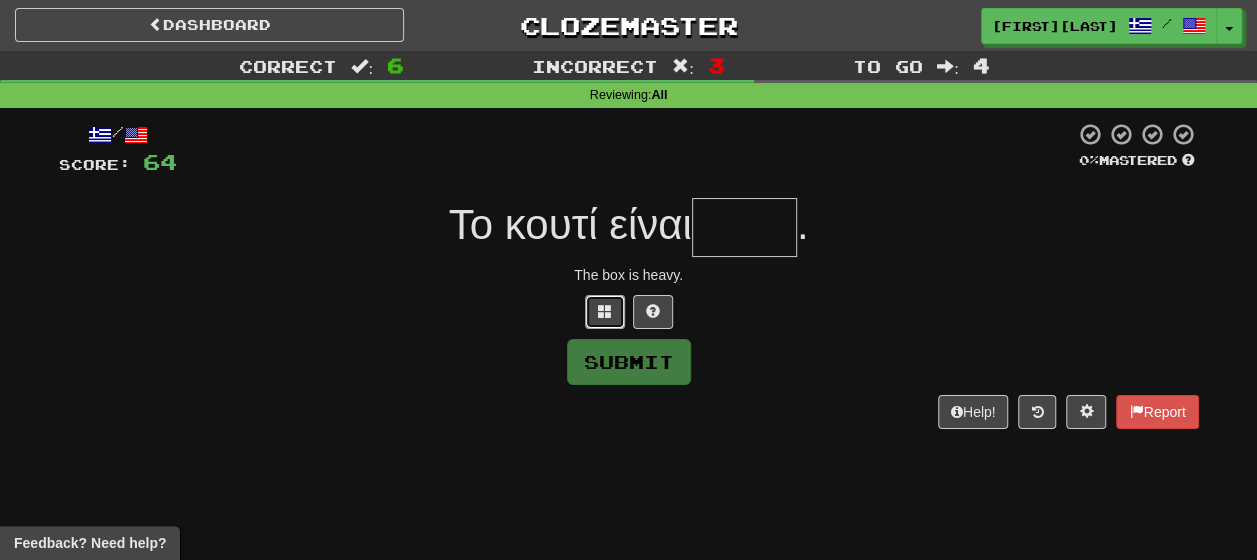 click at bounding box center [605, 312] 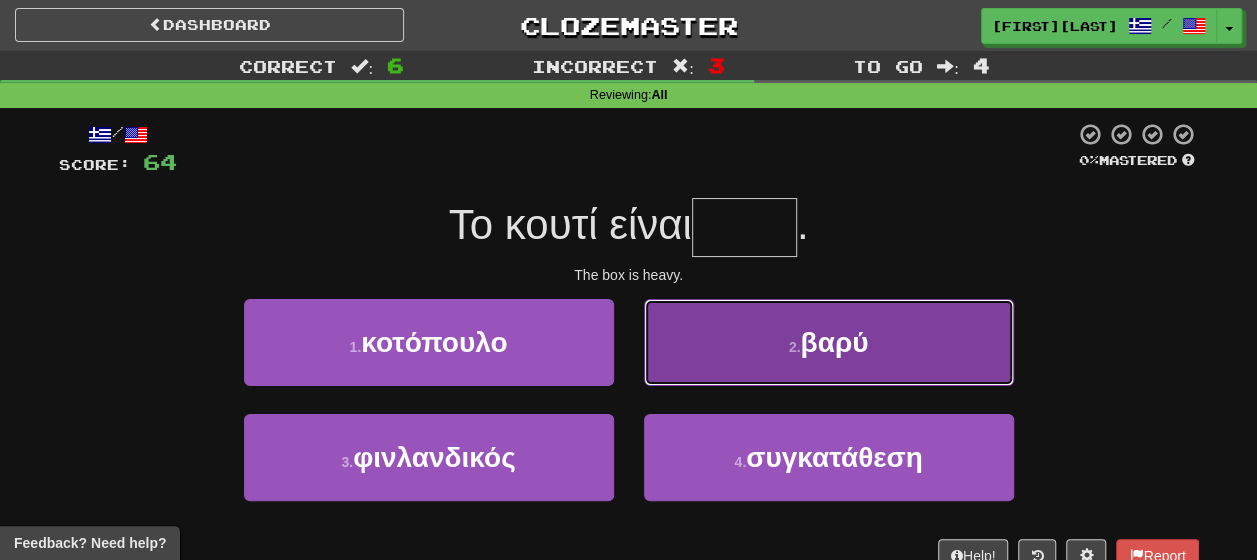 click on "2 .  βαρύ" at bounding box center (829, 342) 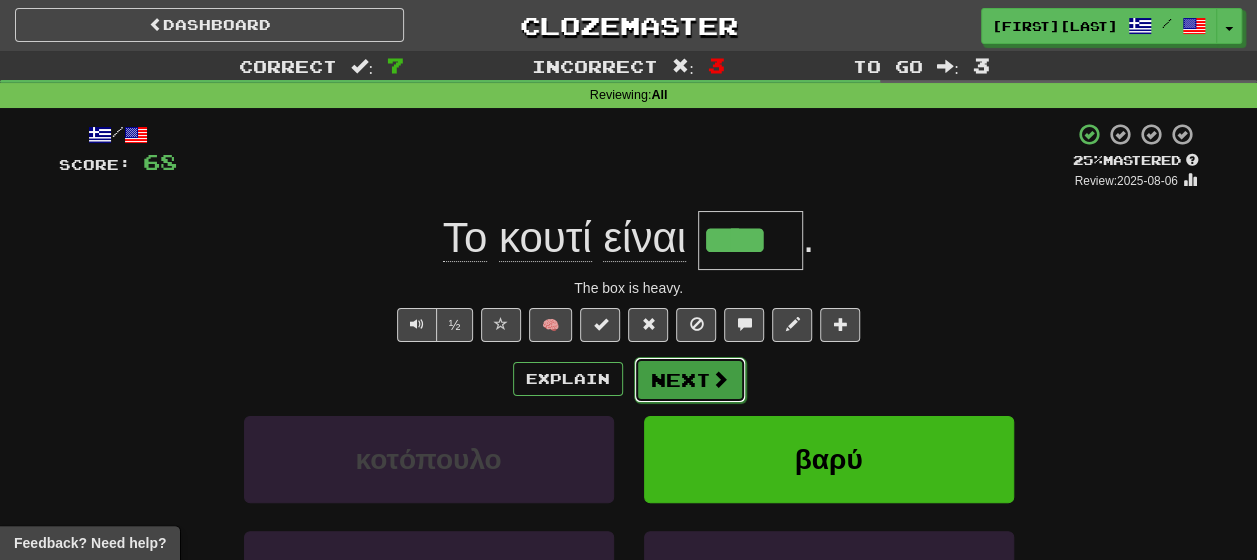 click on "Next" at bounding box center (690, 380) 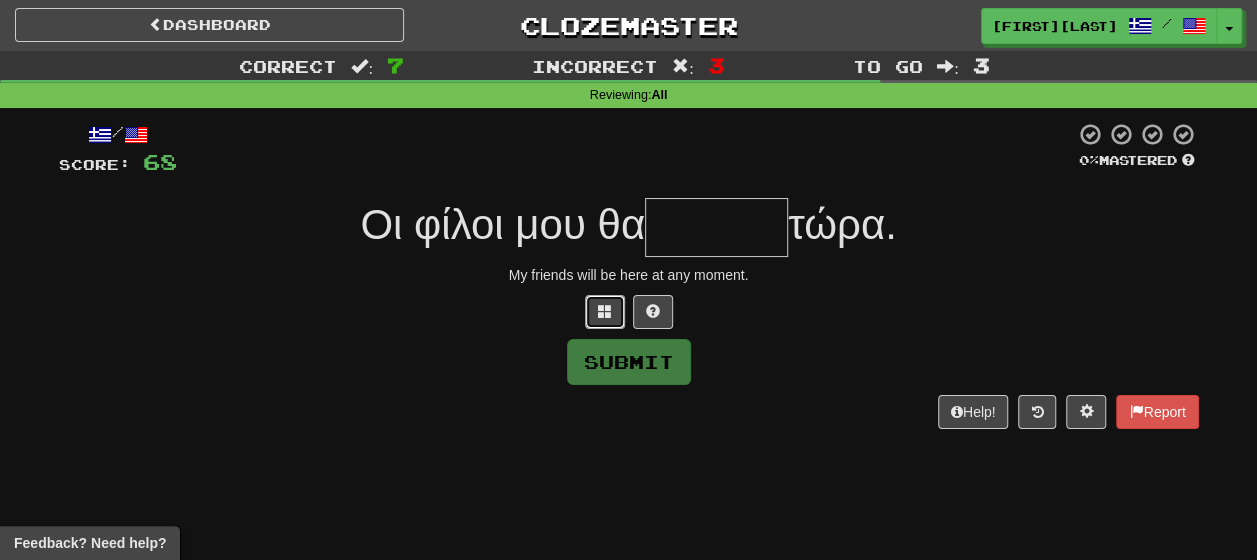 click at bounding box center (605, 311) 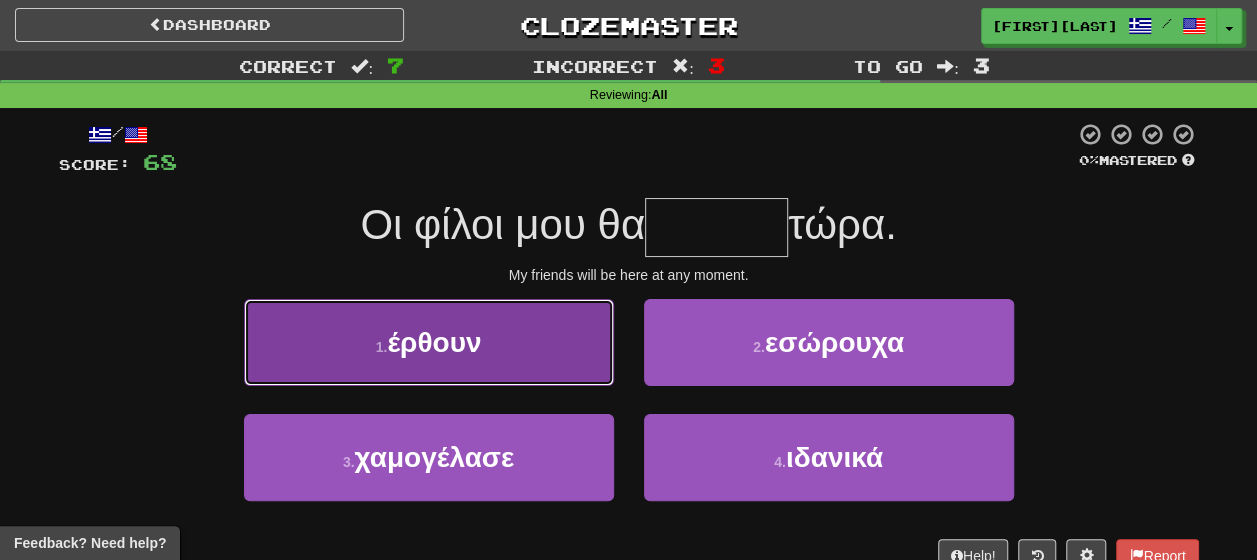 click on "1 .  έρθουν" at bounding box center [429, 342] 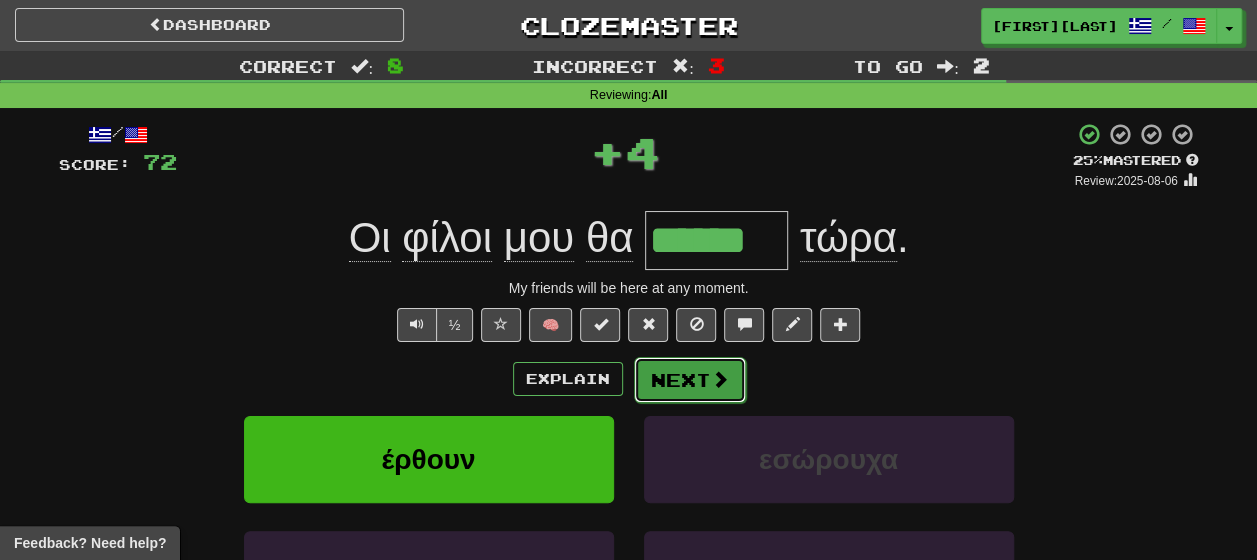 click on "Next" at bounding box center (690, 380) 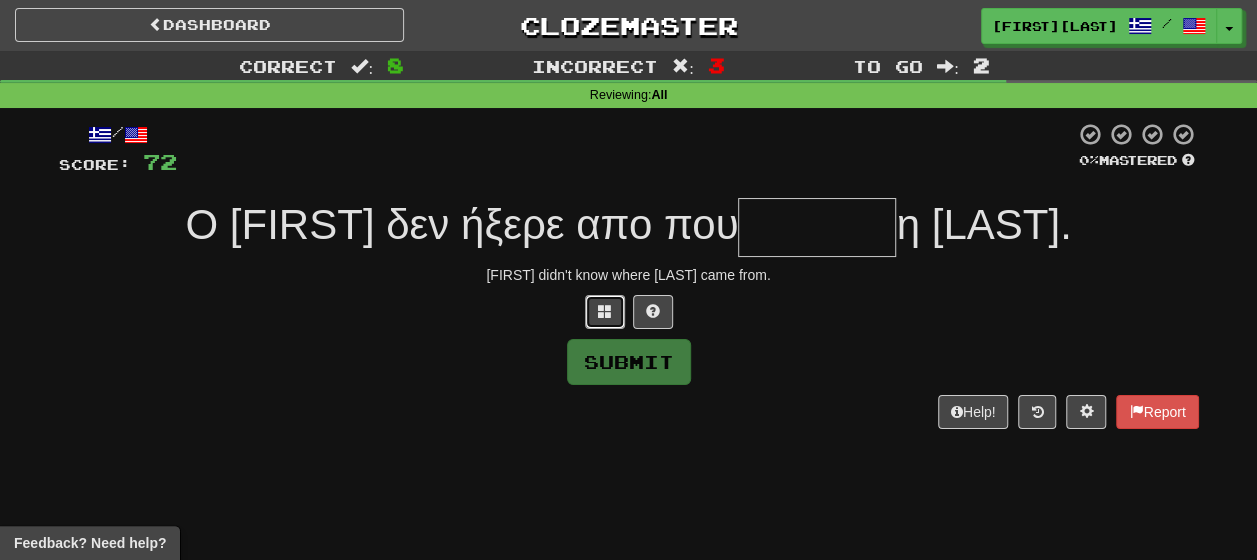 click at bounding box center [605, 312] 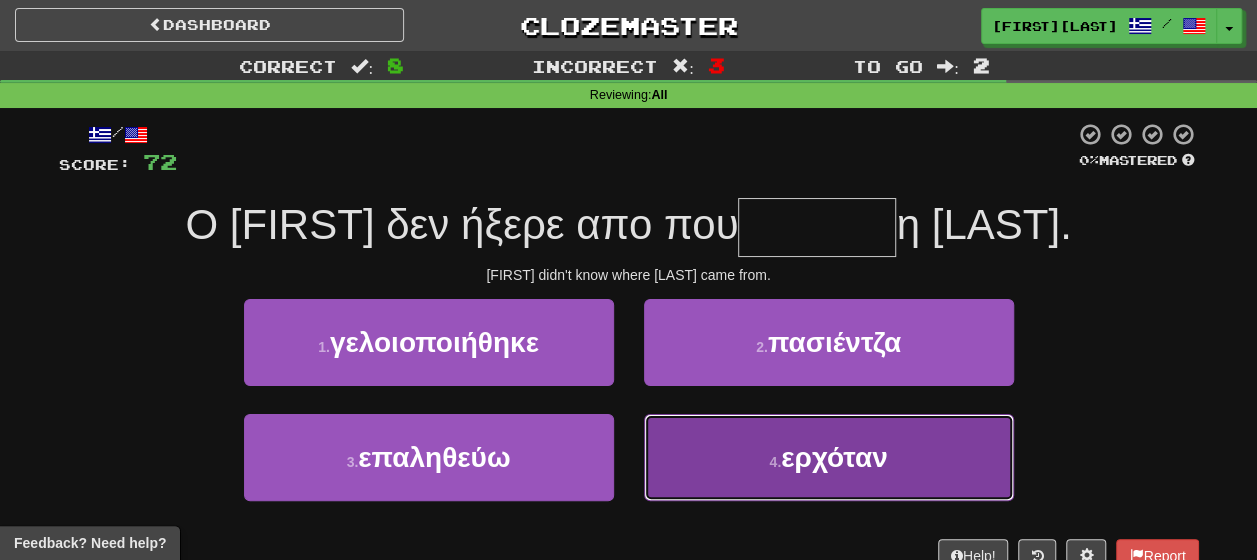 click on "4 ." at bounding box center [775, 462] 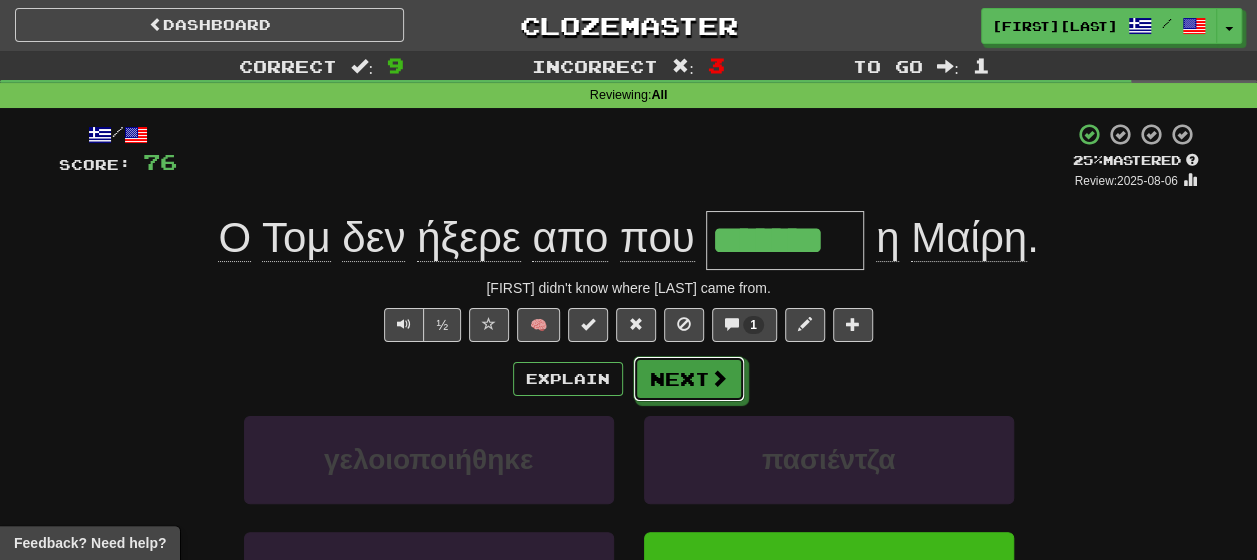 click on "Next" at bounding box center [689, 379] 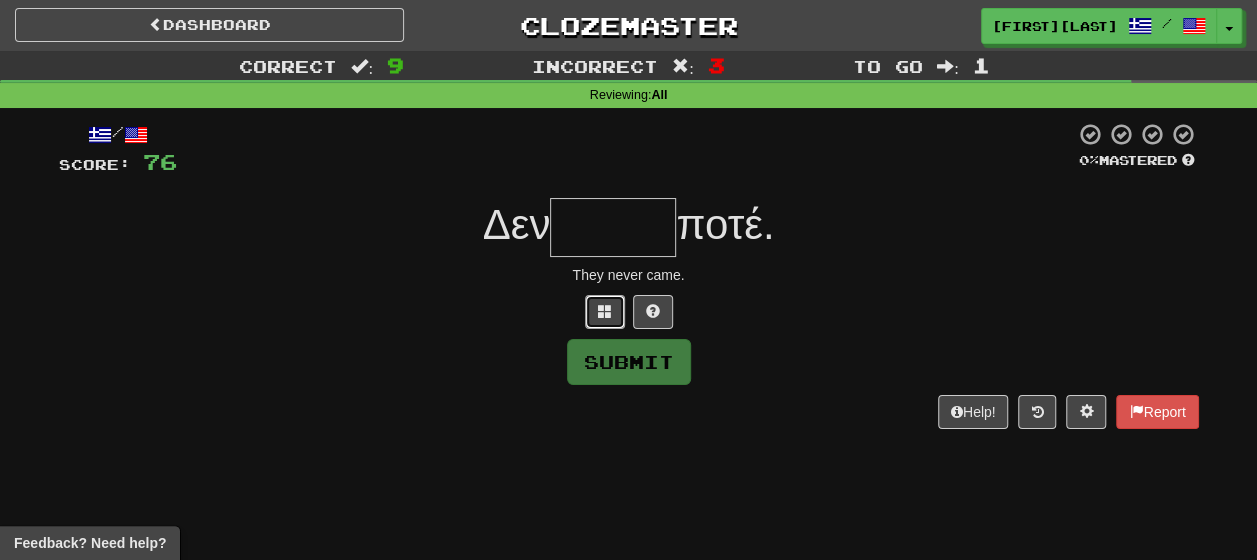 click at bounding box center [605, 311] 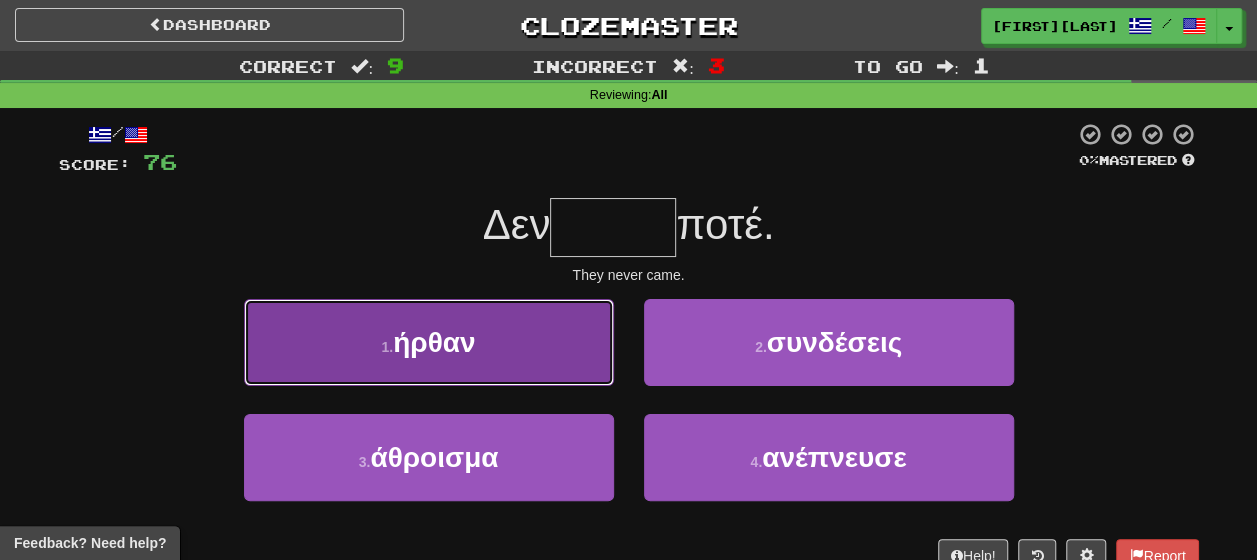click on "1 .  ήρθαν" at bounding box center [429, 342] 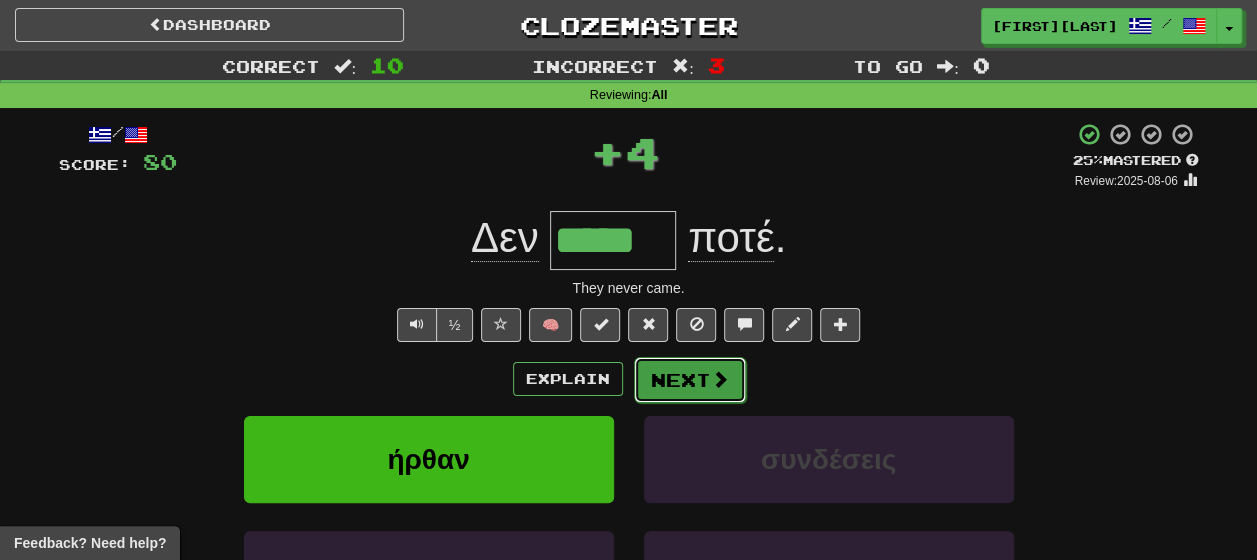 click on "Next" at bounding box center [690, 380] 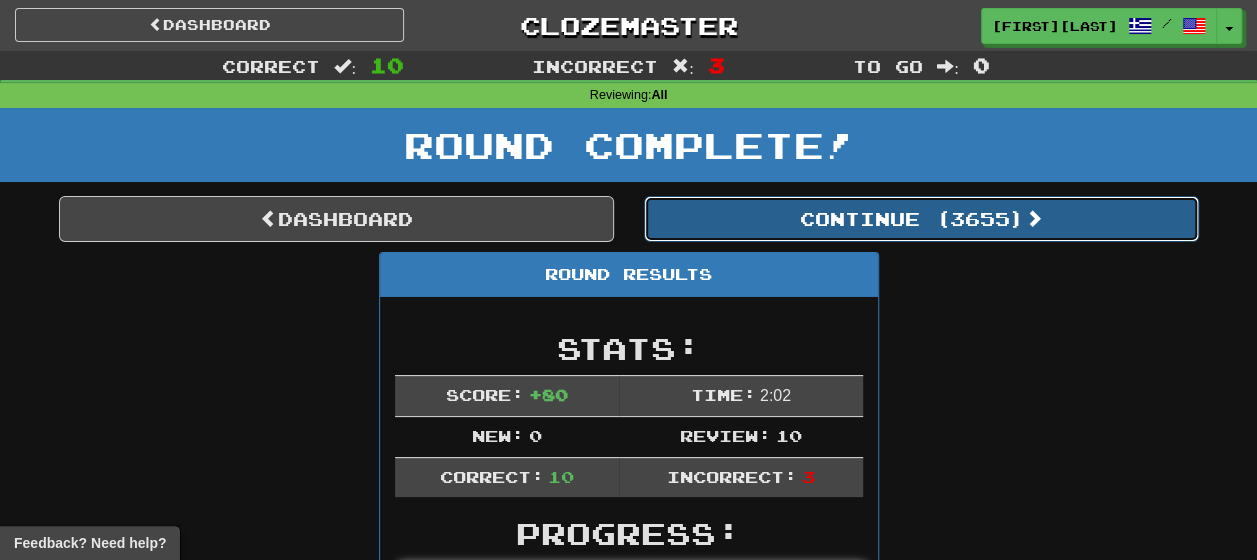 click on "Continue ( [NUMBER] )" at bounding box center (921, 219) 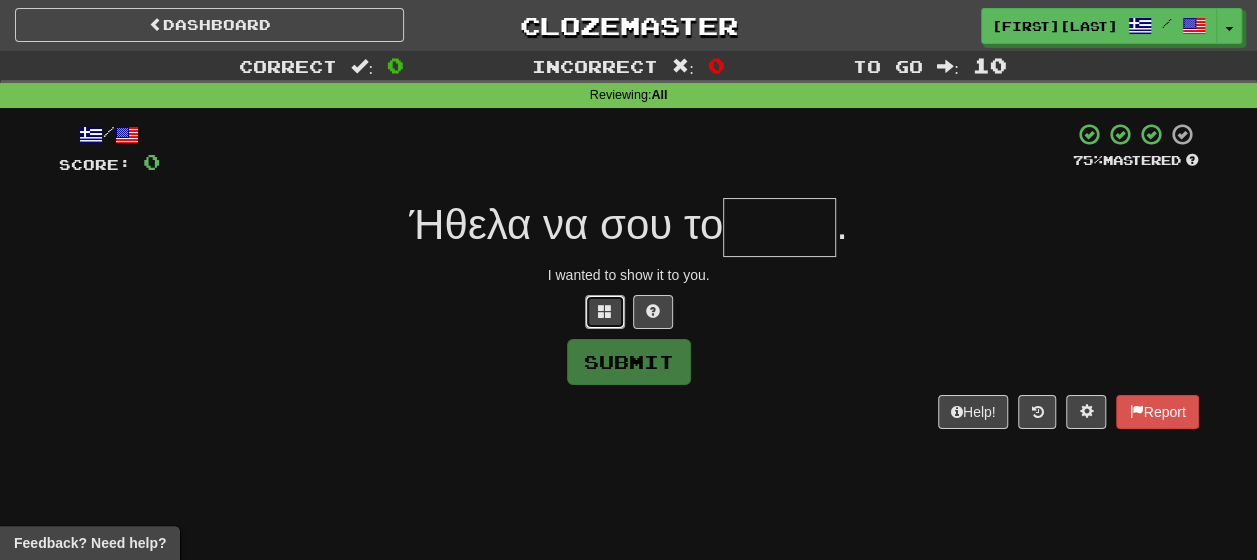 click at bounding box center (605, 311) 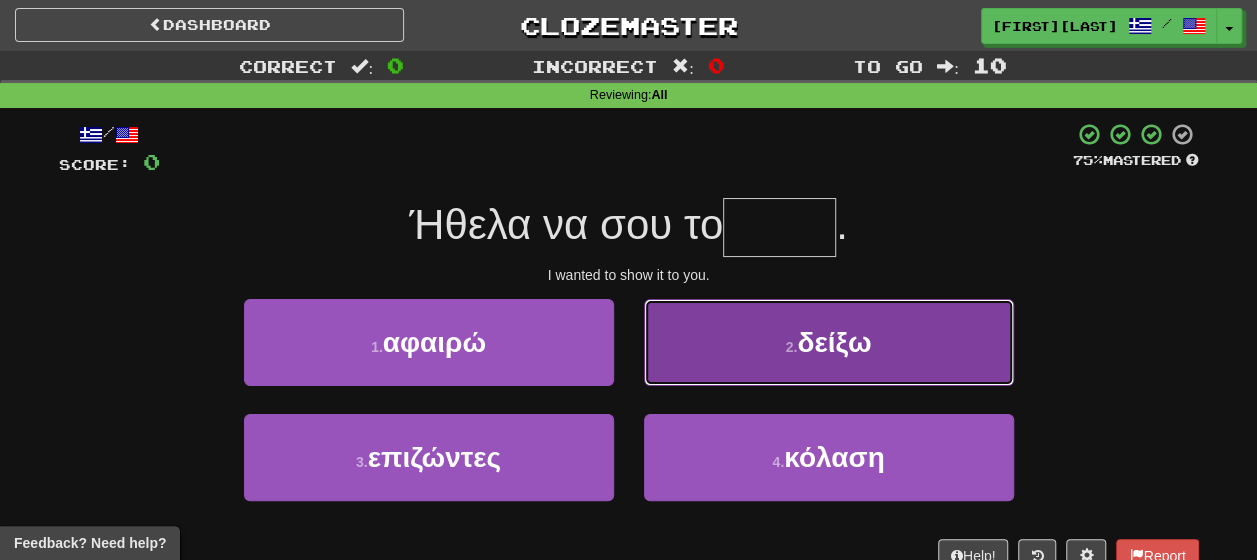 click on "2 .  δείξω" at bounding box center [829, 342] 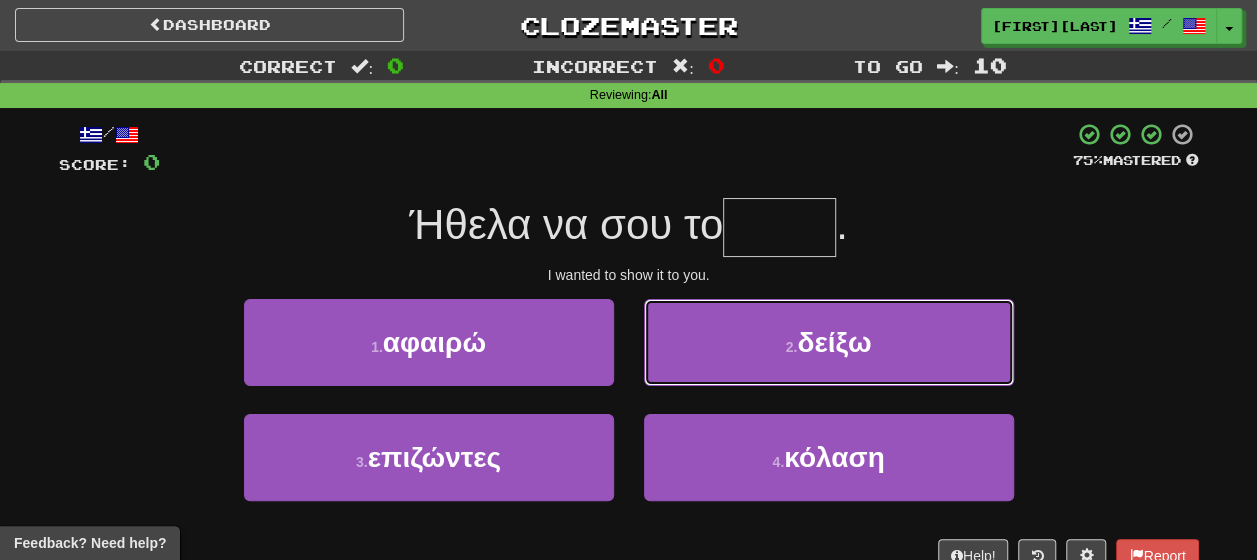 type on "*****" 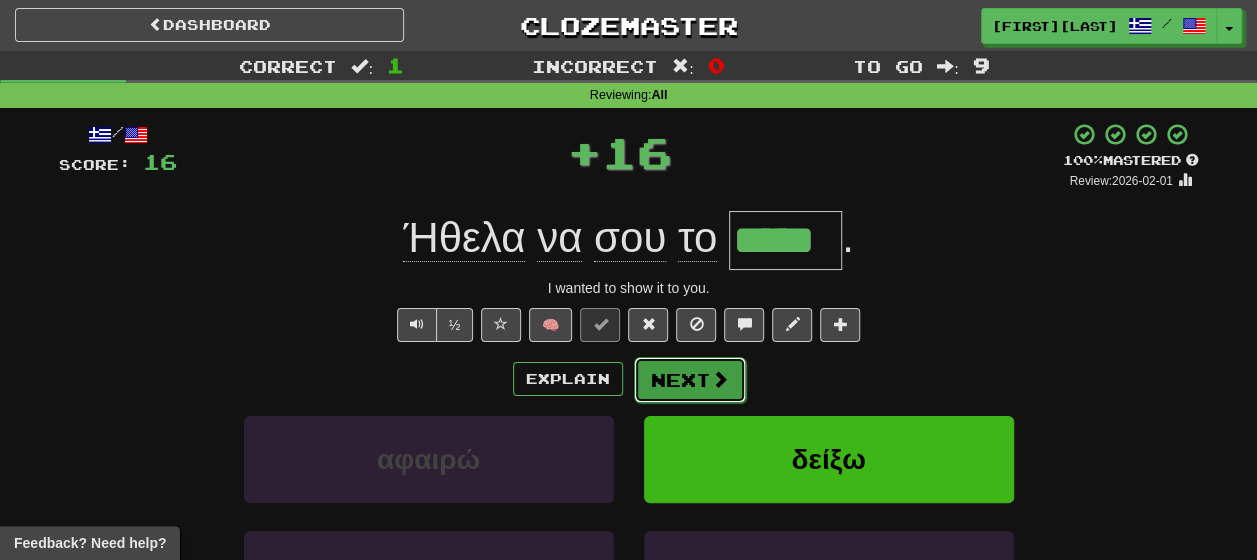 click on "Next" at bounding box center [690, 380] 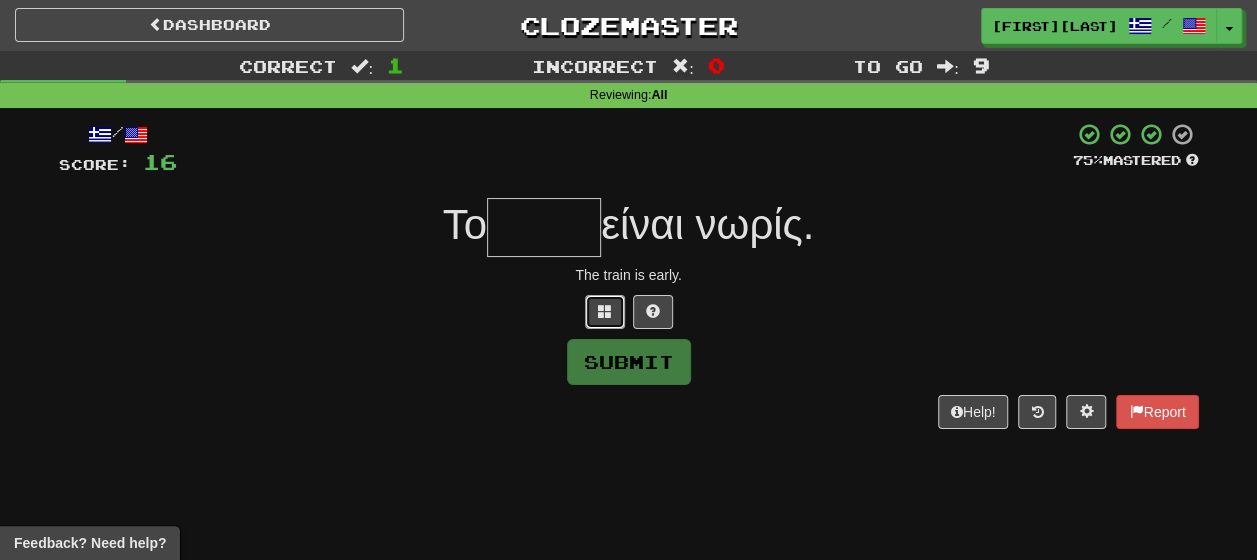 click at bounding box center (605, 312) 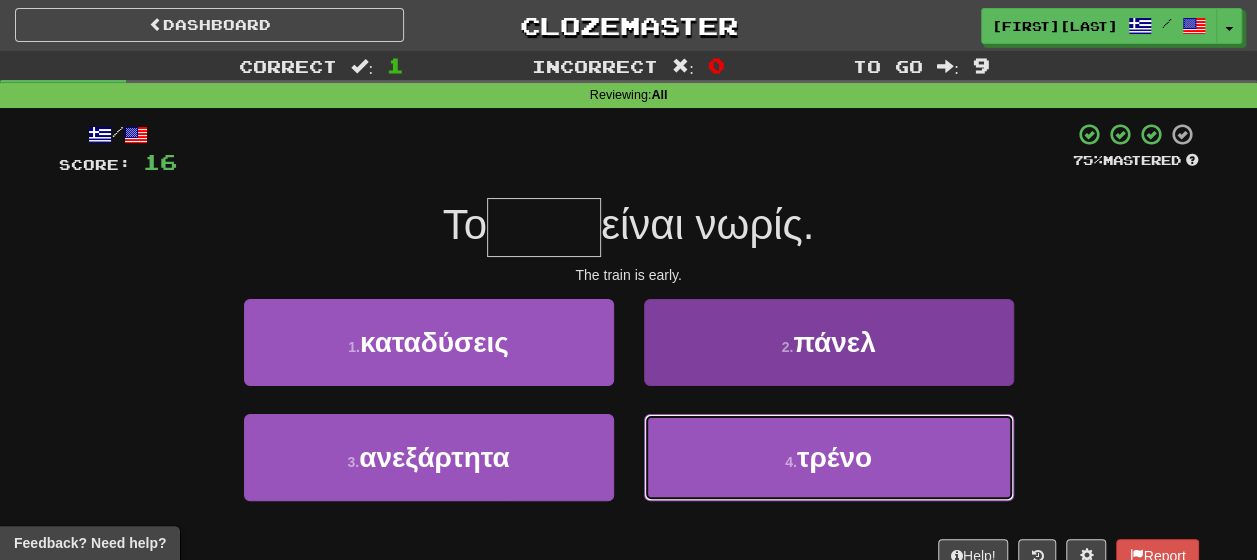 click on "τρένο" at bounding box center [834, 457] 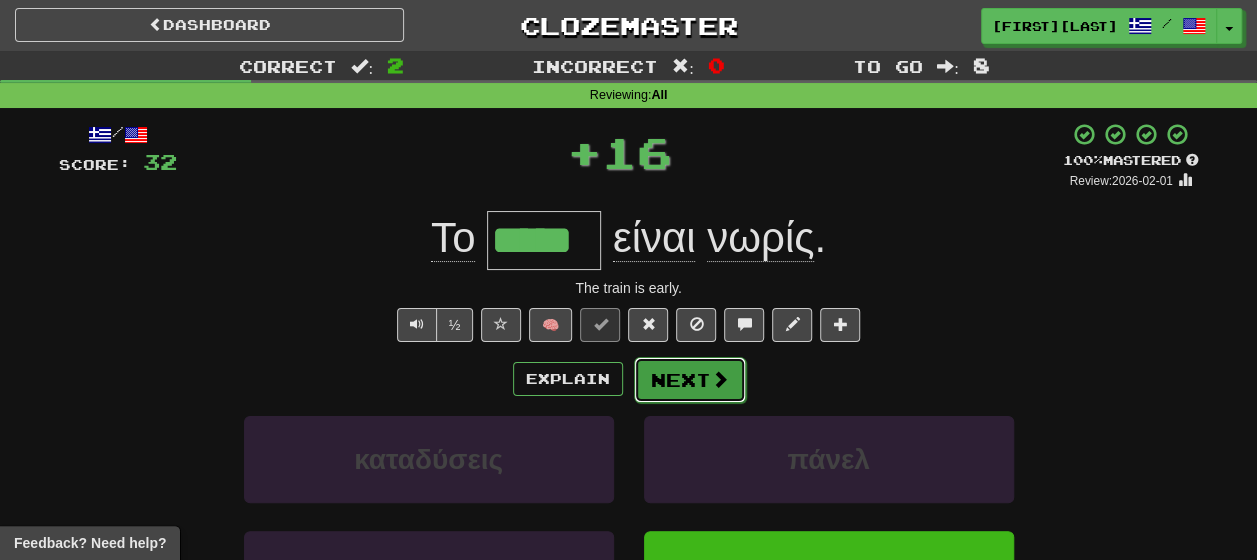 click on "Next" at bounding box center (690, 380) 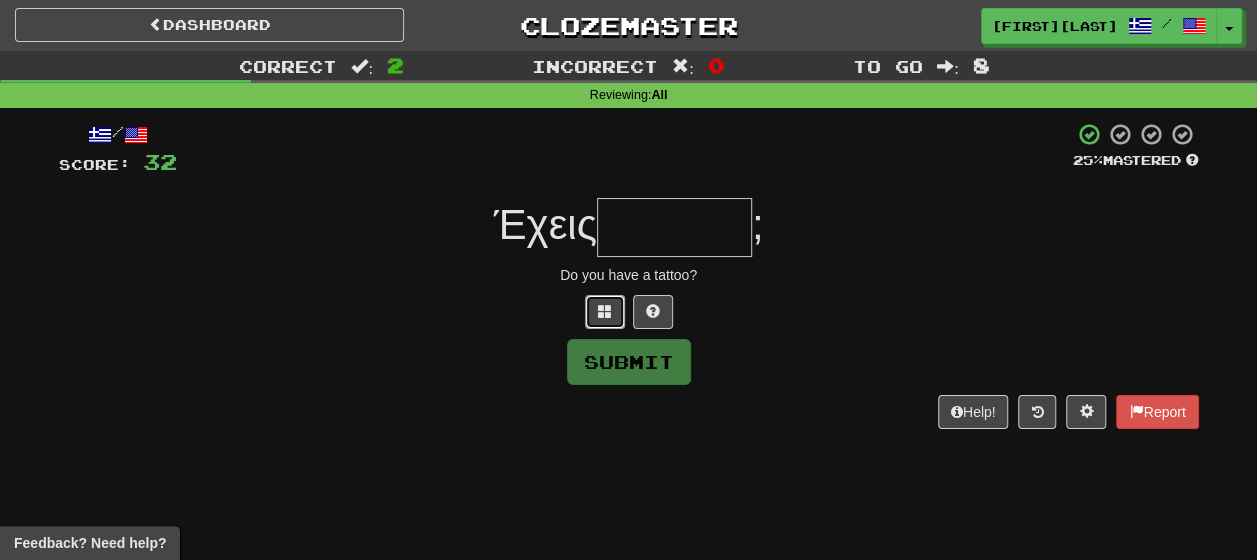 click at bounding box center [605, 312] 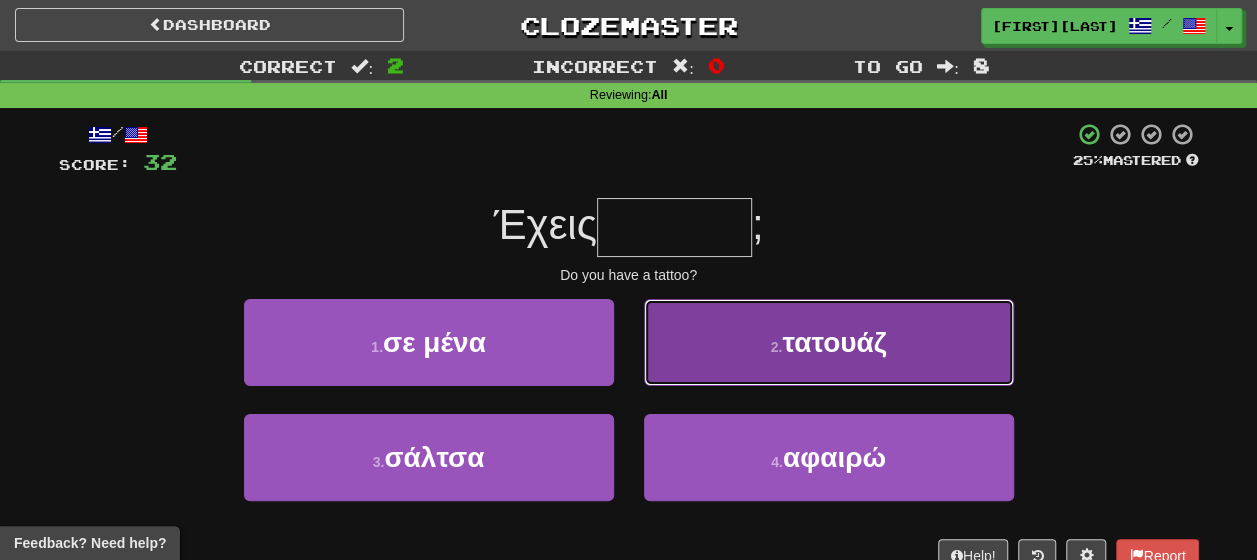 click on "2 ." at bounding box center [777, 347] 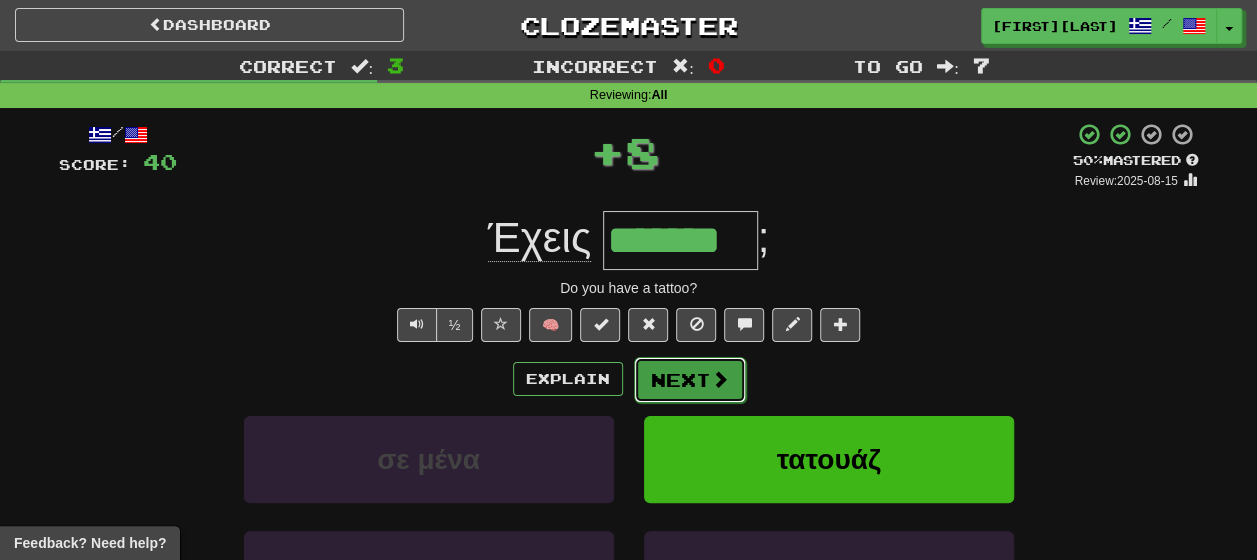 click on "Next" at bounding box center (690, 380) 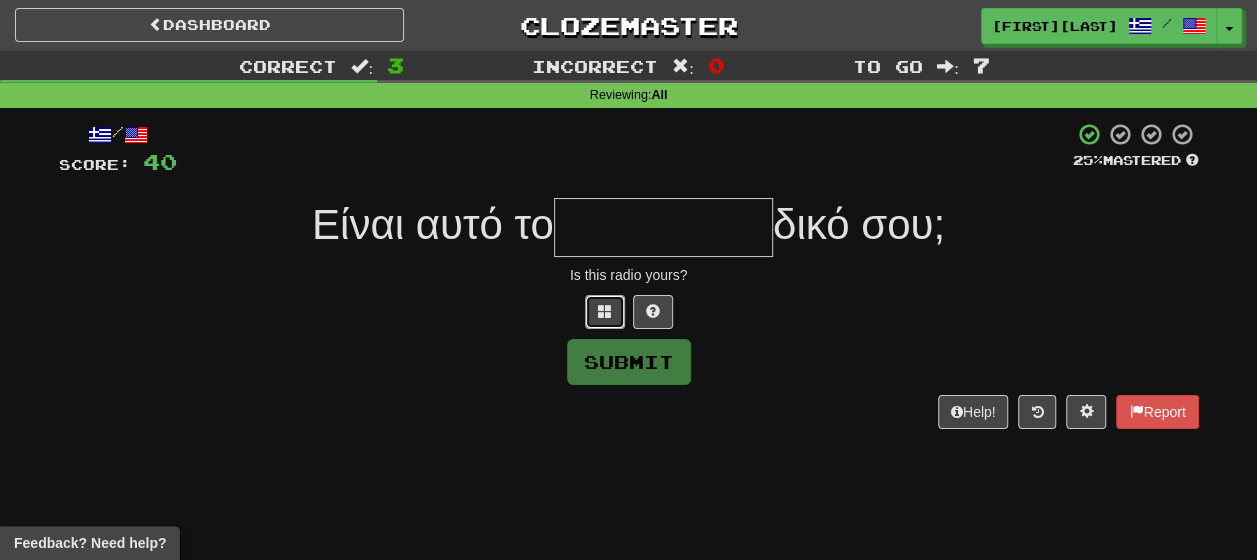 click at bounding box center [605, 311] 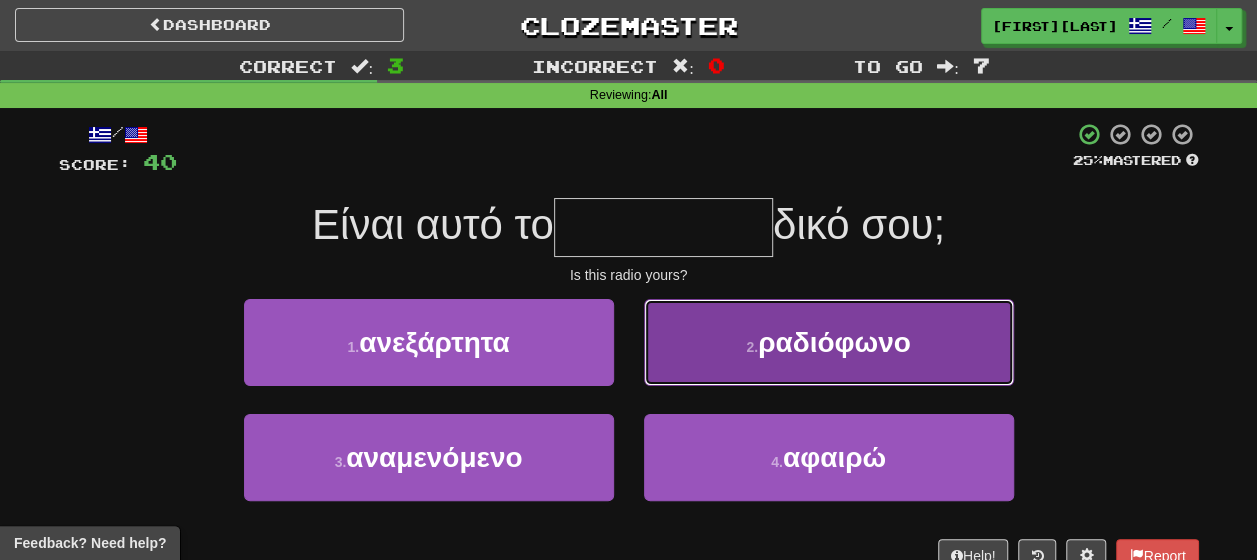 click on "2 .  ραδιόφωνο" at bounding box center (829, 342) 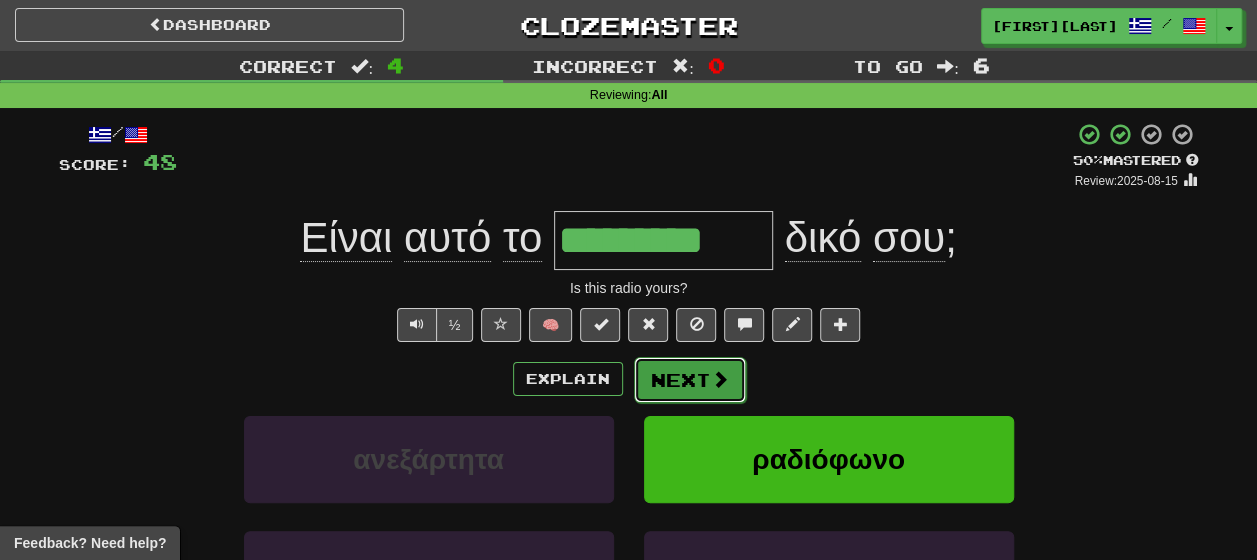 click on "Next" at bounding box center [690, 380] 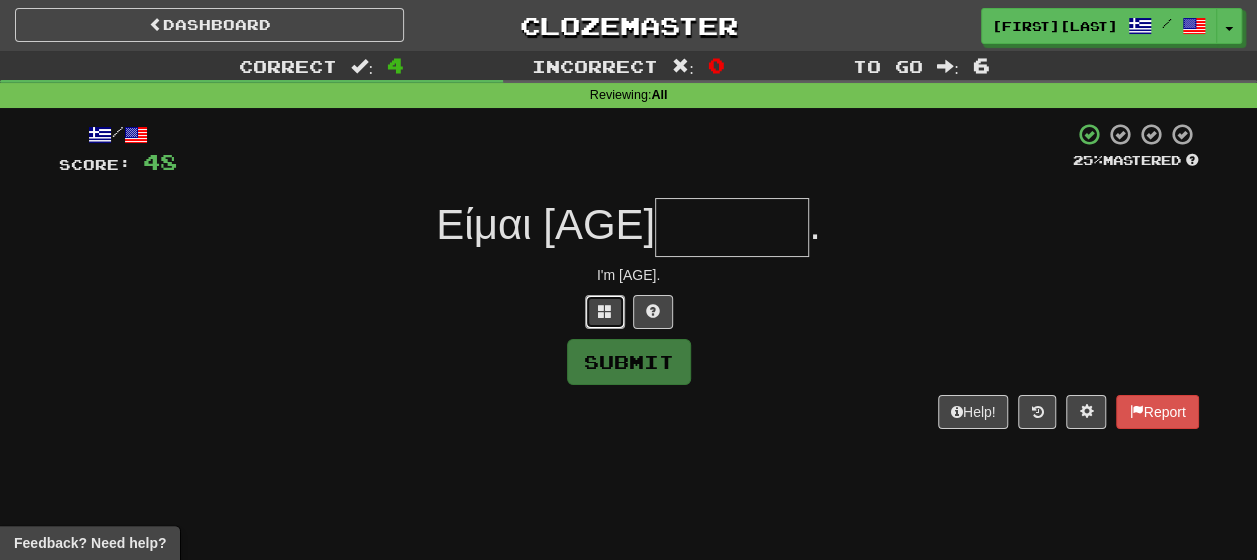 click at bounding box center [605, 312] 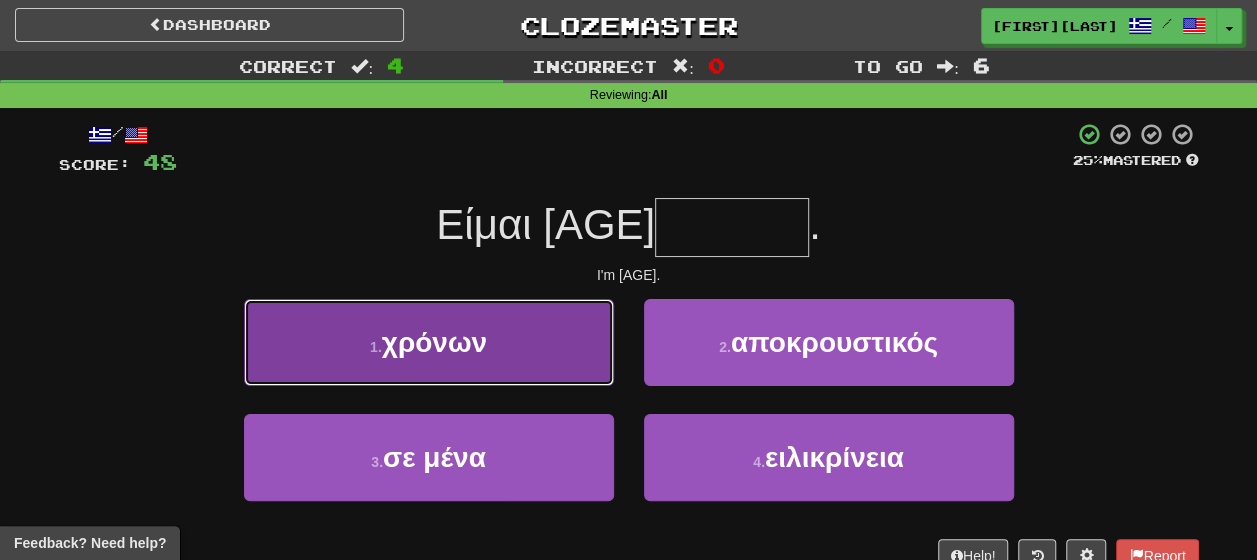 click on "1 .  χρόνων" at bounding box center [429, 342] 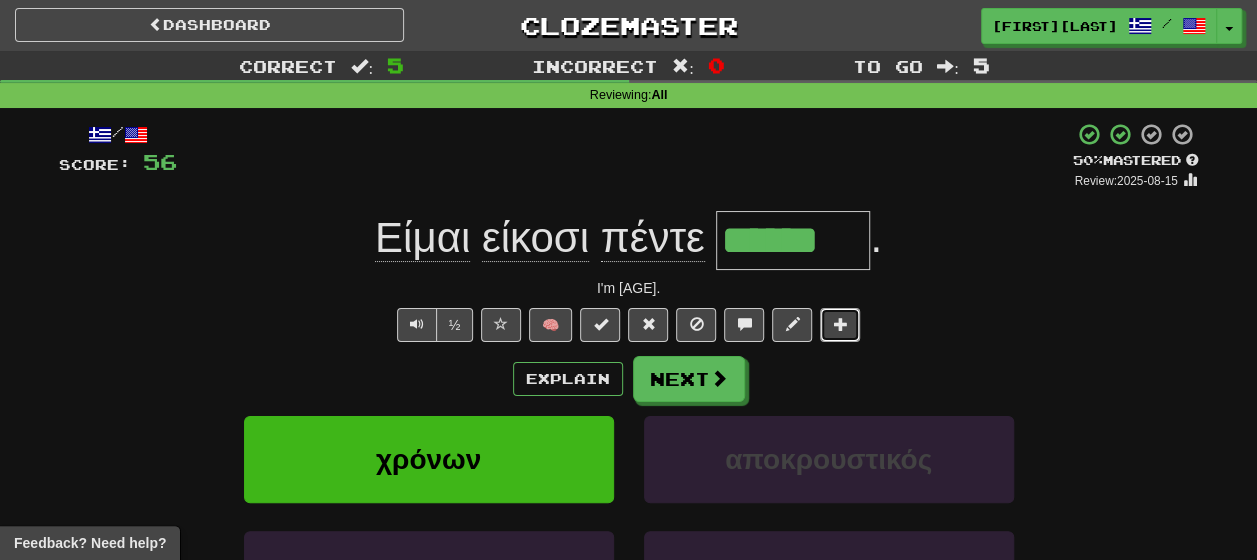 click at bounding box center (840, 324) 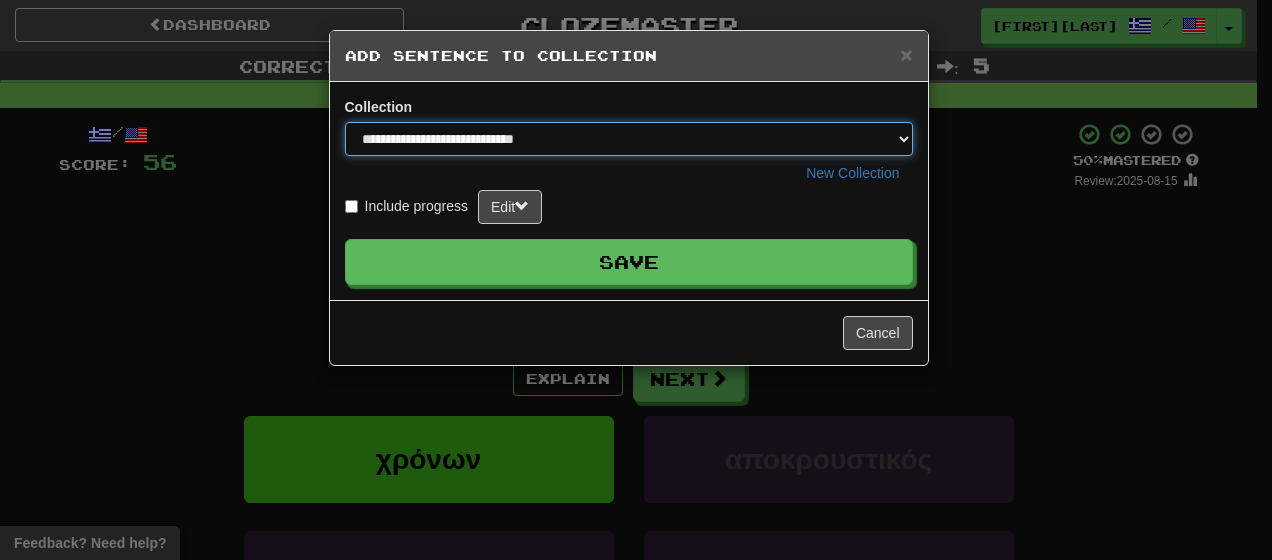 click on "**********" at bounding box center (629, 139) 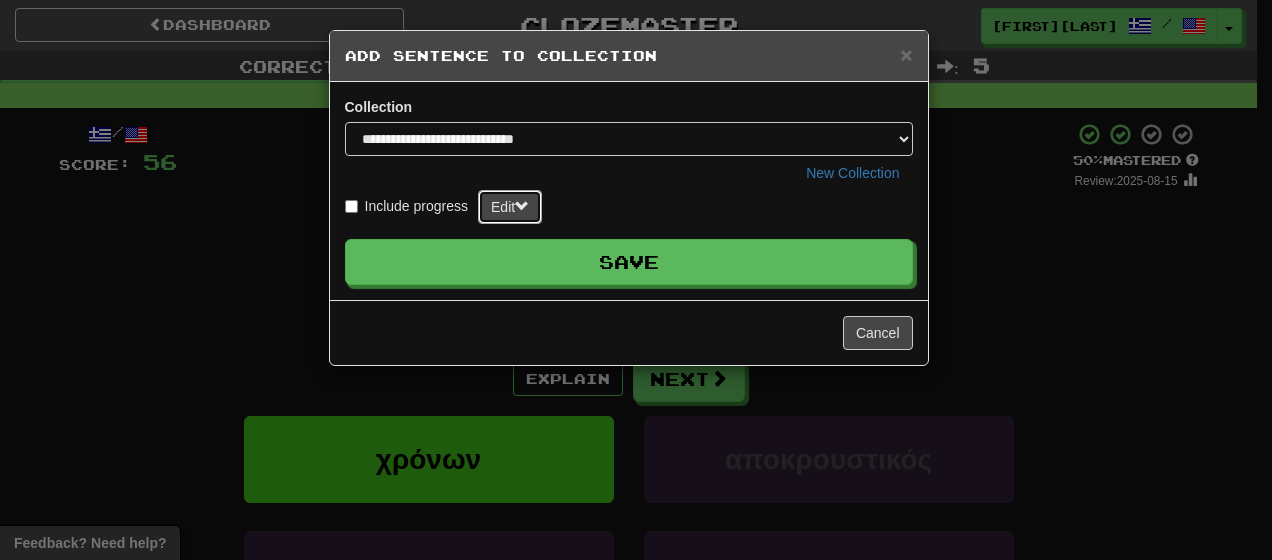 click at bounding box center [522, 206] 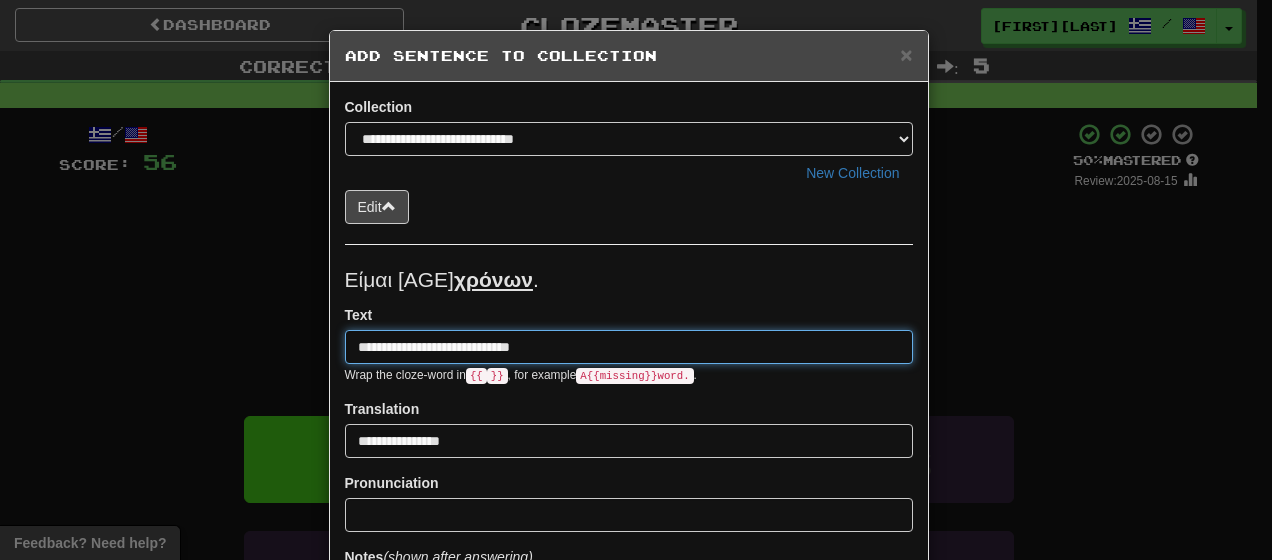 drag, startPoint x: 460, startPoint y: 342, endPoint x: 427, endPoint y: 342, distance: 33 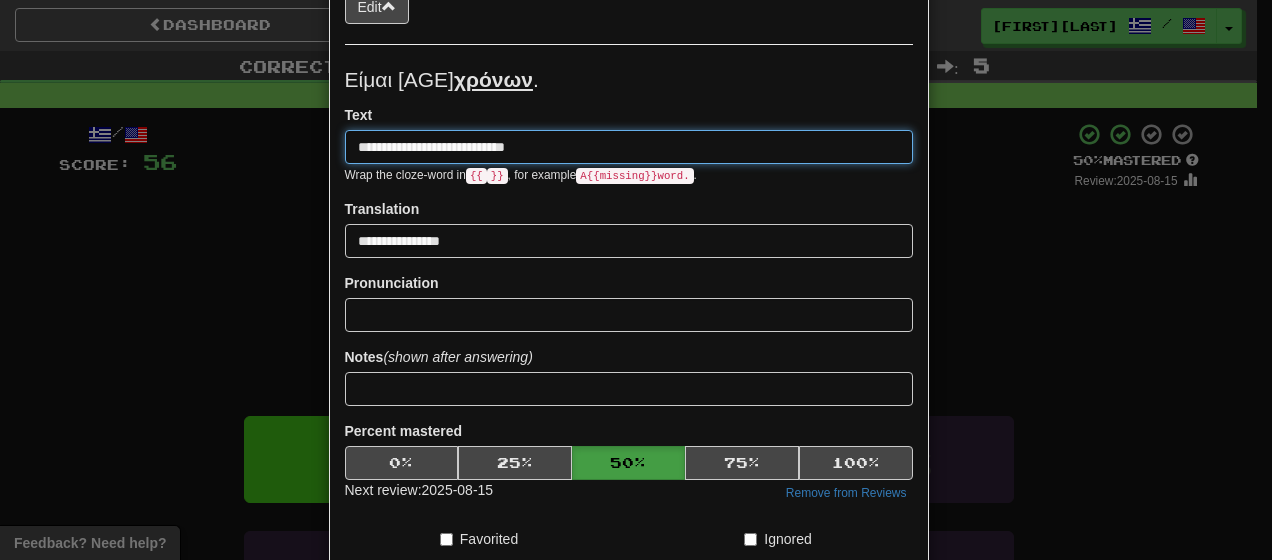 scroll, scrollTop: 0, scrollLeft: 0, axis: both 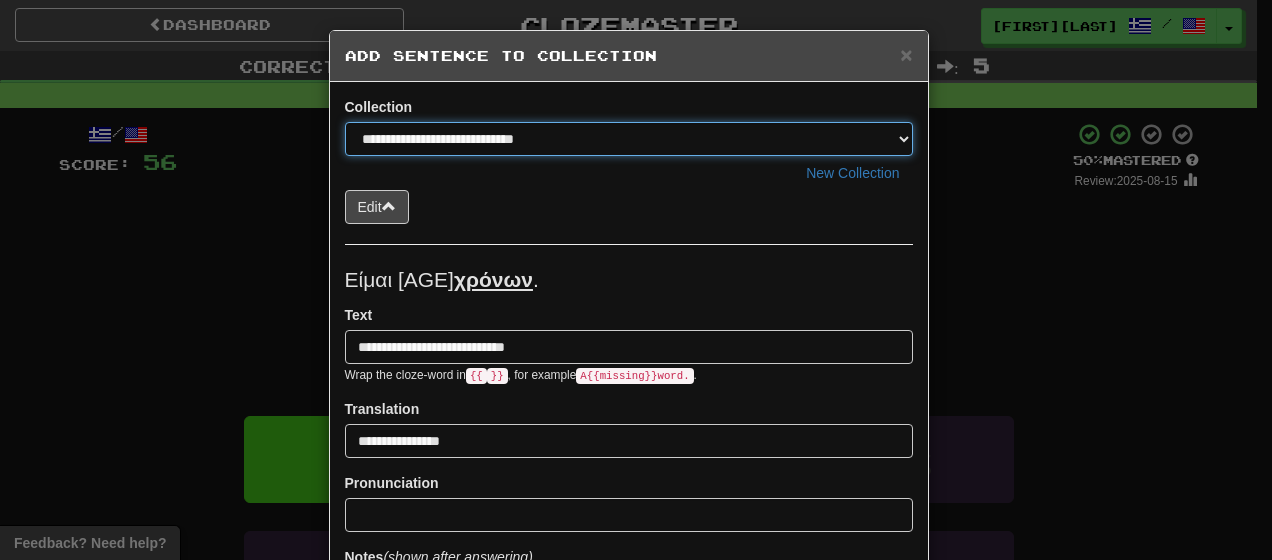 click on "**********" at bounding box center [629, 139] 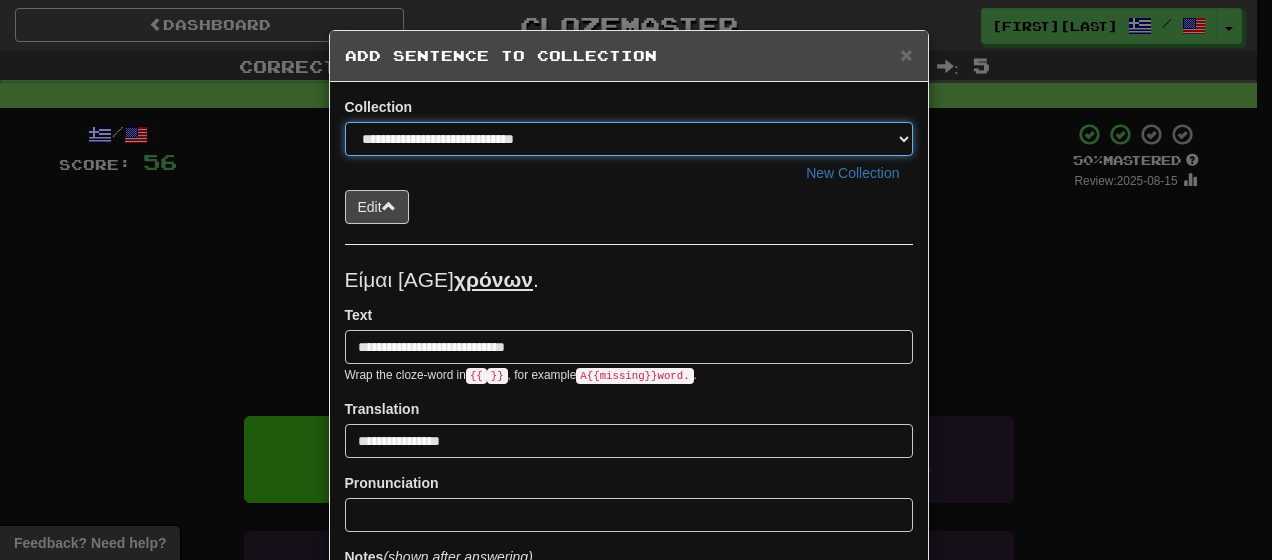 click on "**********" at bounding box center (629, 139) 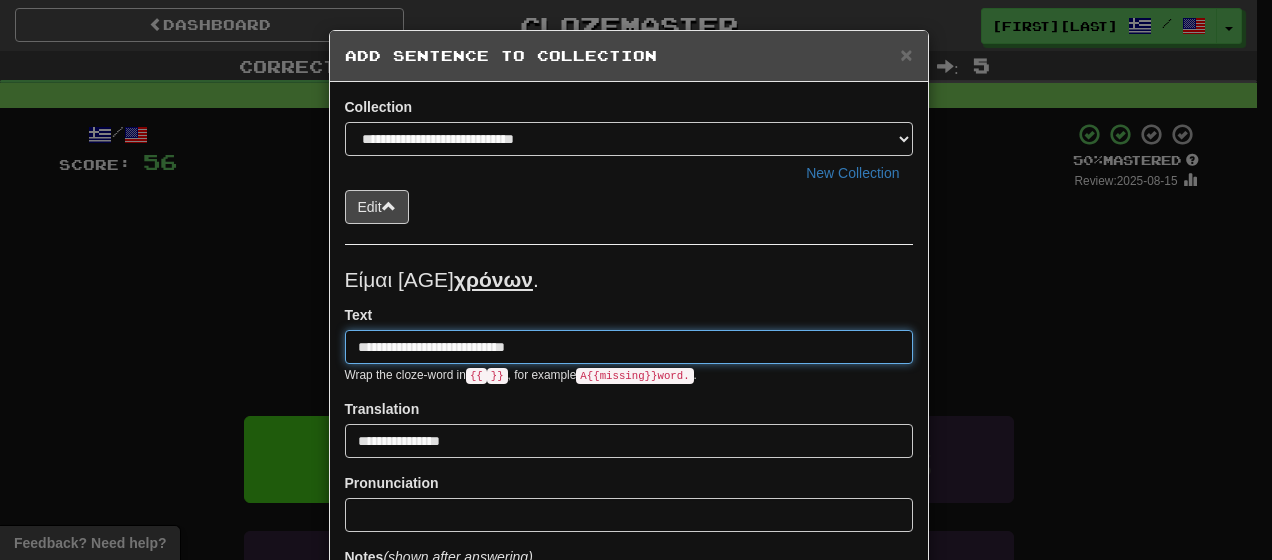 drag, startPoint x: 469, startPoint y: 342, endPoint x: 458, endPoint y: 341, distance: 11.045361 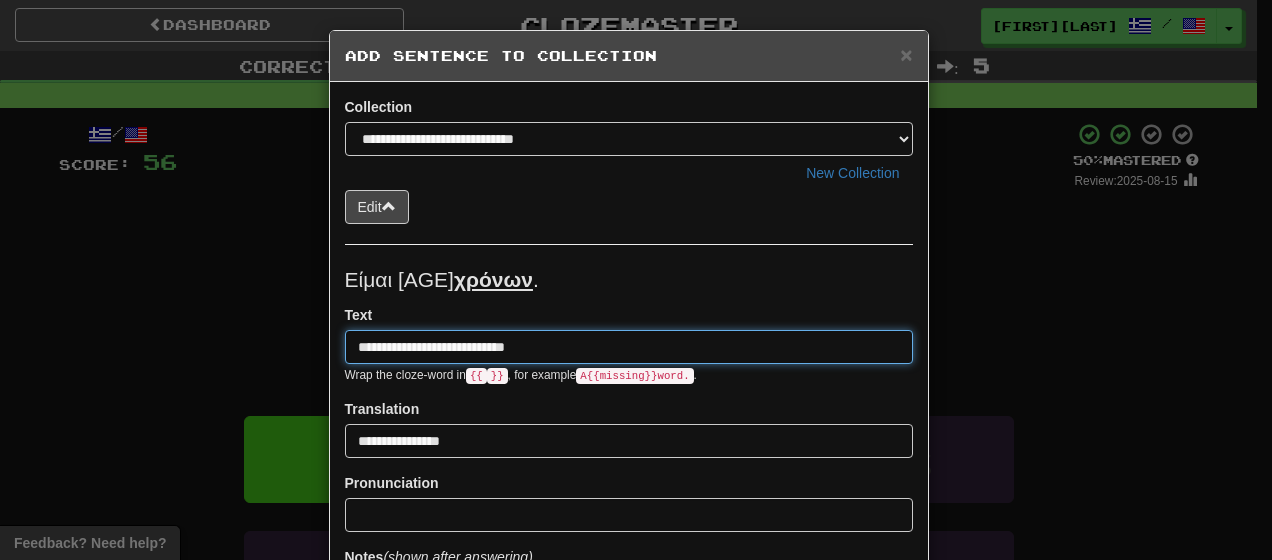 click on "**********" at bounding box center (629, 347) 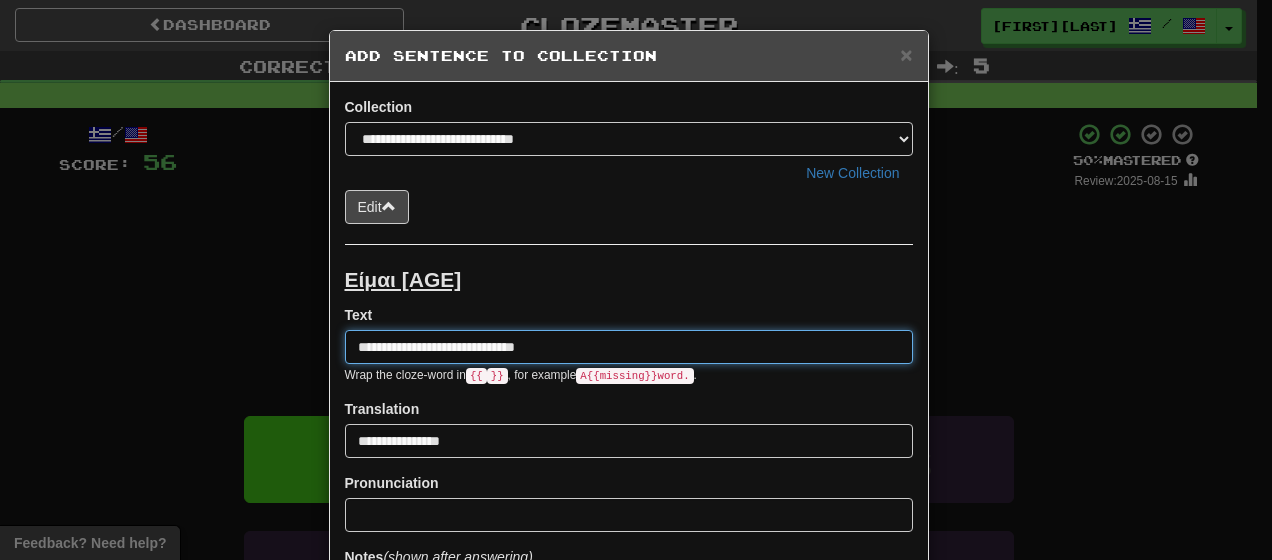 click on "**********" at bounding box center (629, 347) 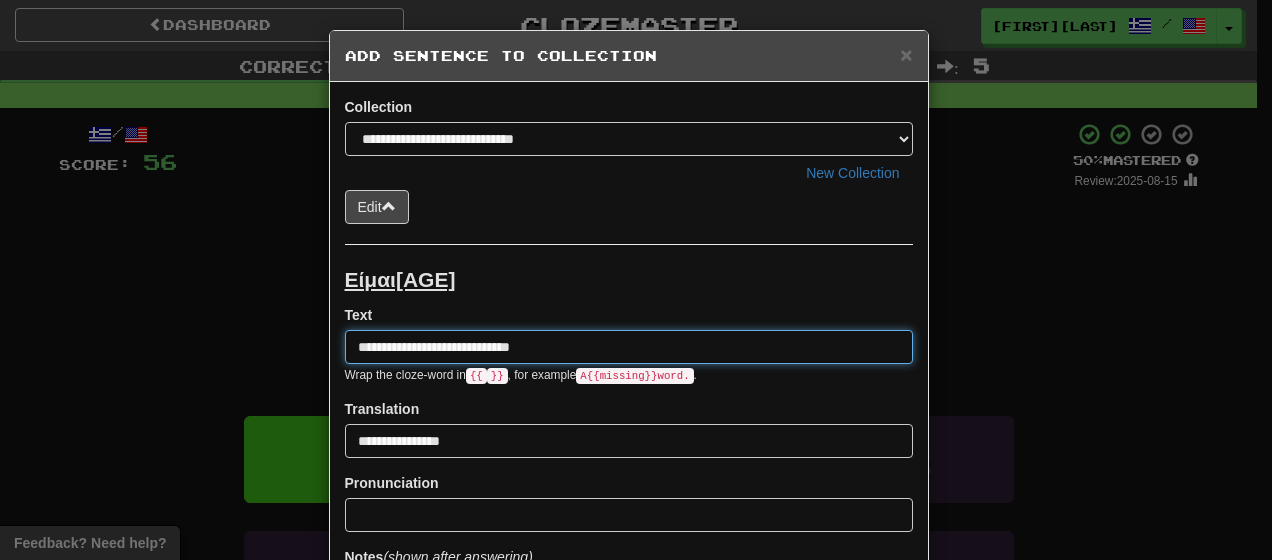 paste on "**" 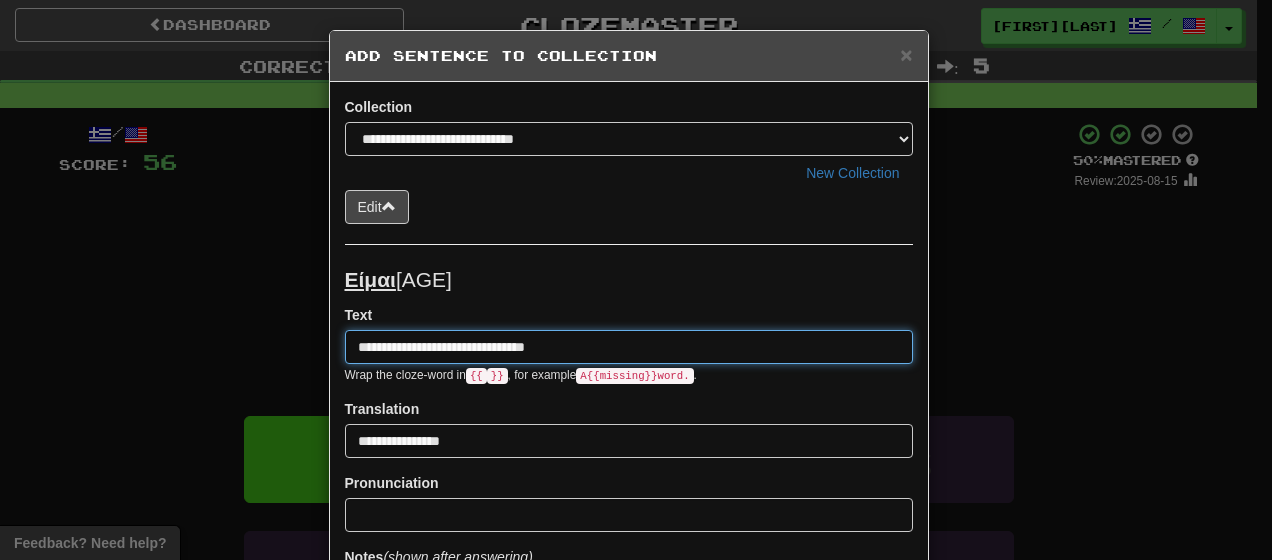 click on "**********" at bounding box center [629, 347] 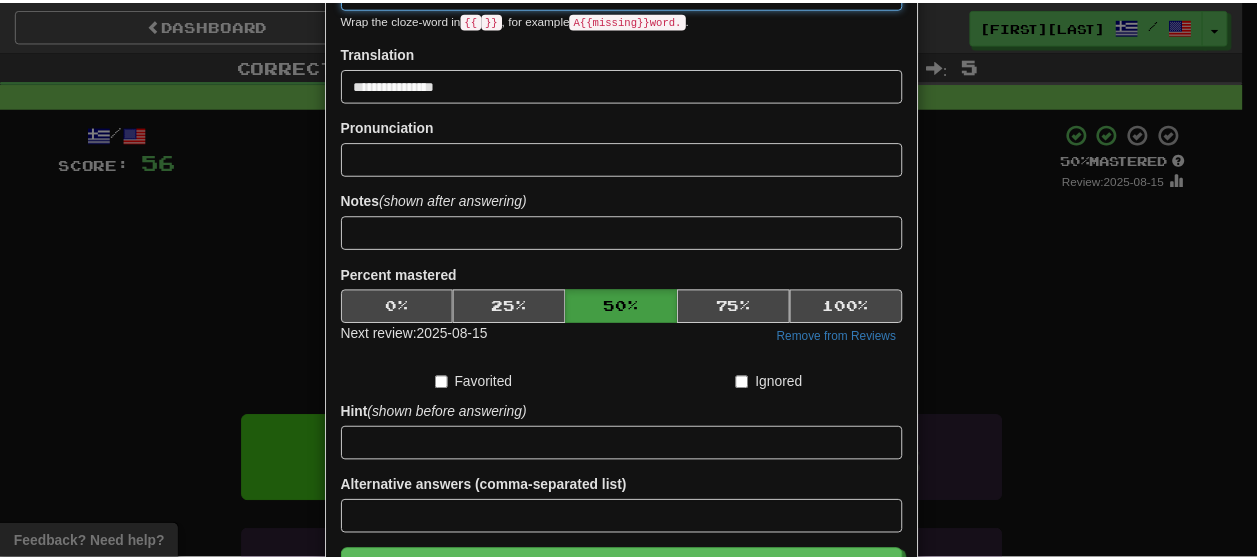 scroll, scrollTop: 498, scrollLeft: 0, axis: vertical 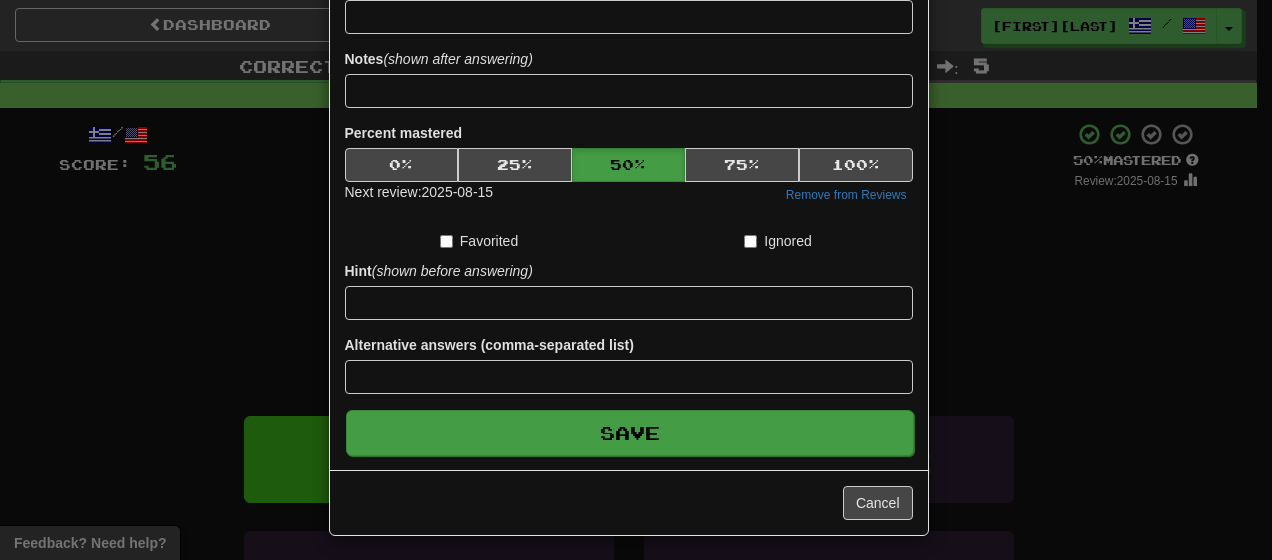 type on "**********" 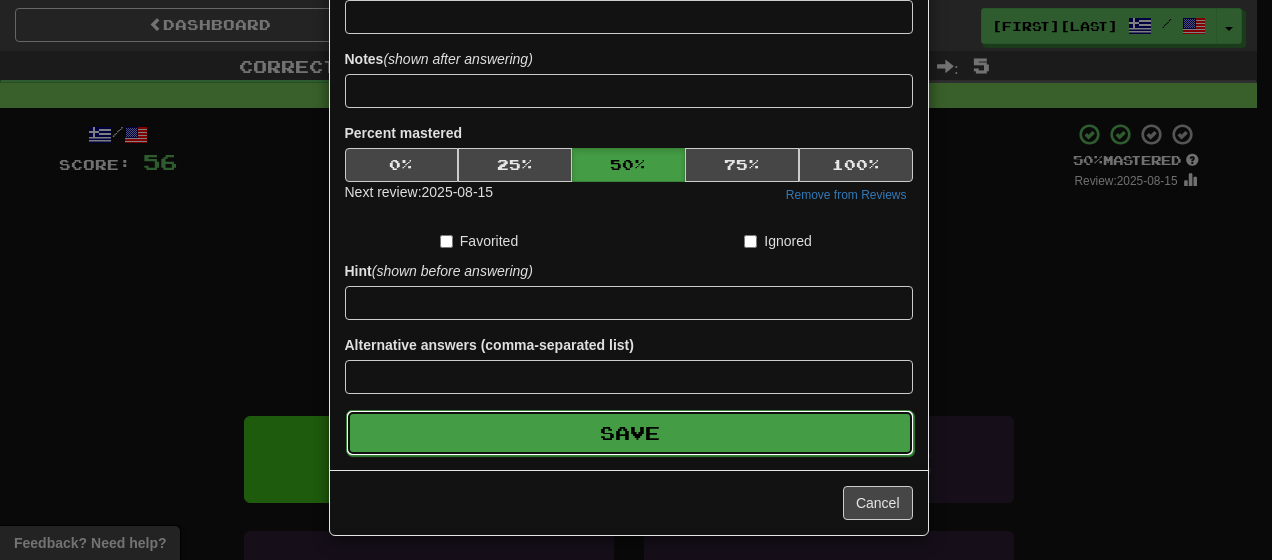 click on "Save" at bounding box center [630, 433] 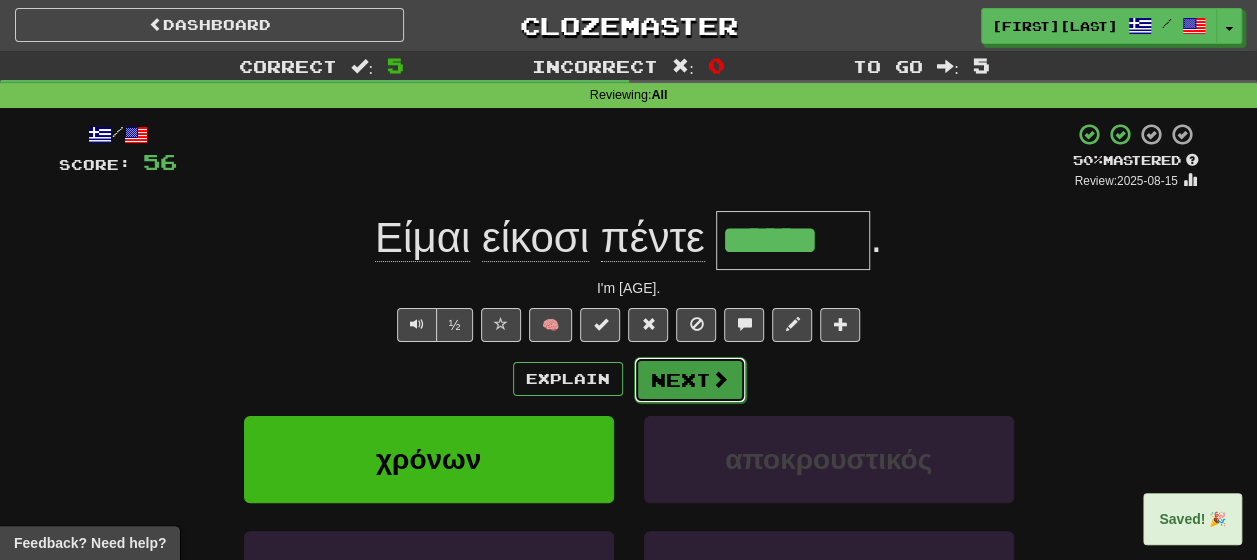 click on "Next" at bounding box center [690, 380] 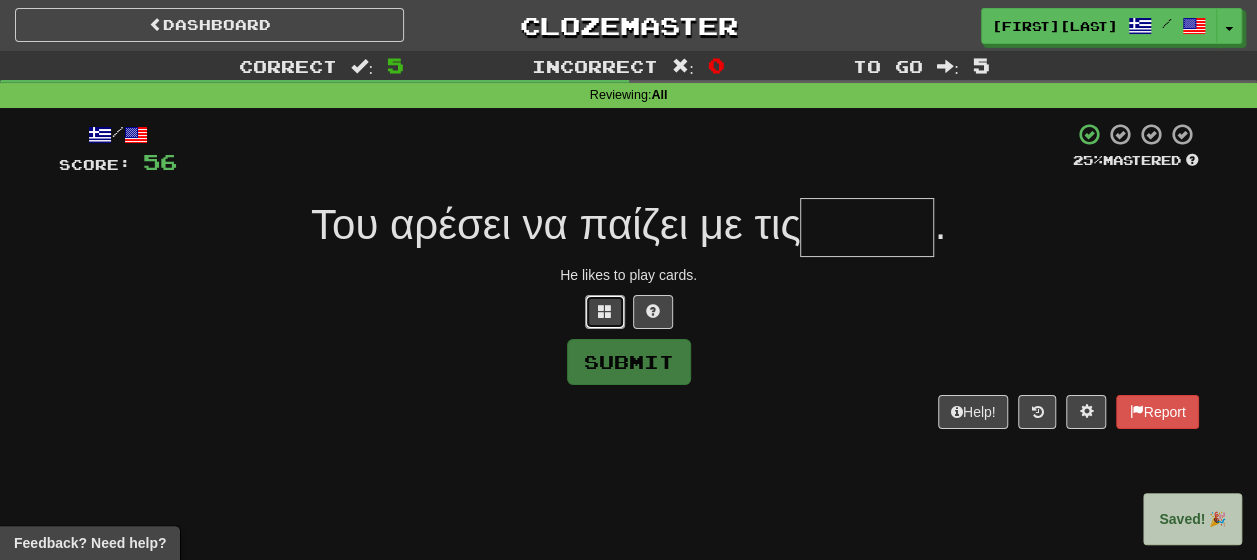 click at bounding box center [605, 312] 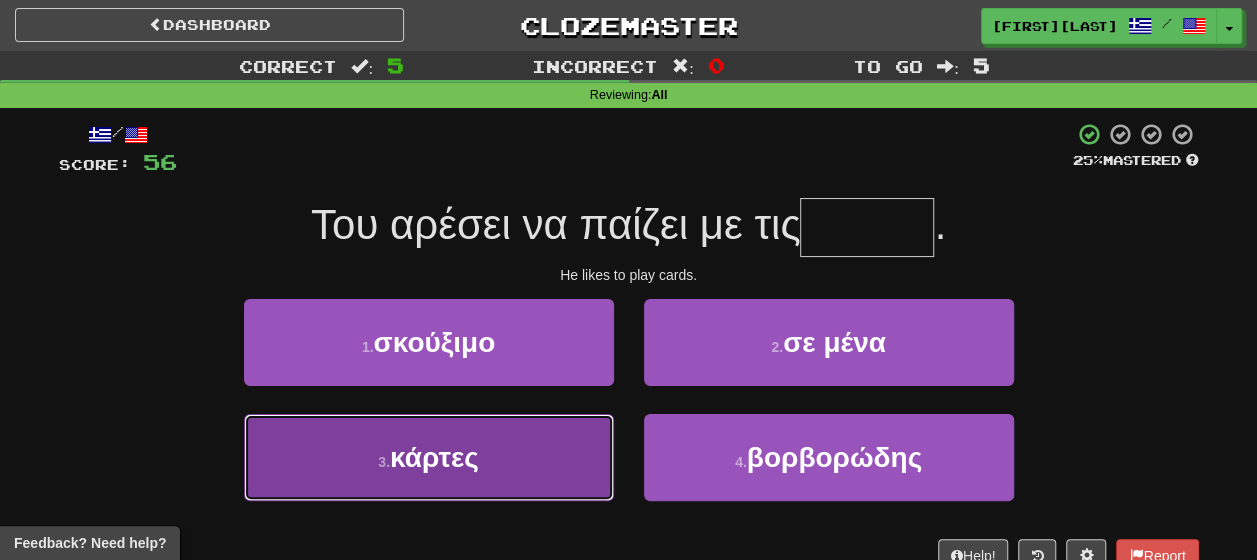 click on "3 .  κάρτες" at bounding box center [429, 457] 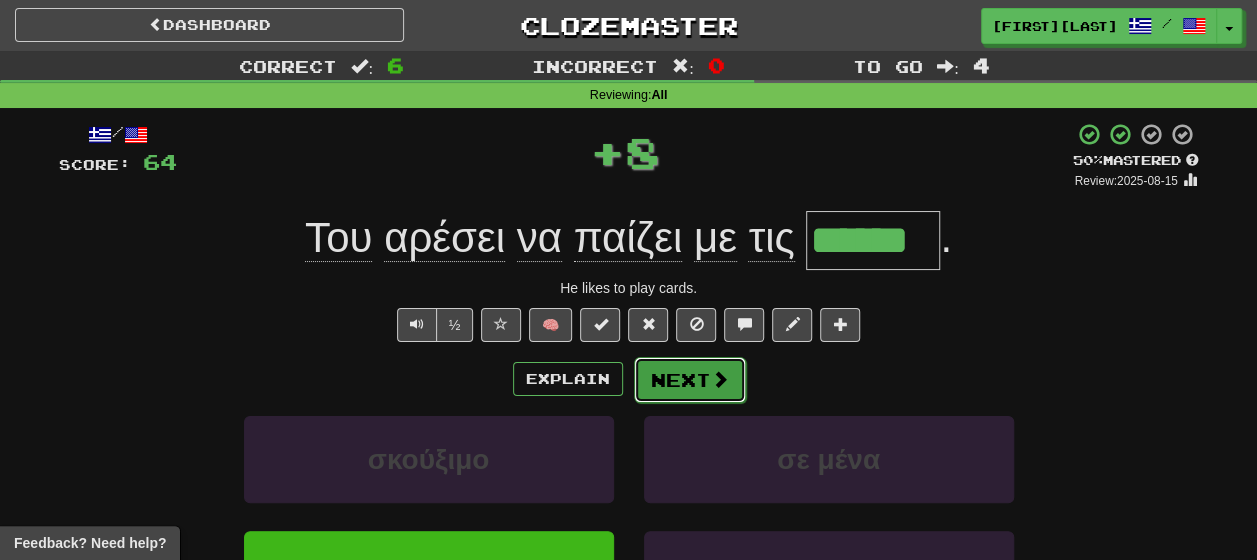 click on "Next" at bounding box center (690, 380) 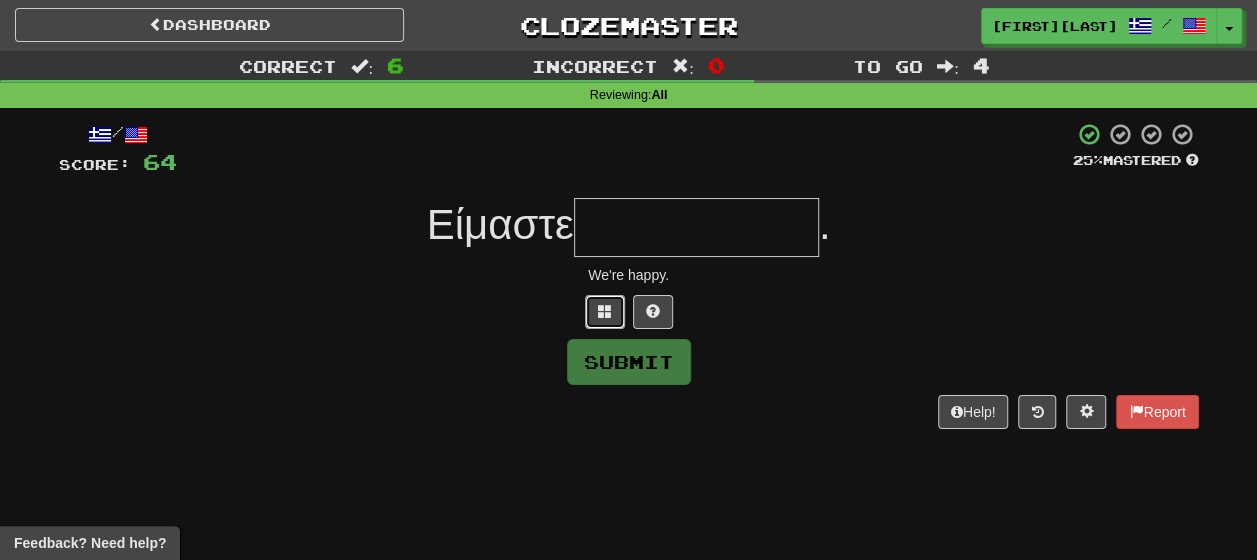 click at bounding box center (605, 312) 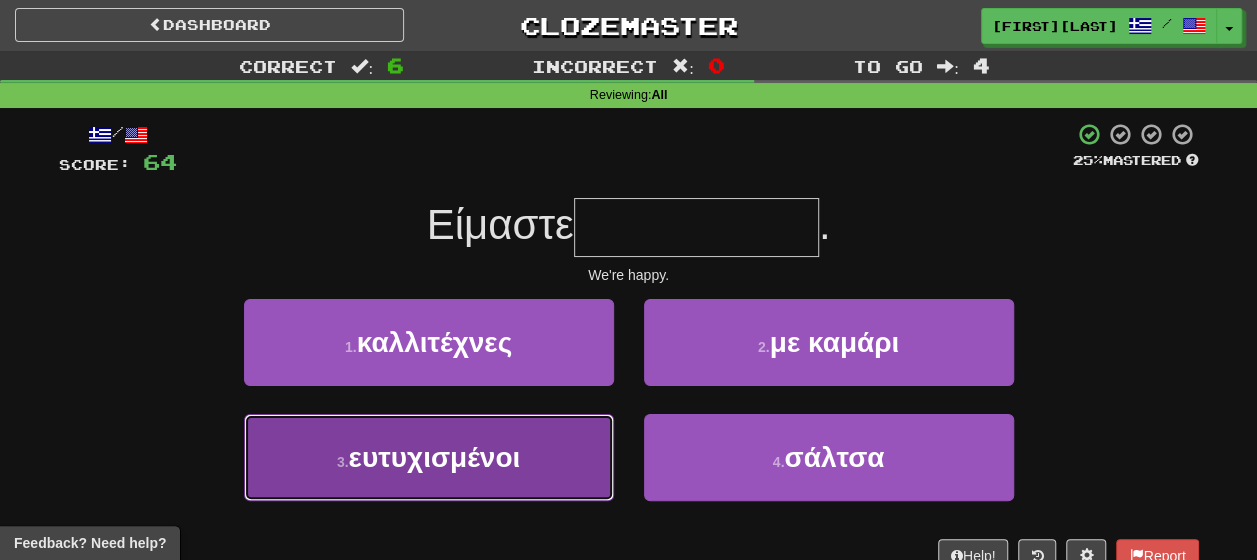 click on "3 .  ευτυχισμένοι" at bounding box center (429, 457) 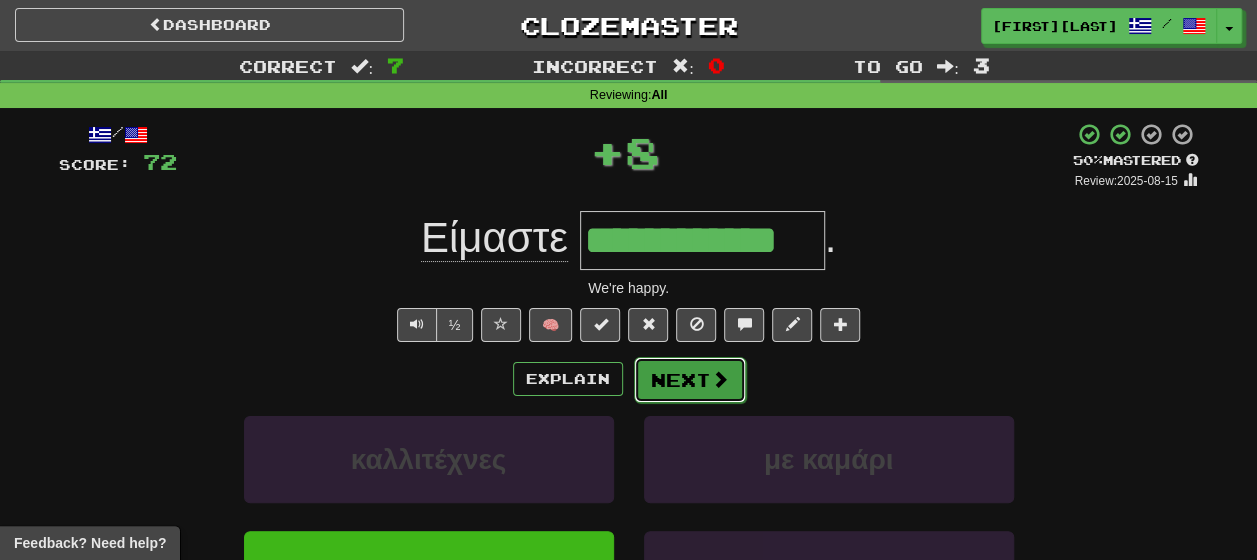 click at bounding box center (720, 379) 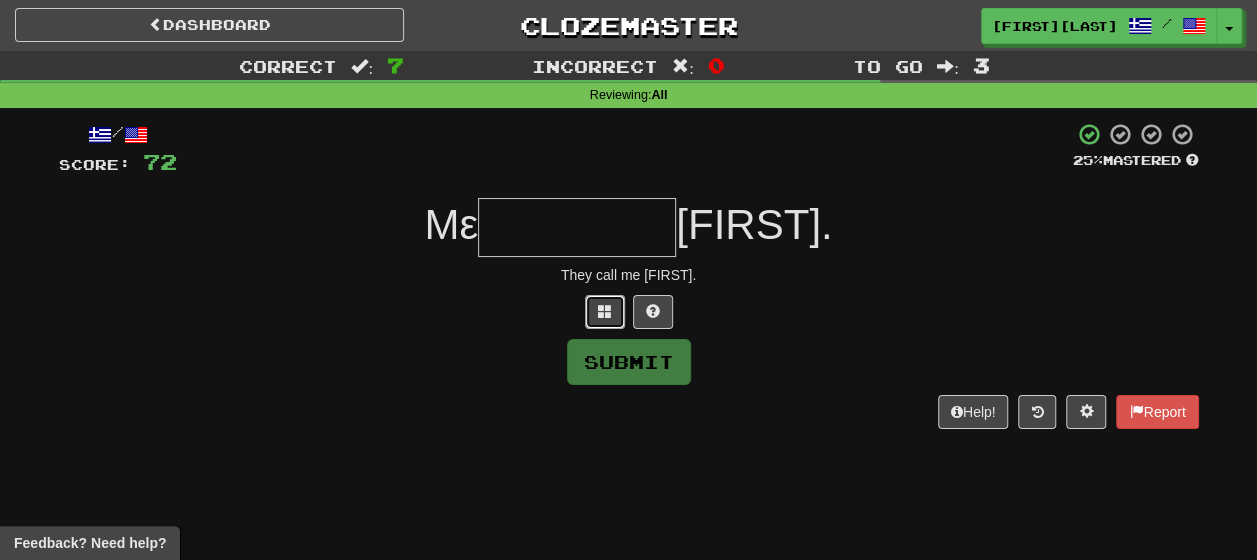 click at bounding box center [605, 311] 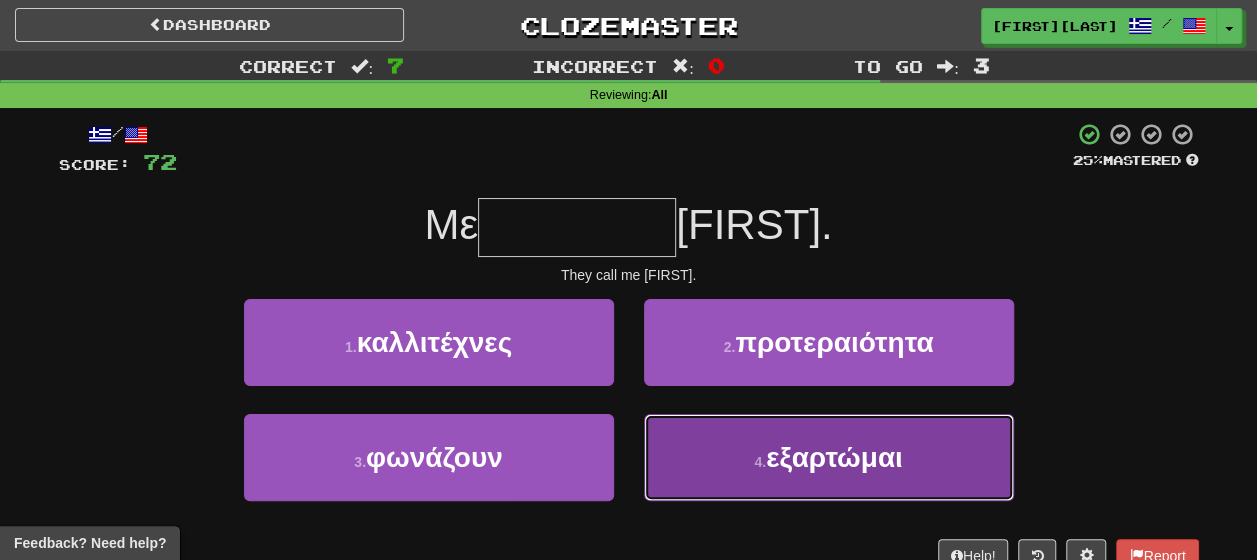 click on "4 .  εξαρτώμαι" at bounding box center [829, 457] 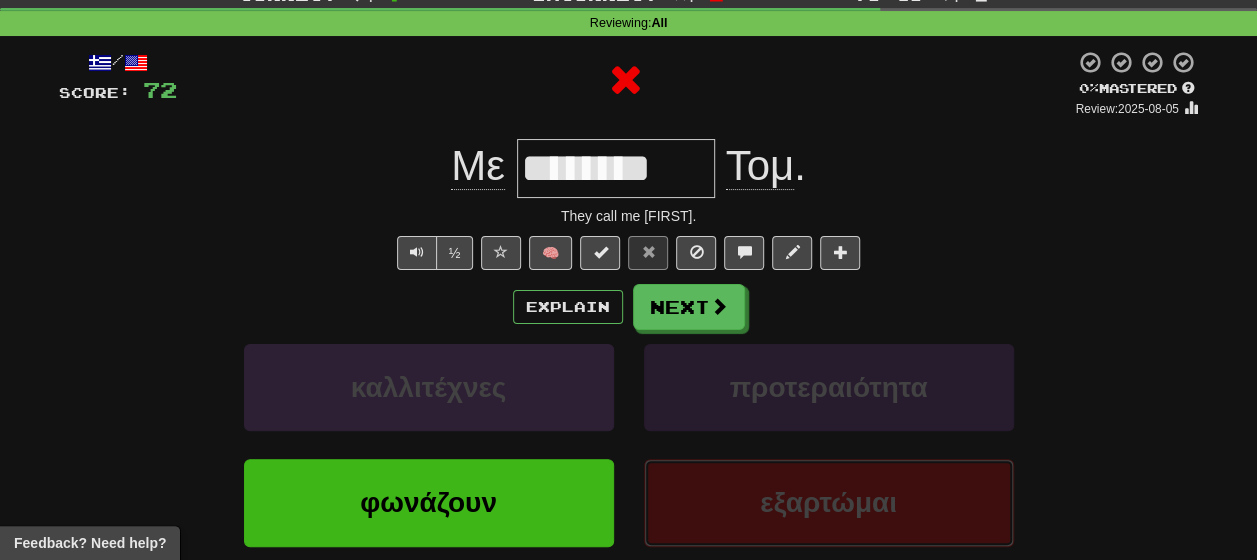 scroll, scrollTop: 100, scrollLeft: 0, axis: vertical 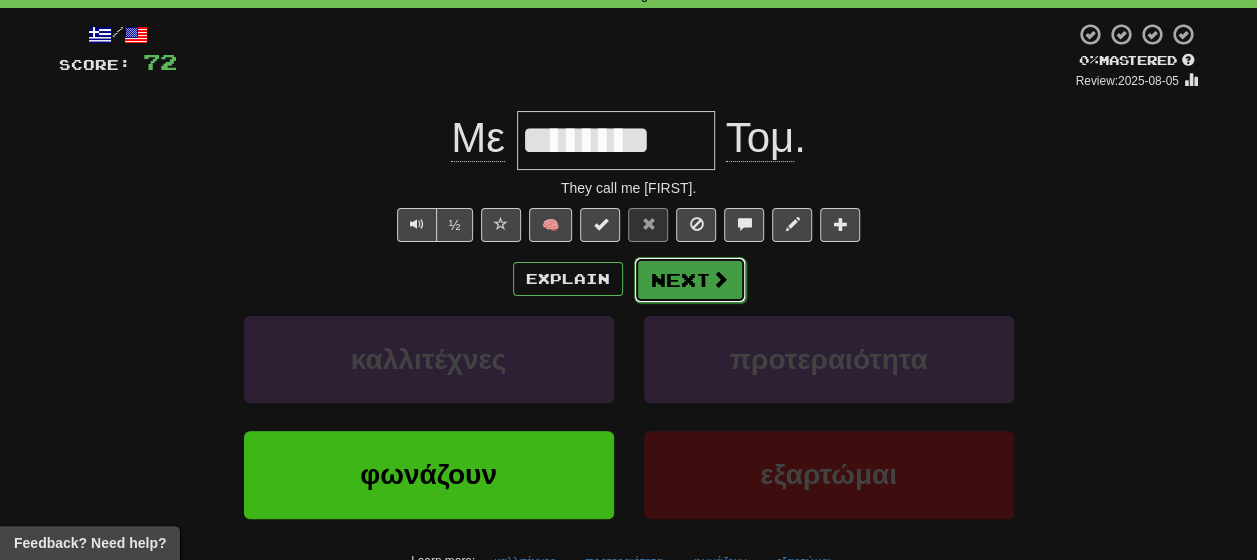 click on "Next" at bounding box center [690, 280] 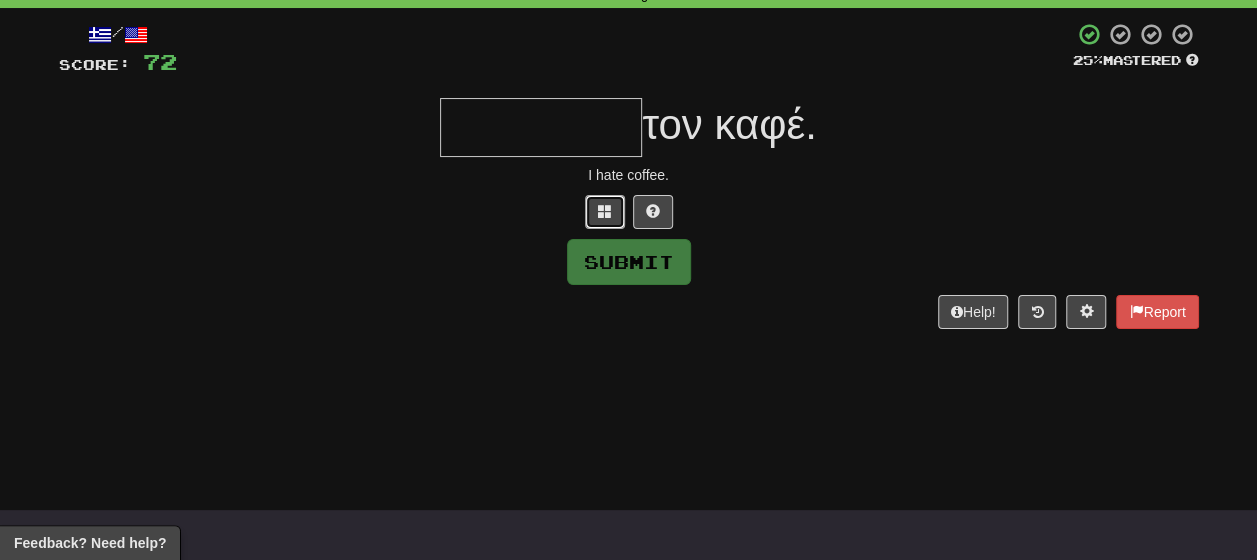 click at bounding box center (605, 211) 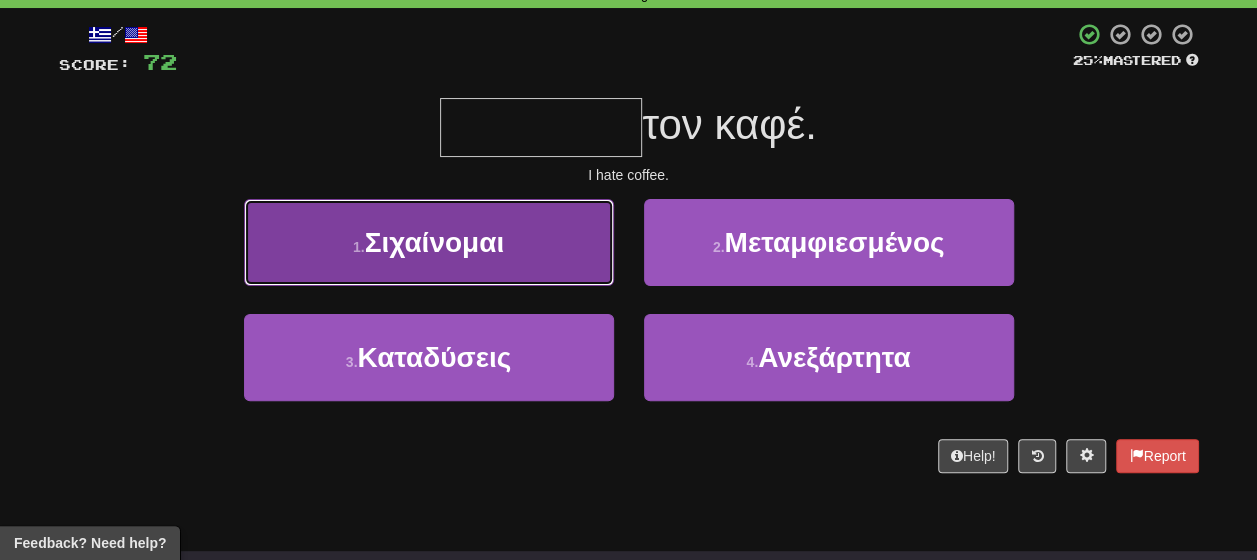 click on "1 .  Σιχαίνομαι" at bounding box center (429, 242) 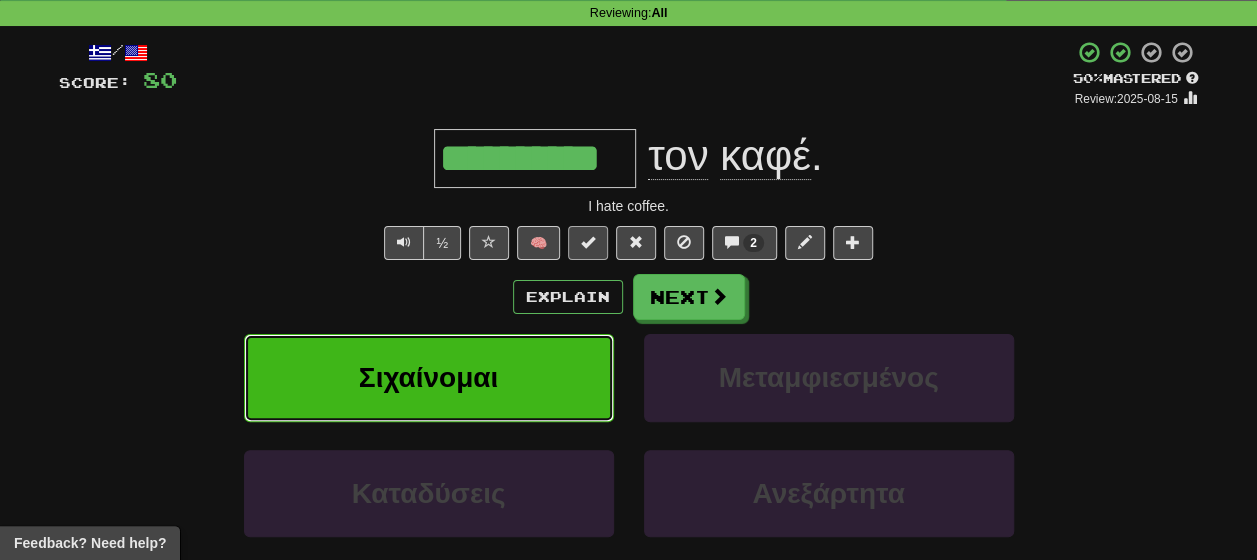 scroll, scrollTop: 0, scrollLeft: 0, axis: both 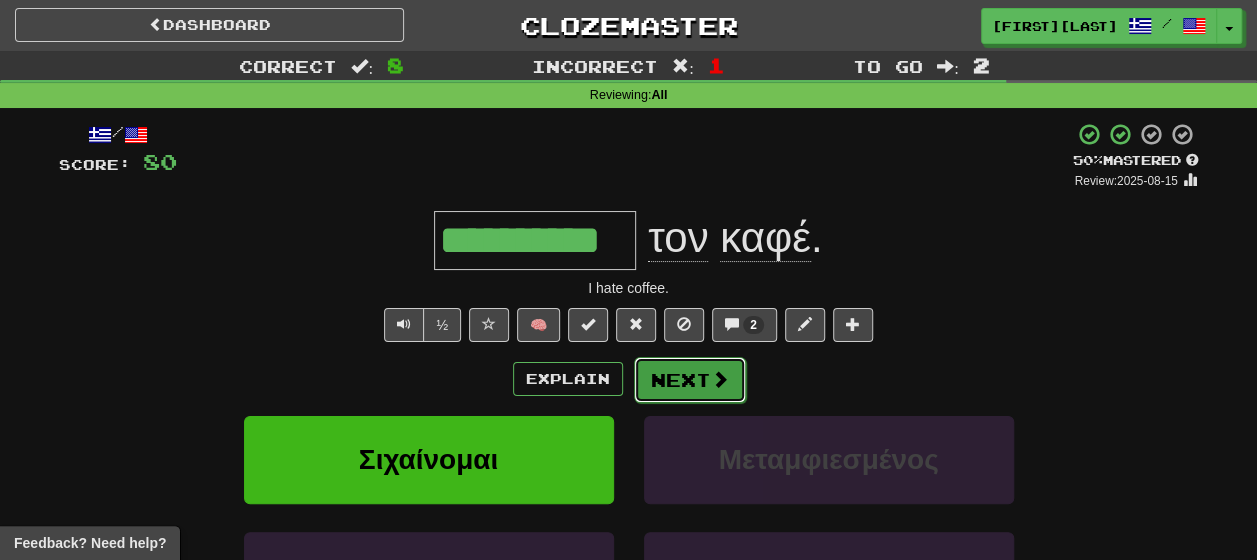 click on "Next" at bounding box center [690, 380] 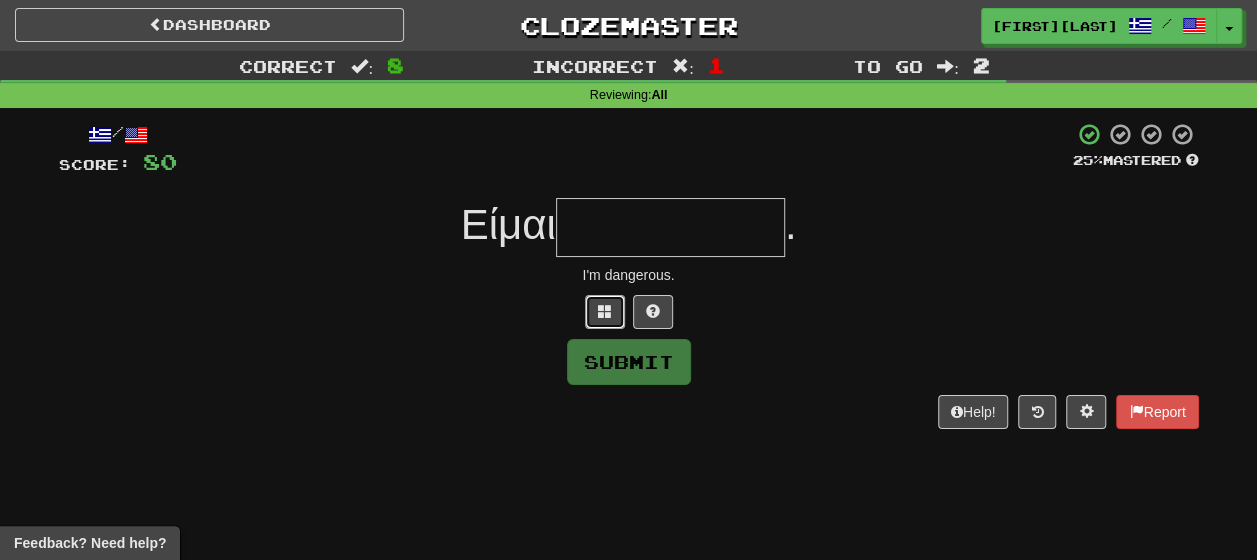 click at bounding box center (605, 312) 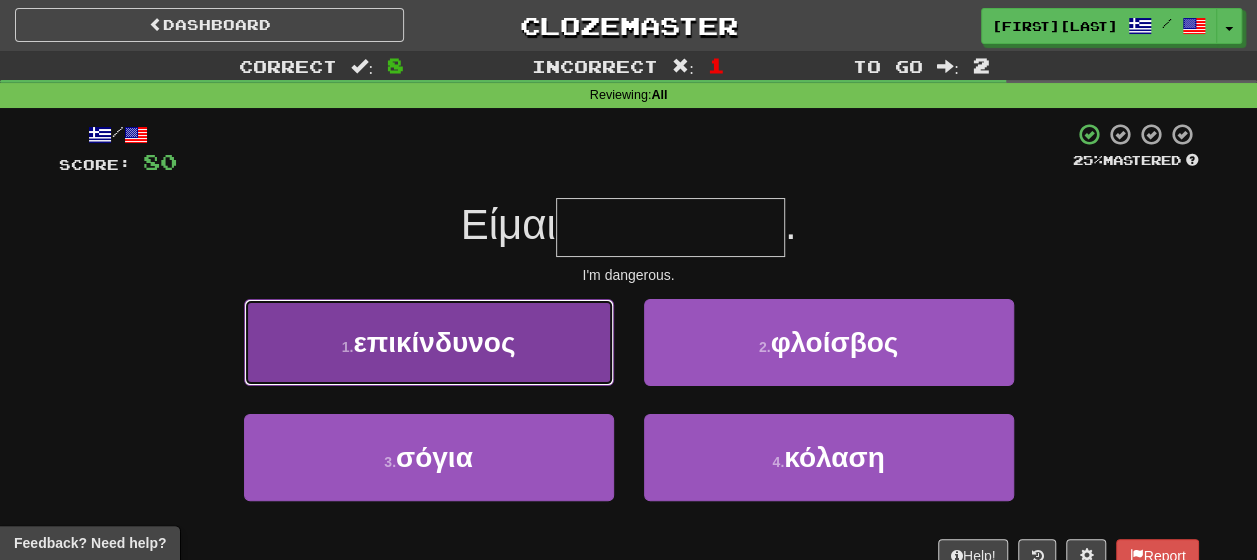 click on "1 .  επικίνδυνος" at bounding box center (429, 342) 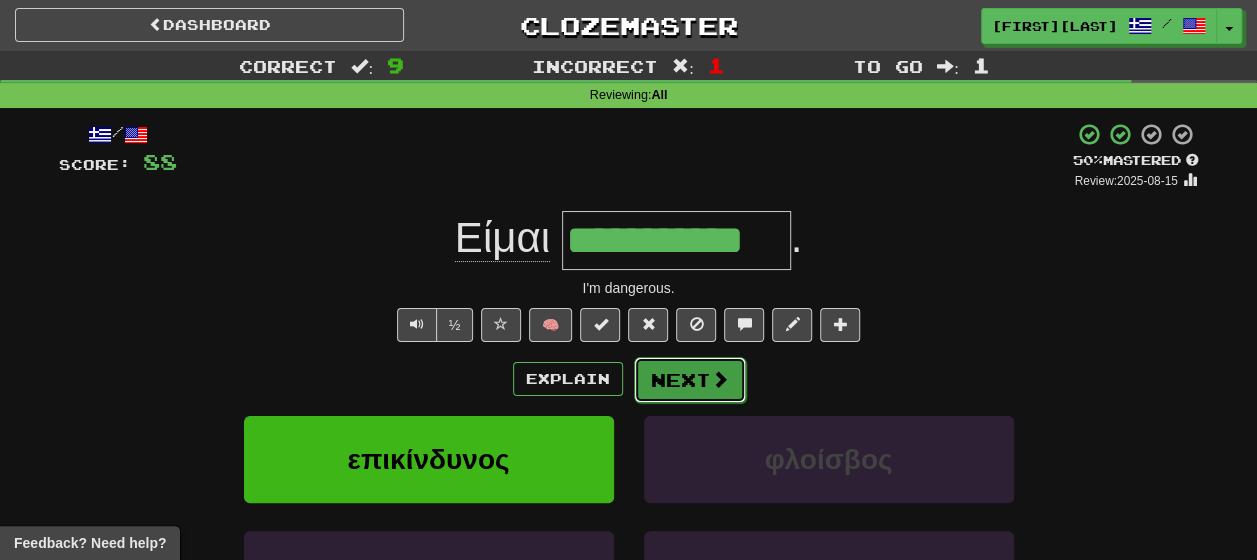 click on "Next" at bounding box center [690, 380] 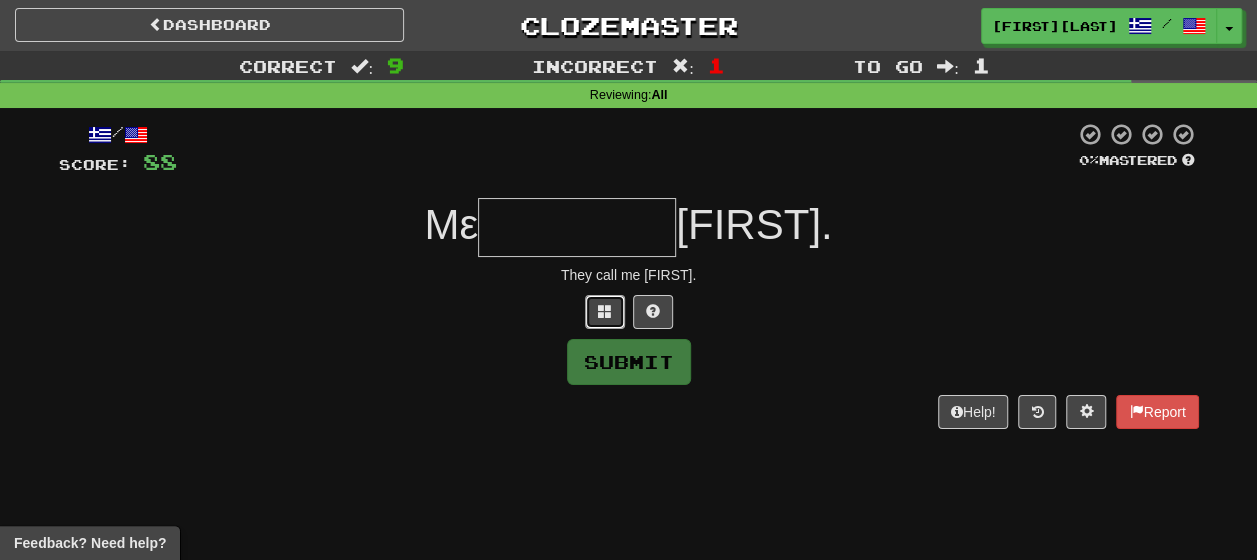 click at bounding box center (605, 312) 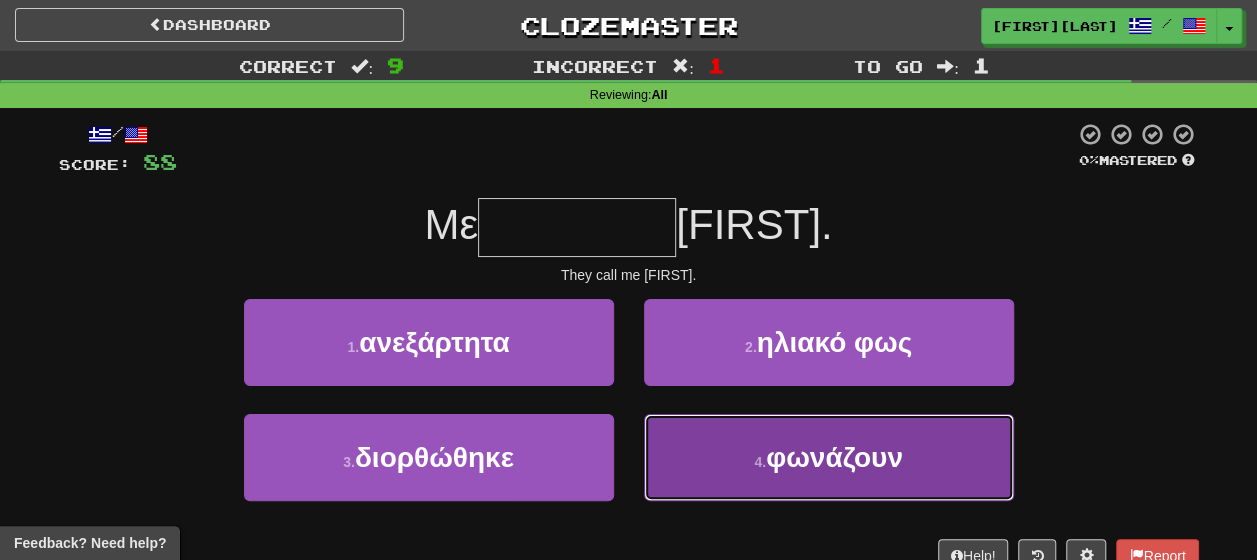 click on "φωνάζουν" at bounding box center (834, 457) 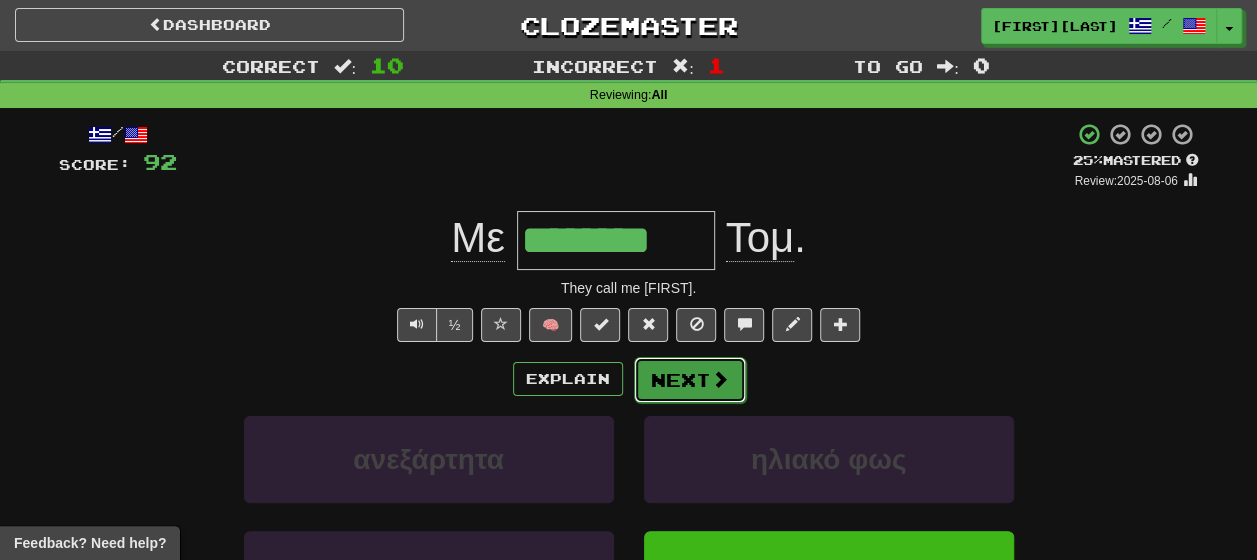 click on "Next" at bounding box center [690, 380] 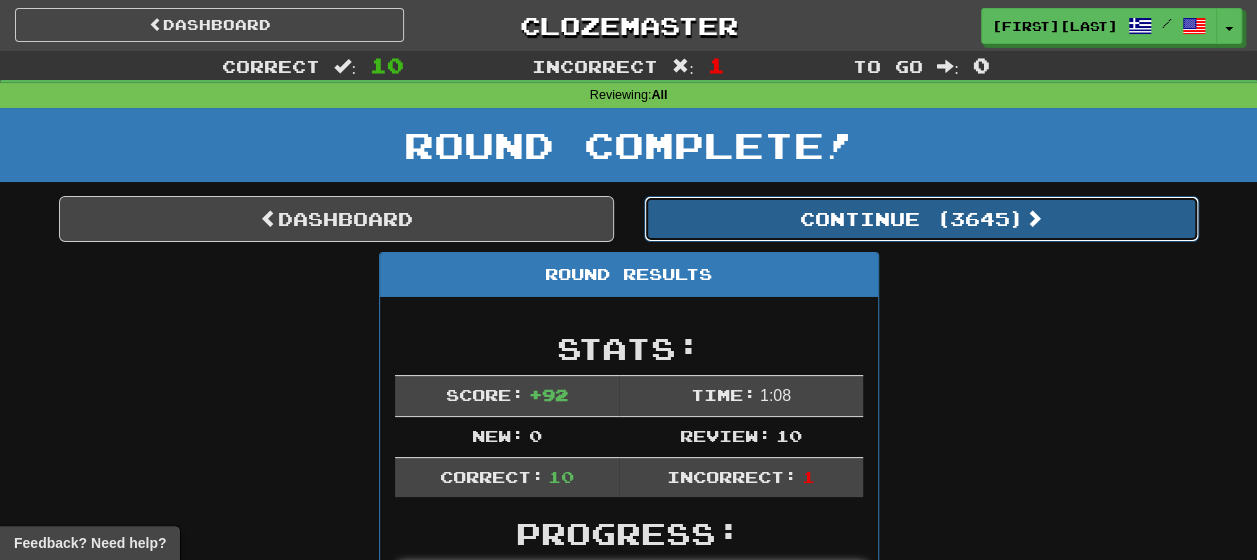 click on "Continue ( [NUMBER] )" at bounding box center [921, 219] 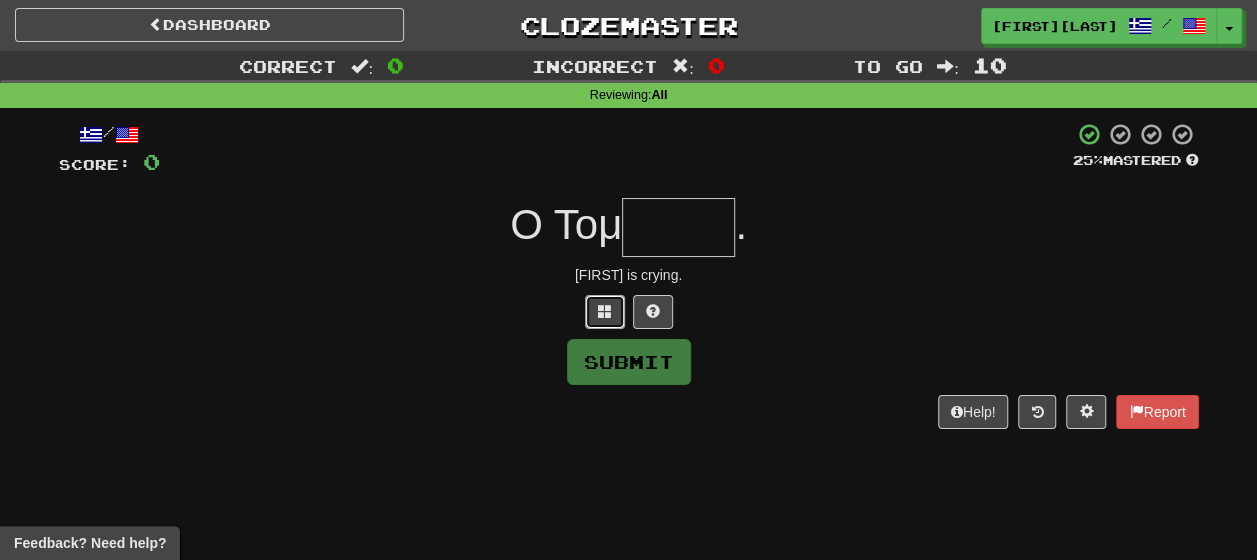 click at bounding box center [605, 311] 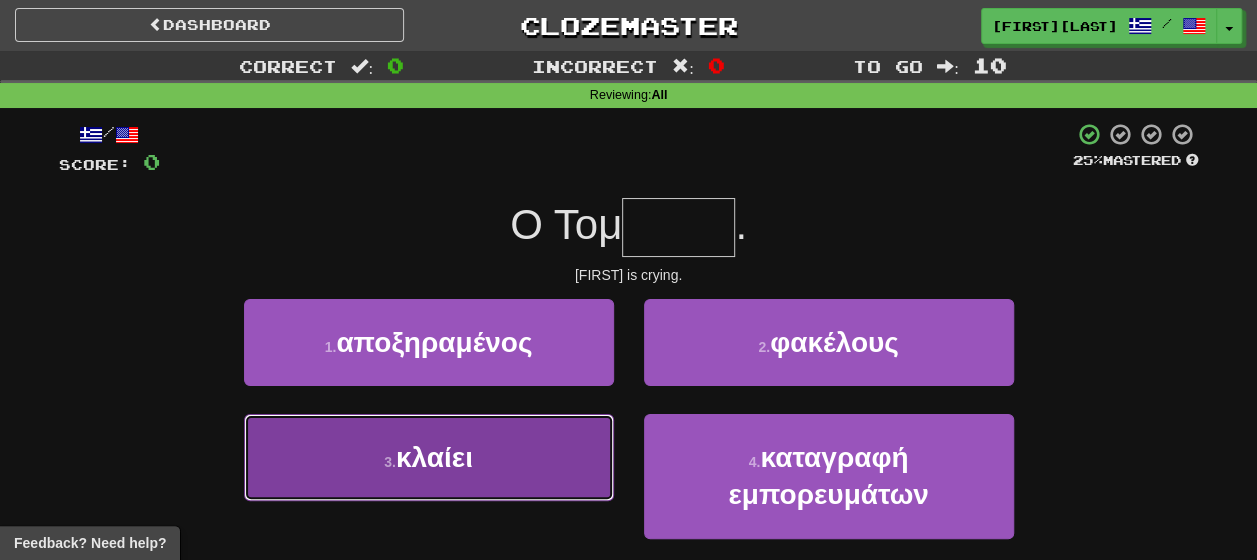 click on "3 .  κλαίει" at bounding box center [429, 457] 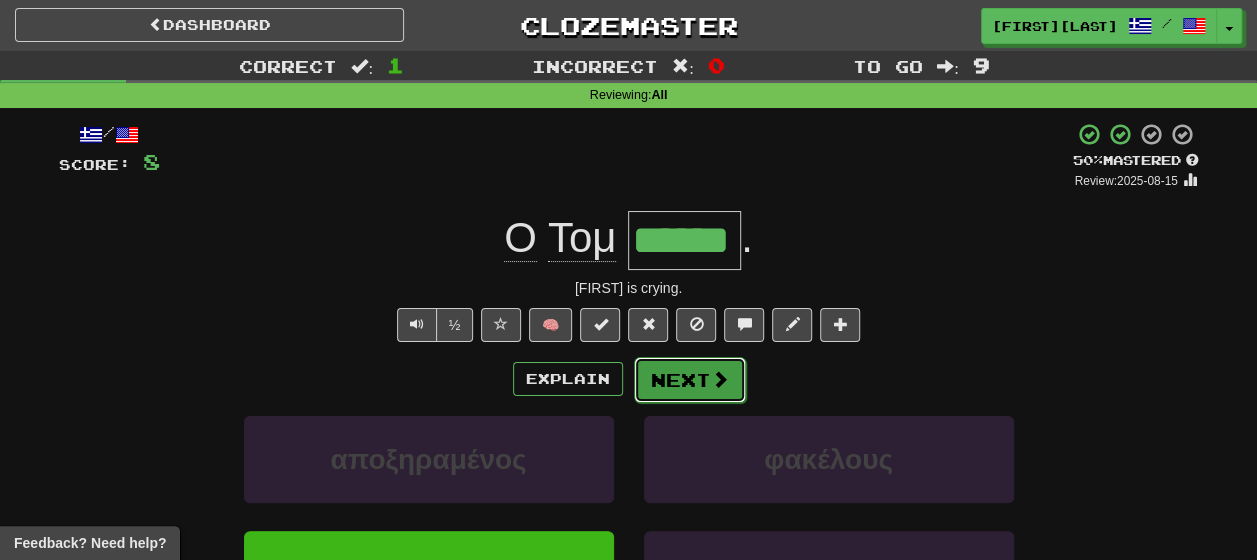 click on "Next" at bounding box center (690, 380) 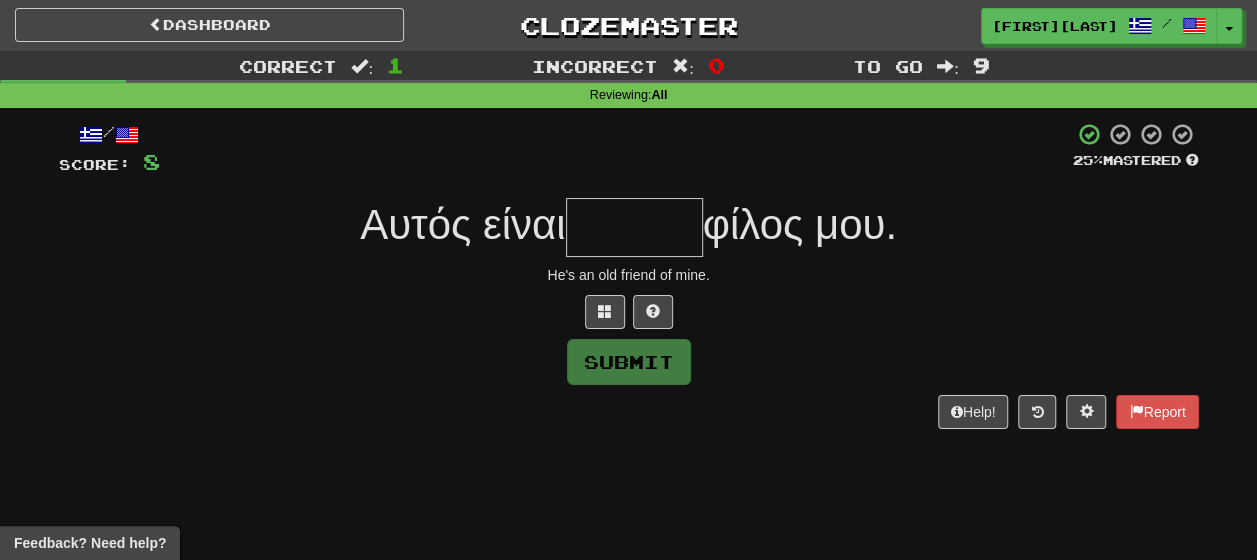 click on "/  Score:   8 25 %  Mastered Αυτός είναι   φίλος μου. He's an old friend of mine. Submit  Help!  Report" at bounding box center (629, 275) 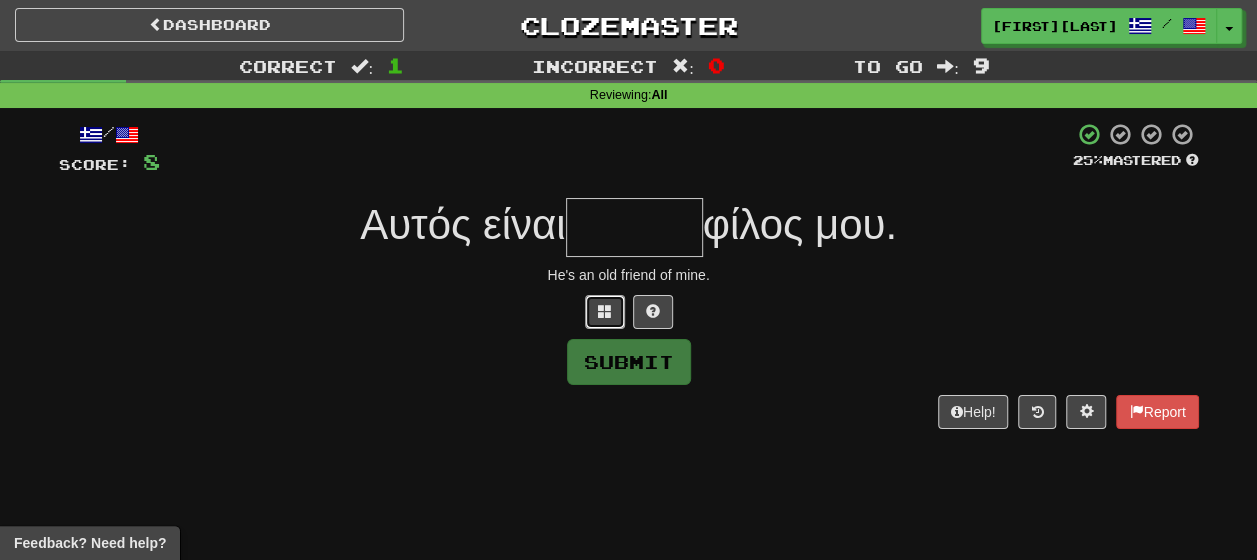 click at bounding box center (605, 311) 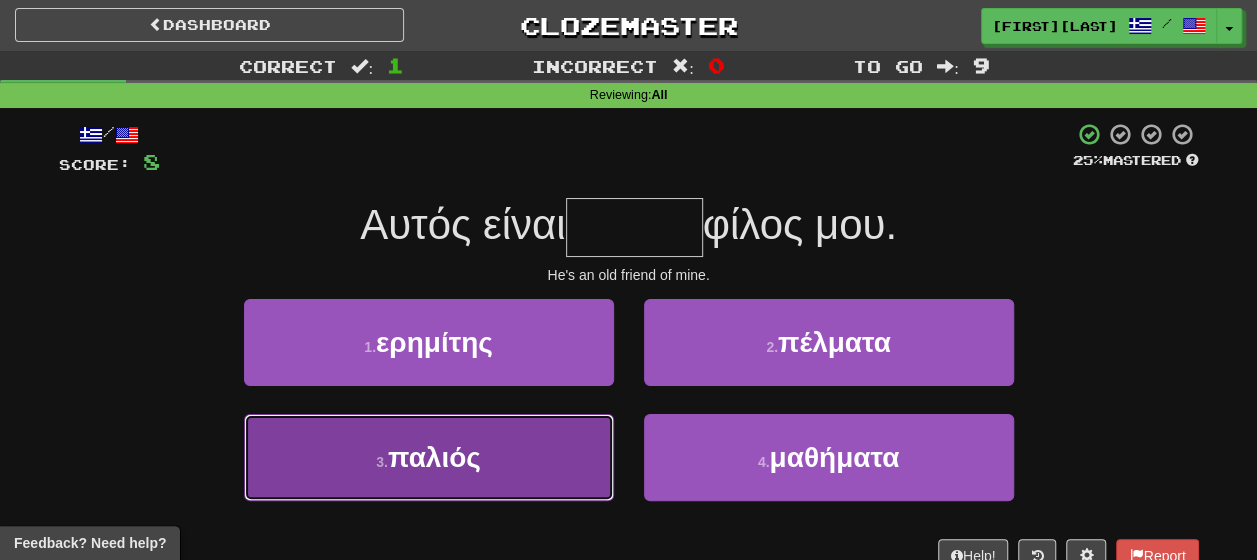 click on "3 .  παλιός" at bounding box center (429, 457) 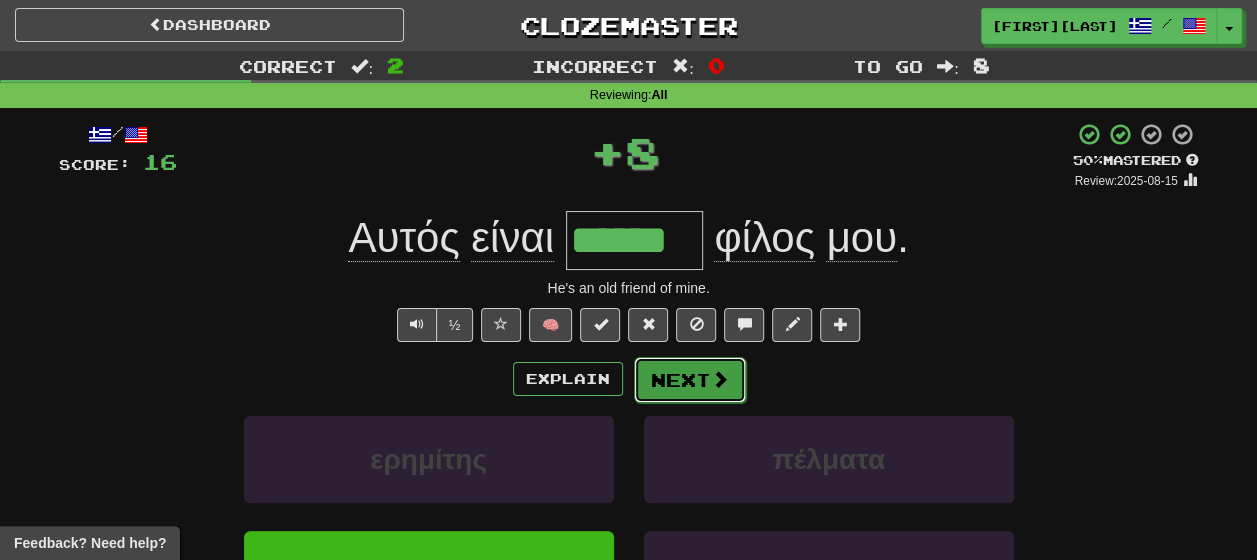 click at bounding box center (720, 379) 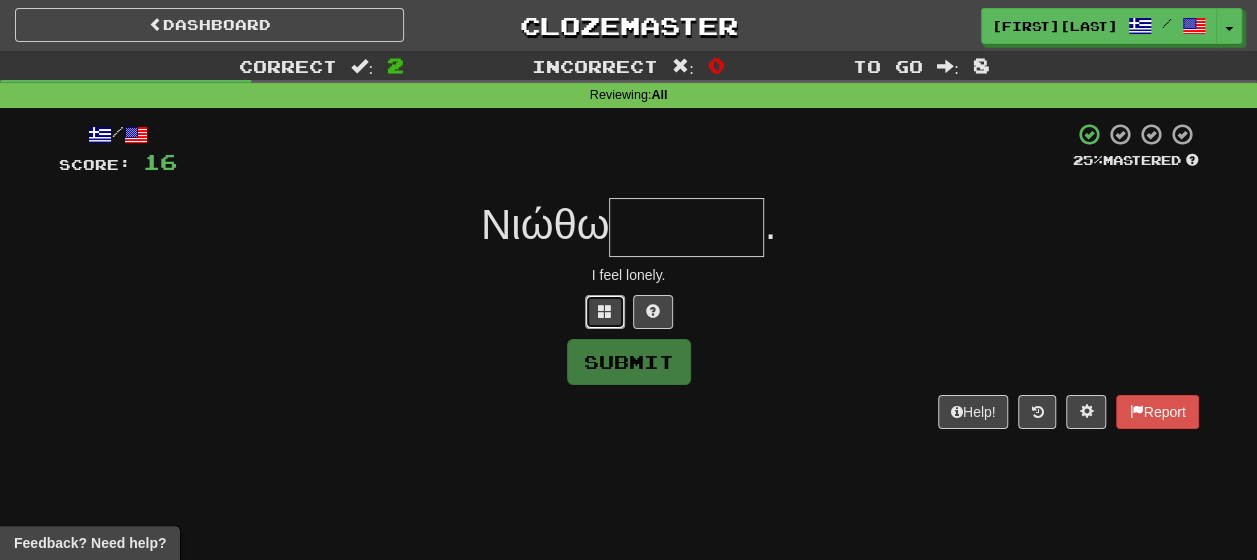 click at bounding box center [605, 311] 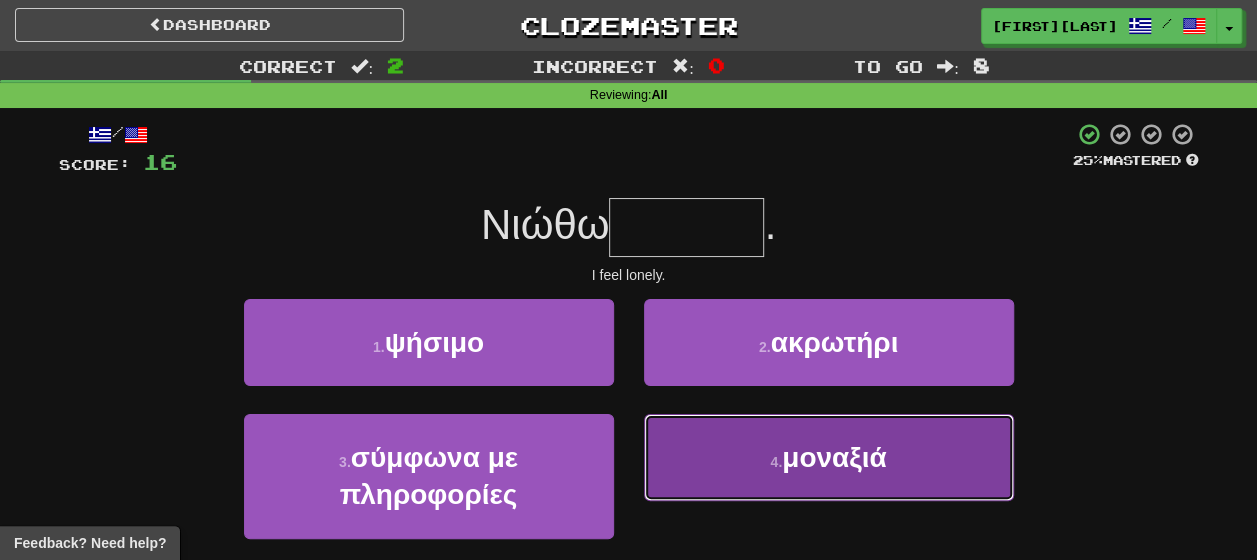click on "4 ." at bounding box center (776, 462) 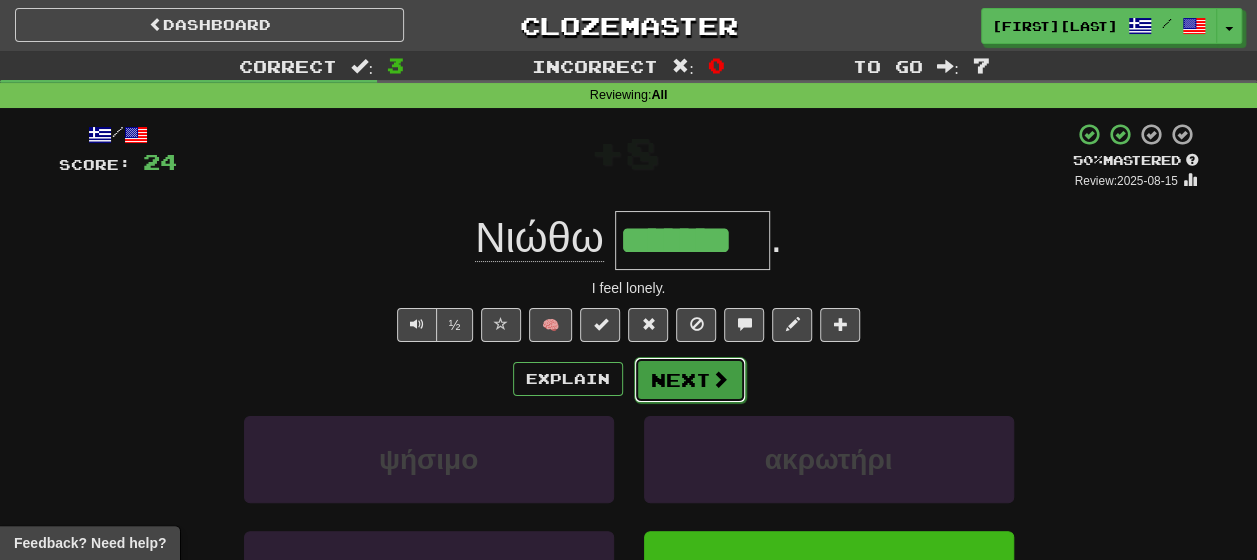 click at bounding box center [720, 379] 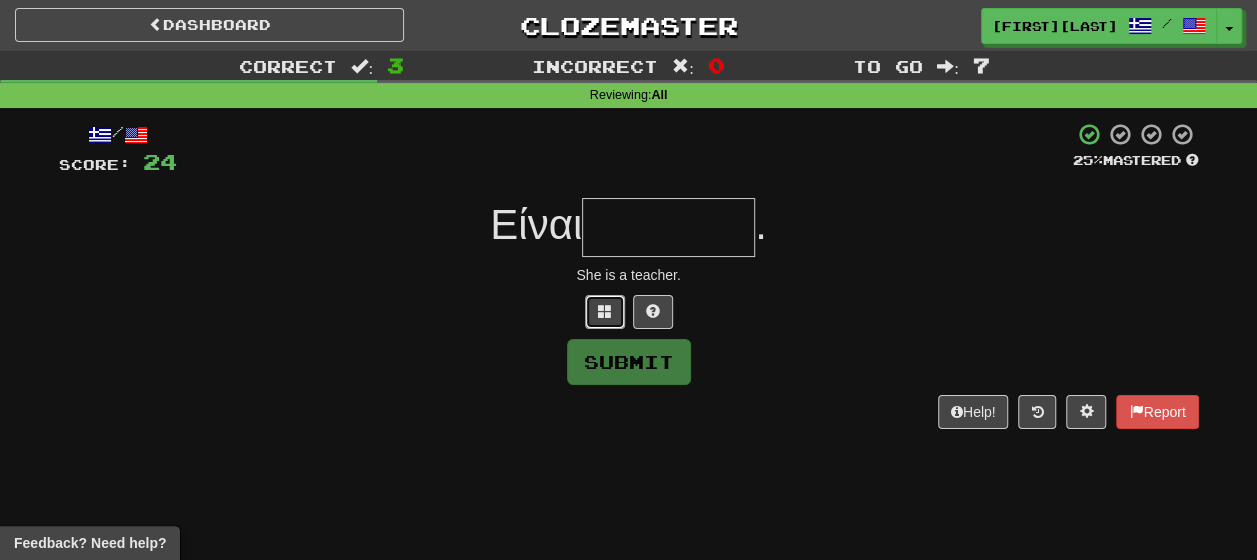 click at bounding box center (605, 312) 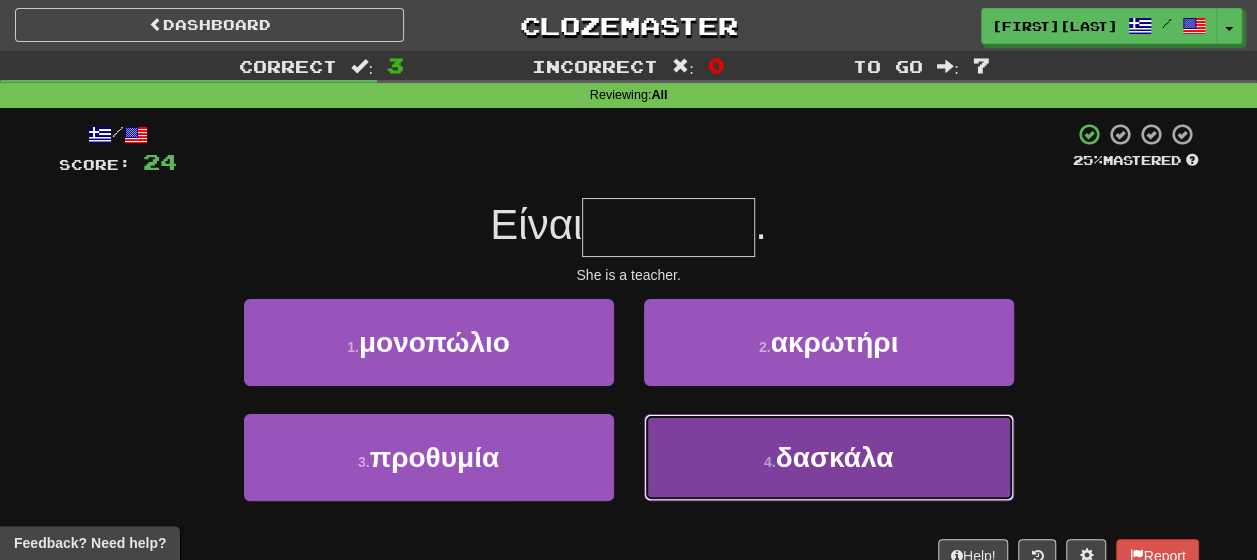 click on "4 .  δασκάλα" at bounding box center [829, 457] 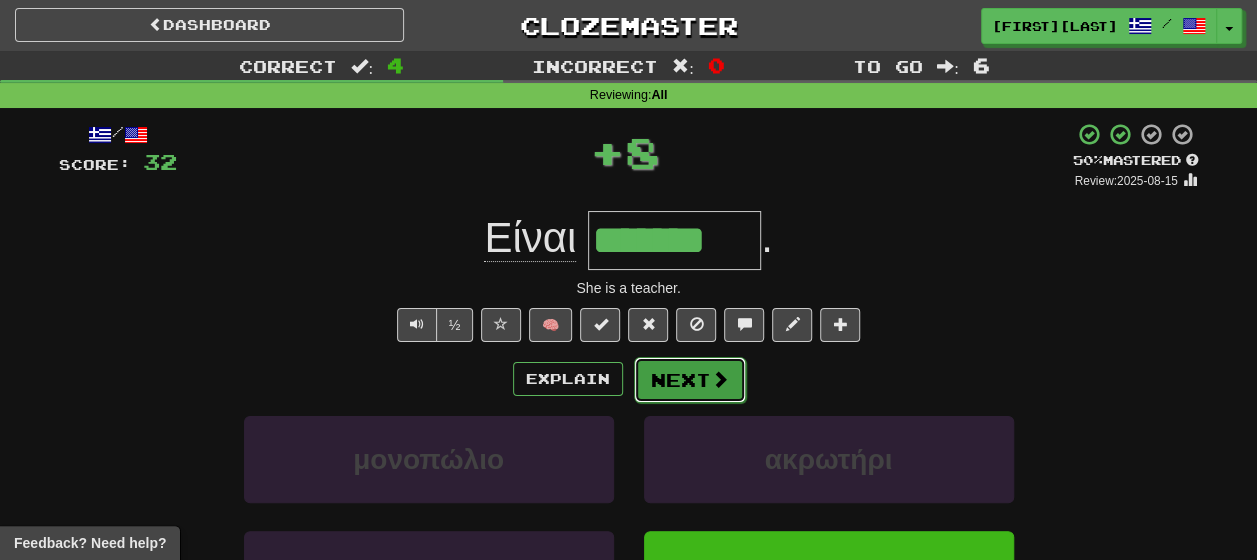 click at bounding box center (720, 379) 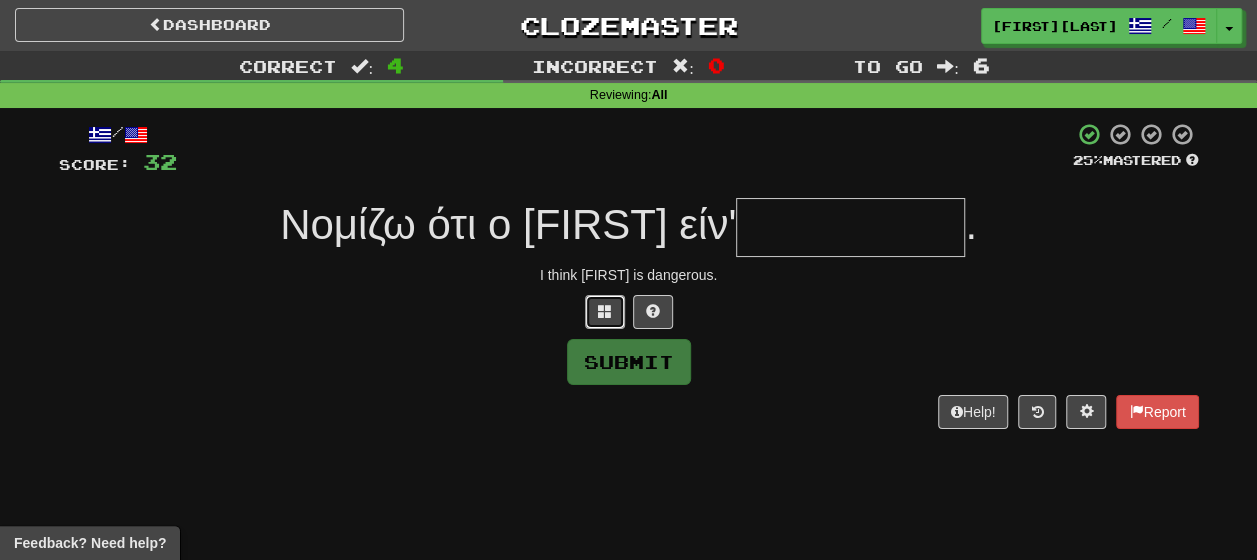 click at bounding box center [605, 312] 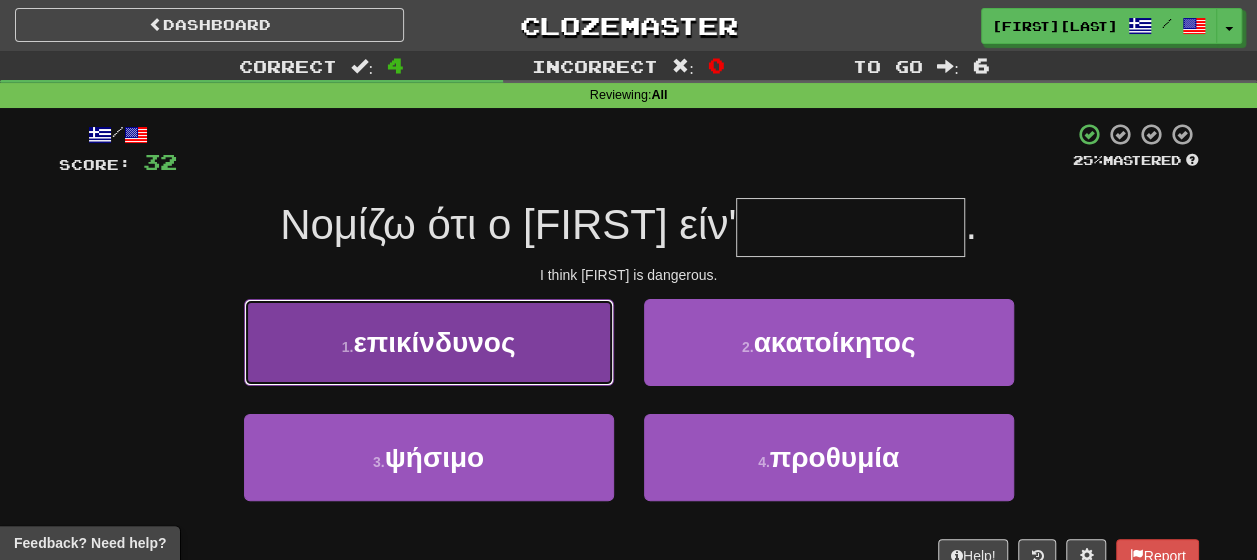 click on "επικίνδυνος" at bounding box center (434, 342) 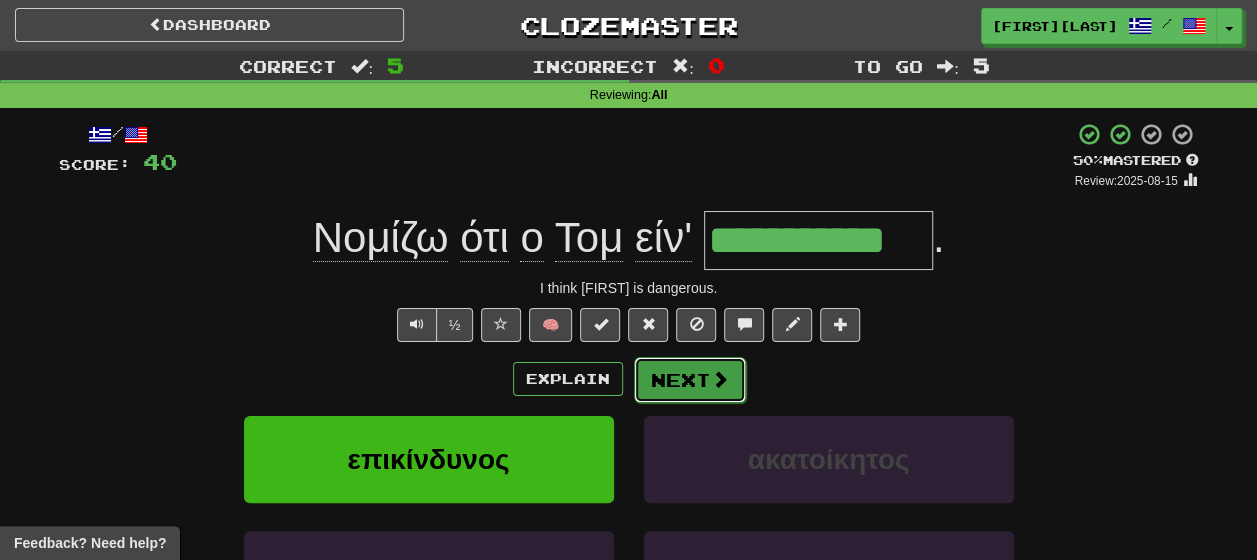 click on "Next" at bounding box center [690, 380] 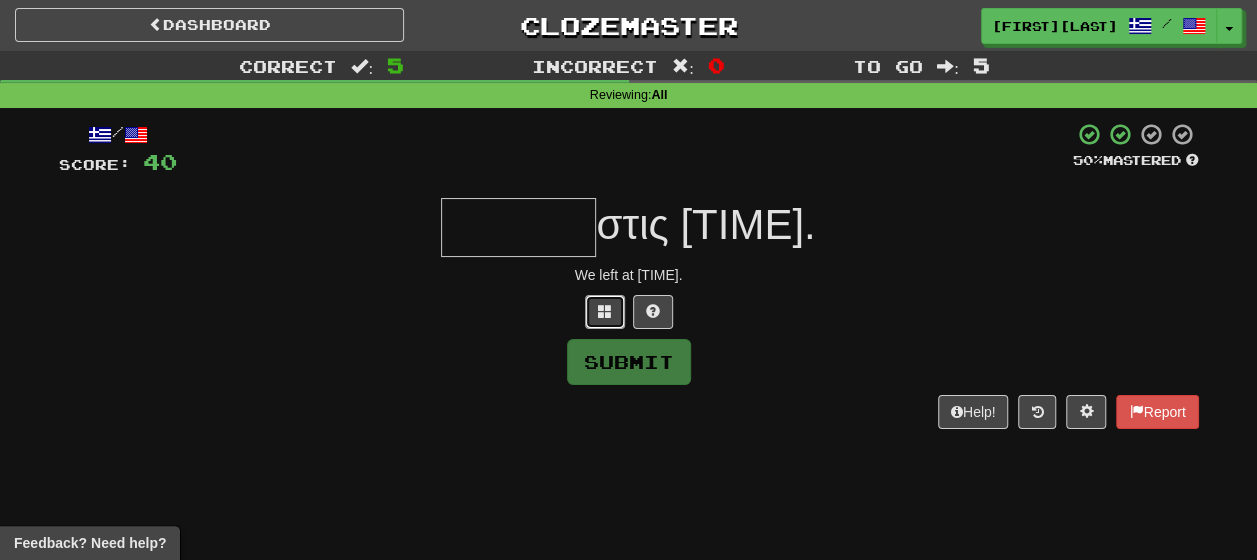 click at bounding box center [605, 312] 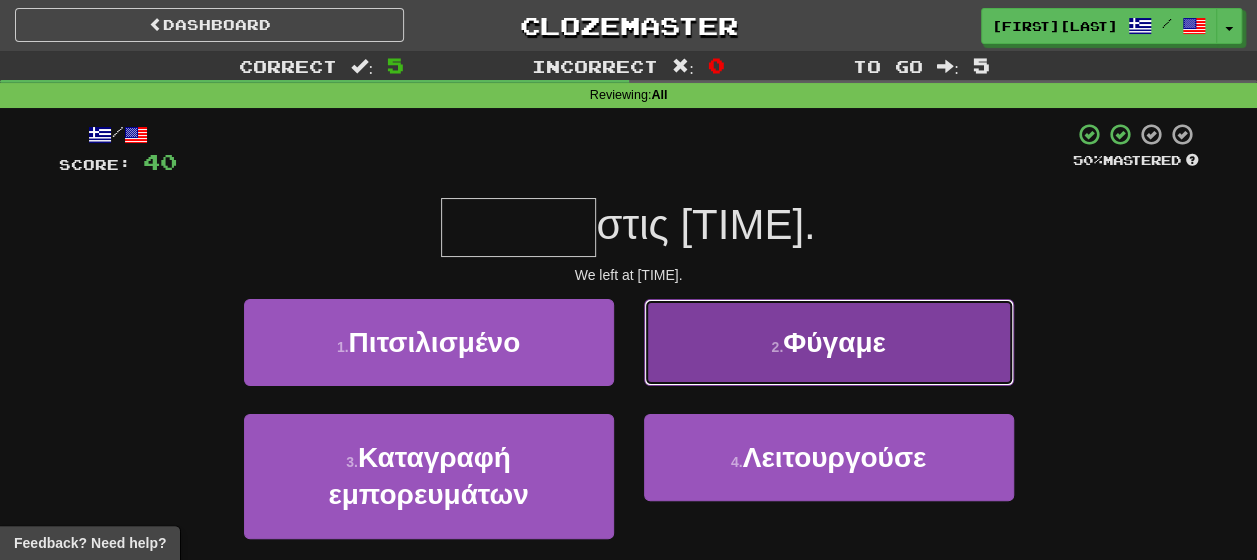 click on "2 . Φύγαμε" at bounding box center [829, 342] 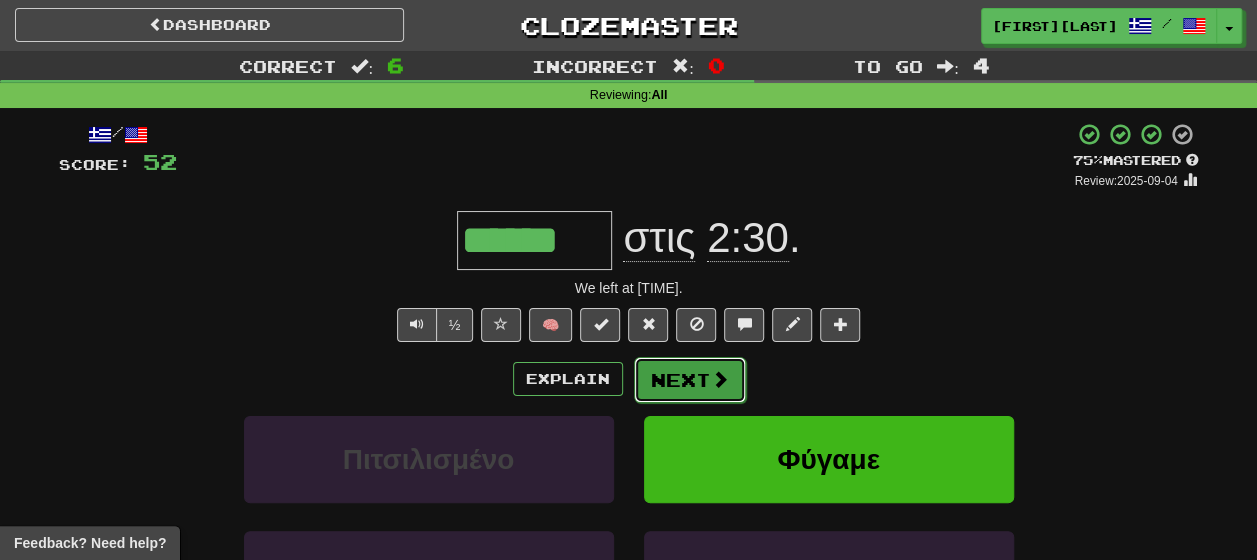 click on "Next" at bounding box center [690, 380] 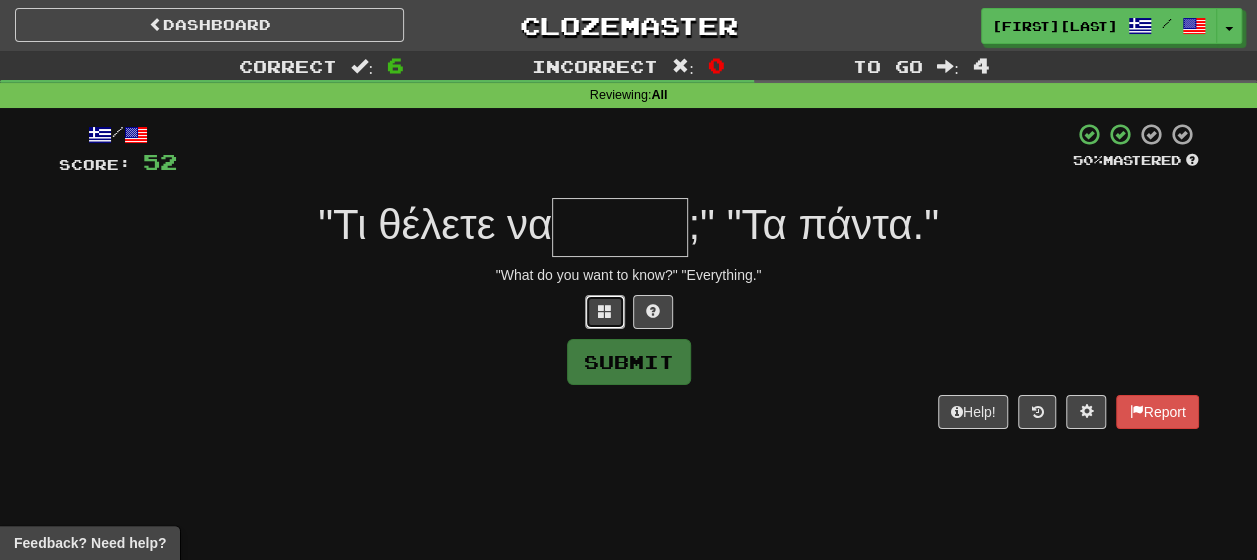 click at bounding box center [605, 312] 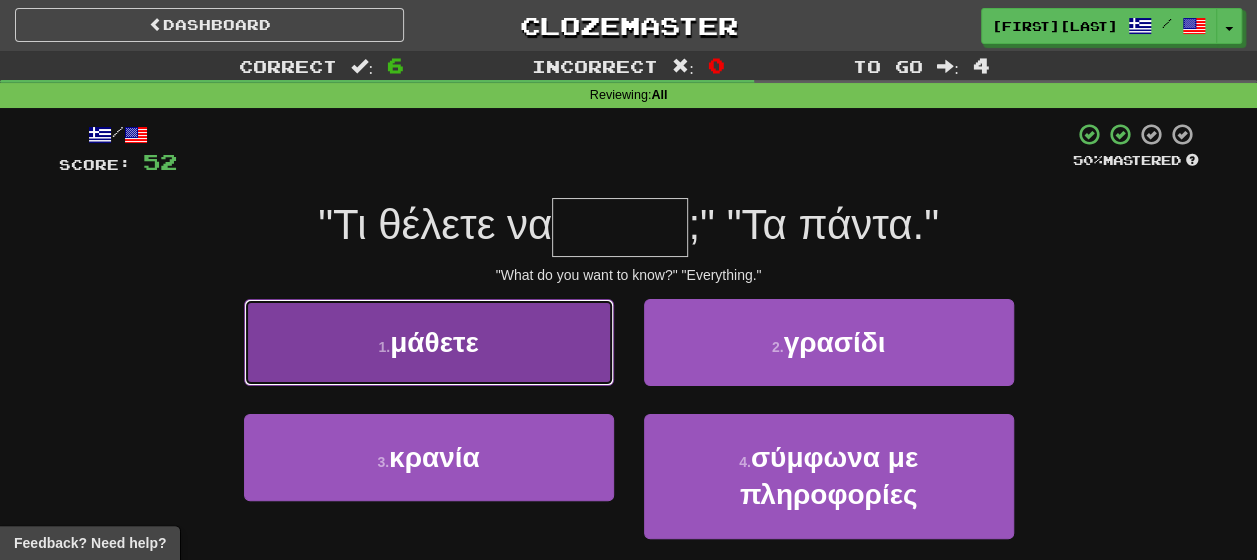 click on "1 .  μάθετε" at bounding box center (429, 342) 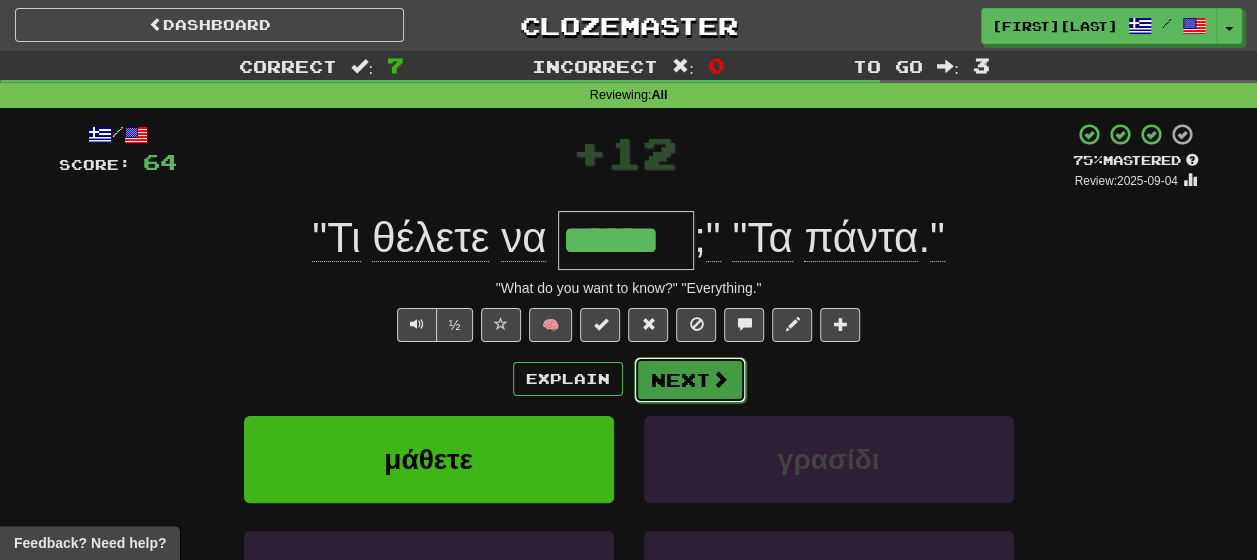 click on "Next" at bounding box center [690, 380] 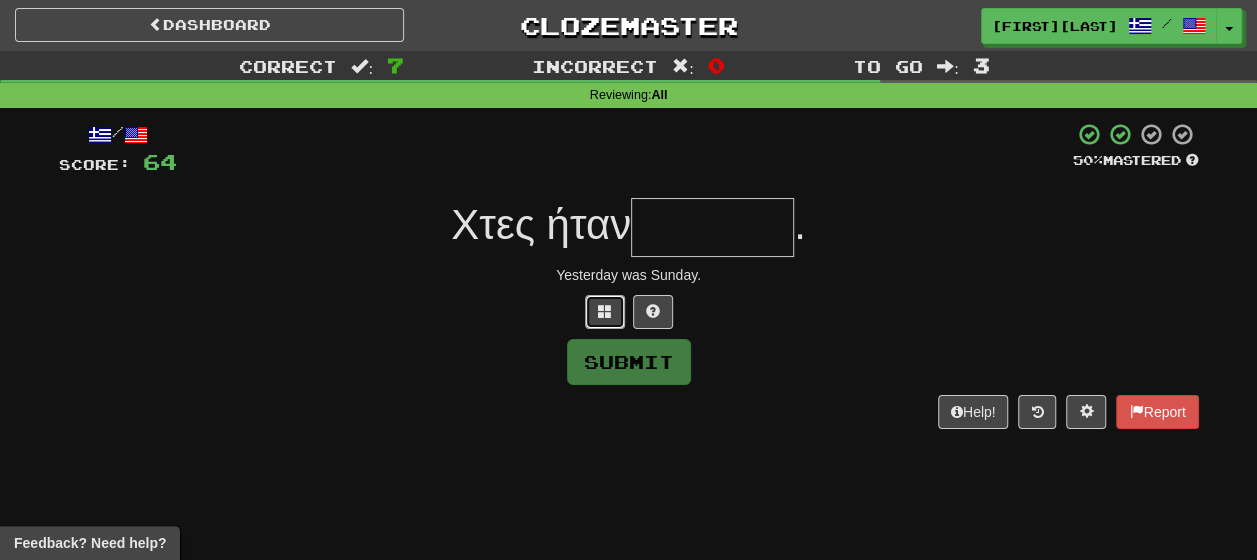 click at bounding box center (605, 312) 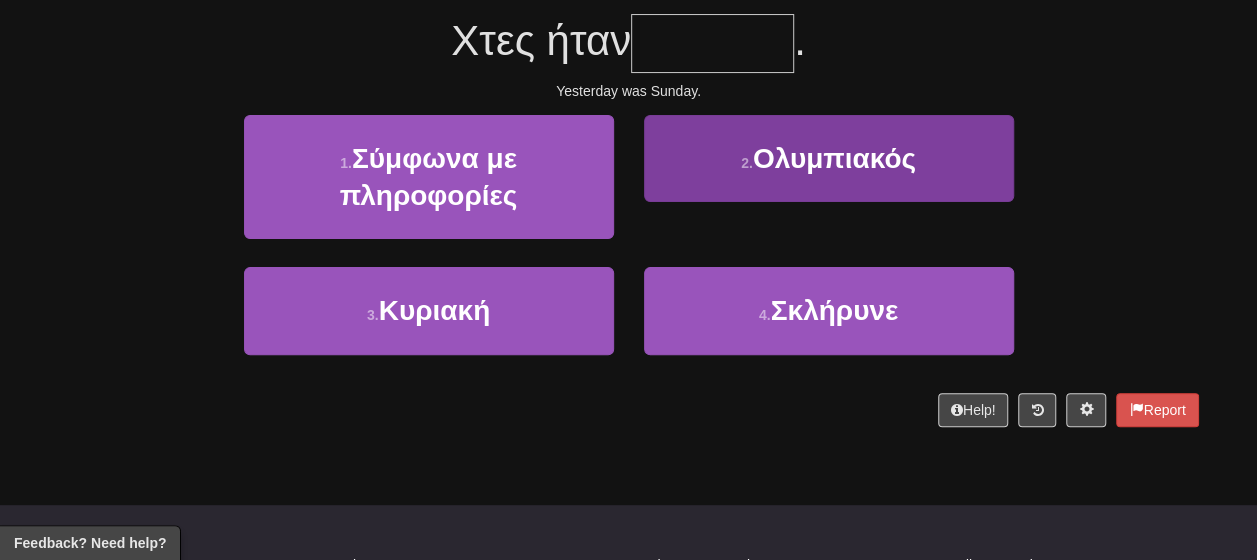scroll, scrollTop: 200, scrollLeft: 0, axis: vertical 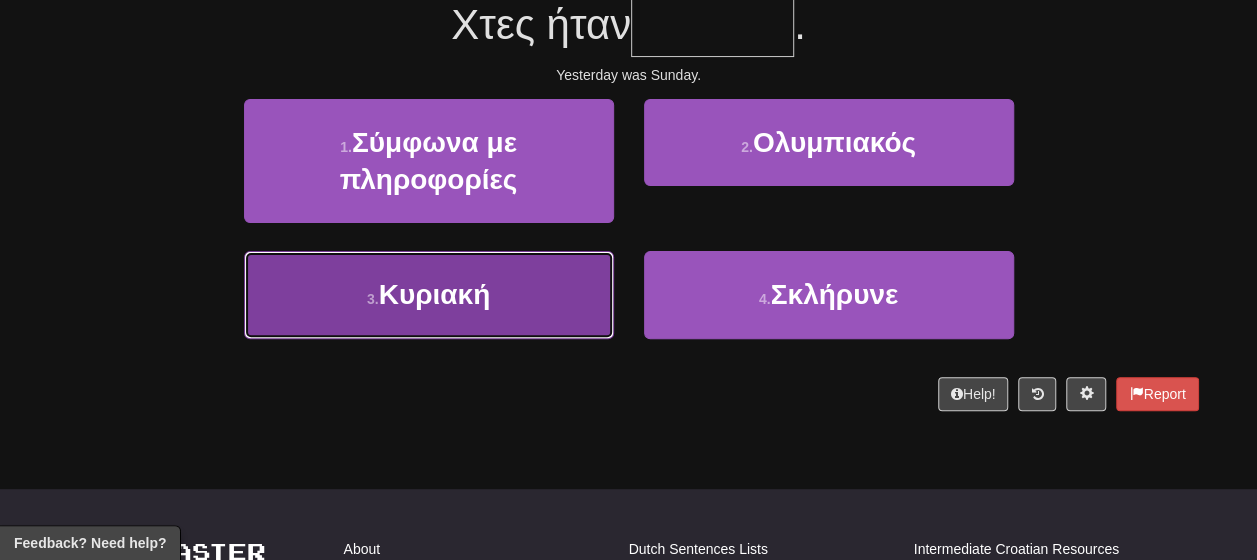 click on "3 .  Κυριακή" at bounding box center (429, 294) 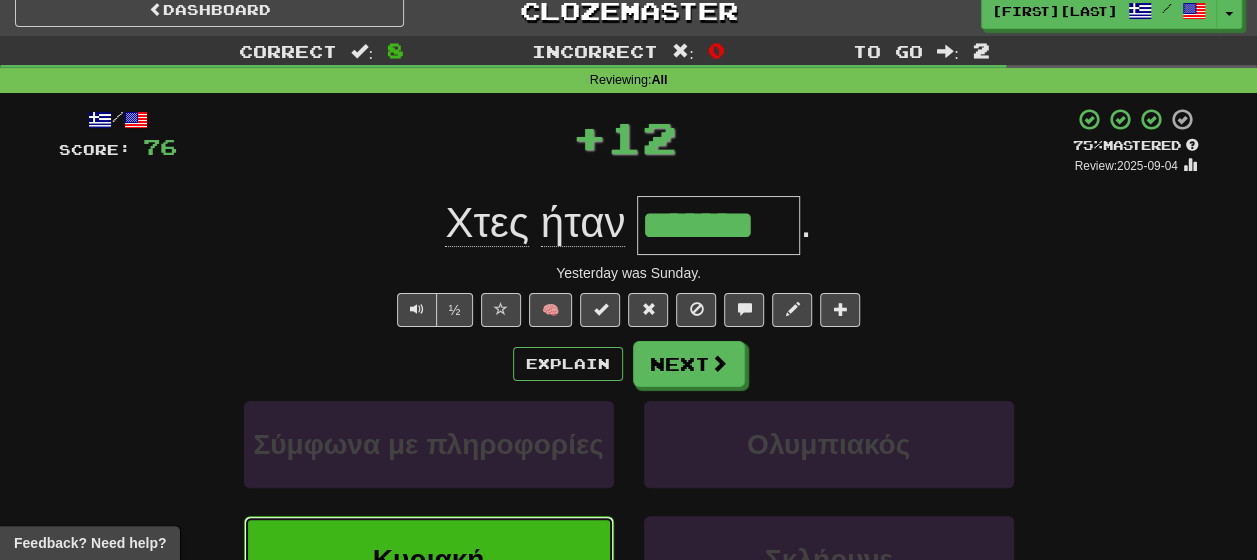 scroll, scrollTop: 13, scrollLeft: 0, axis: vertical 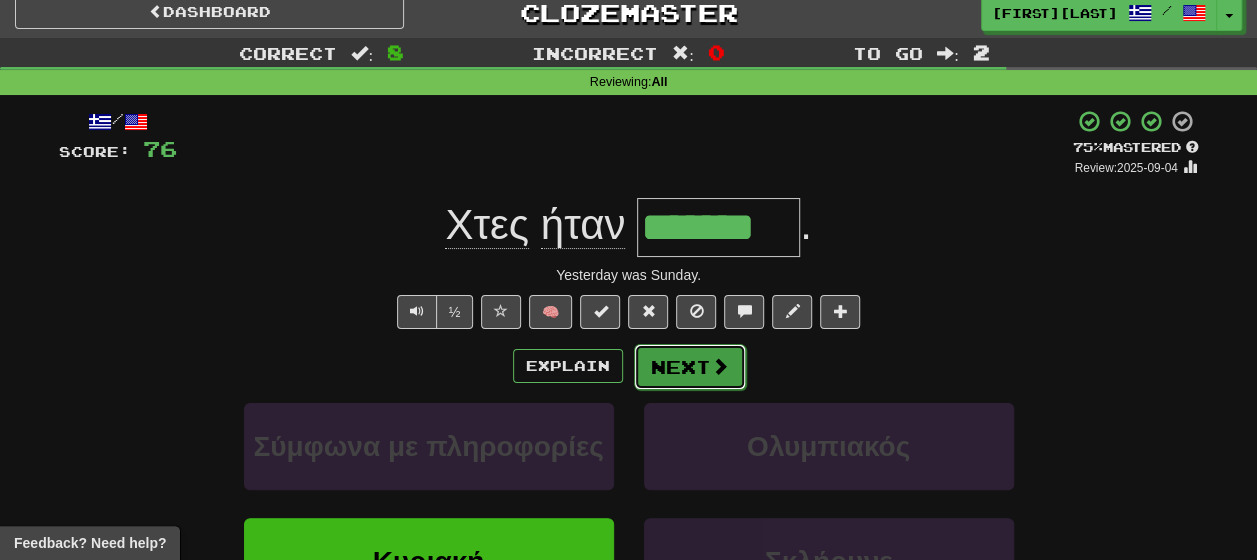 click on "Next" at bounding box center (690, 367) 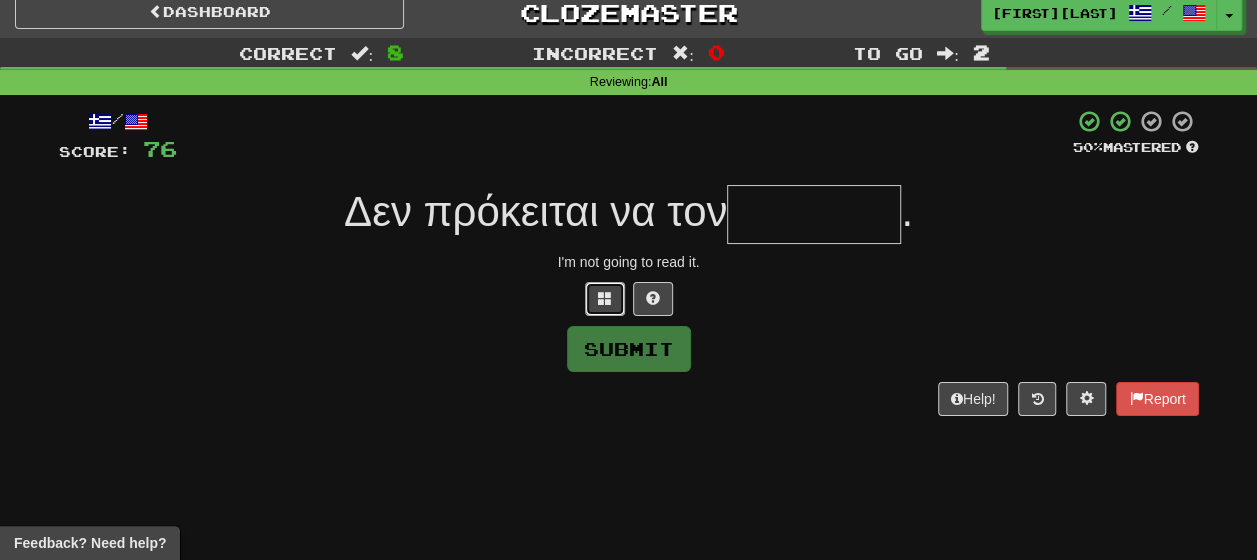 click at bounding box center (605, 299) 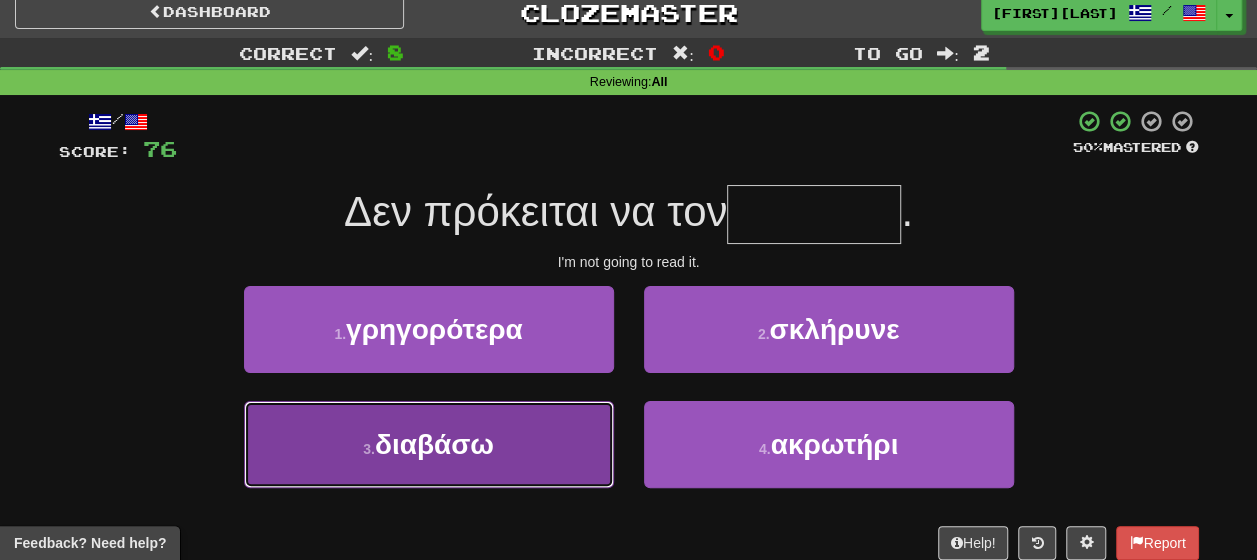 click on "3 .  διαβάσω" at bounding box center [429, 444] 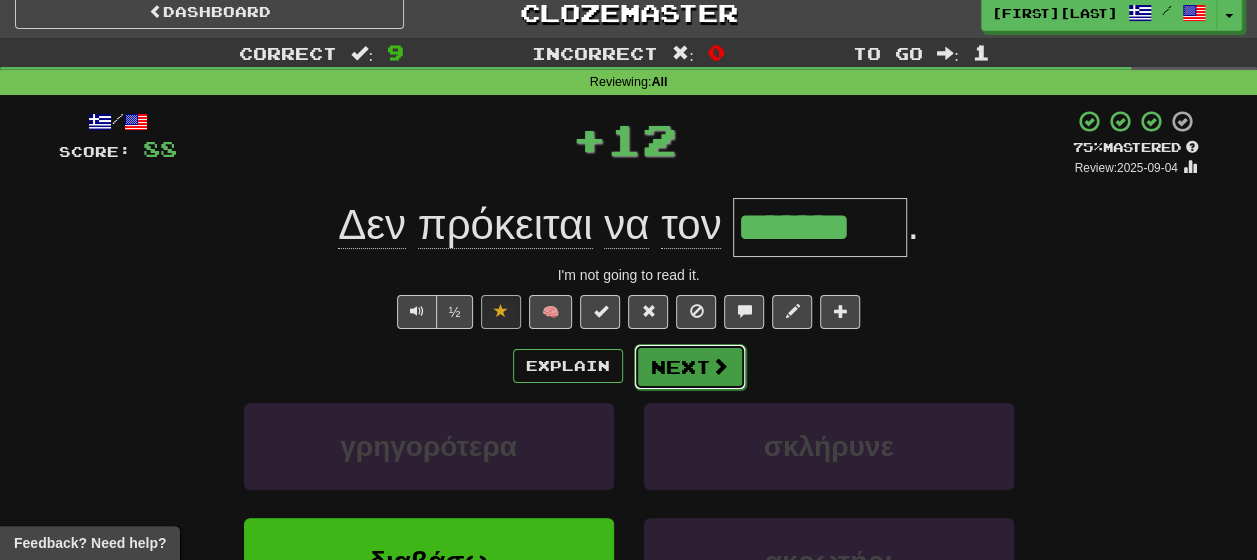 click on "Next" at bounding box center [690, 367] 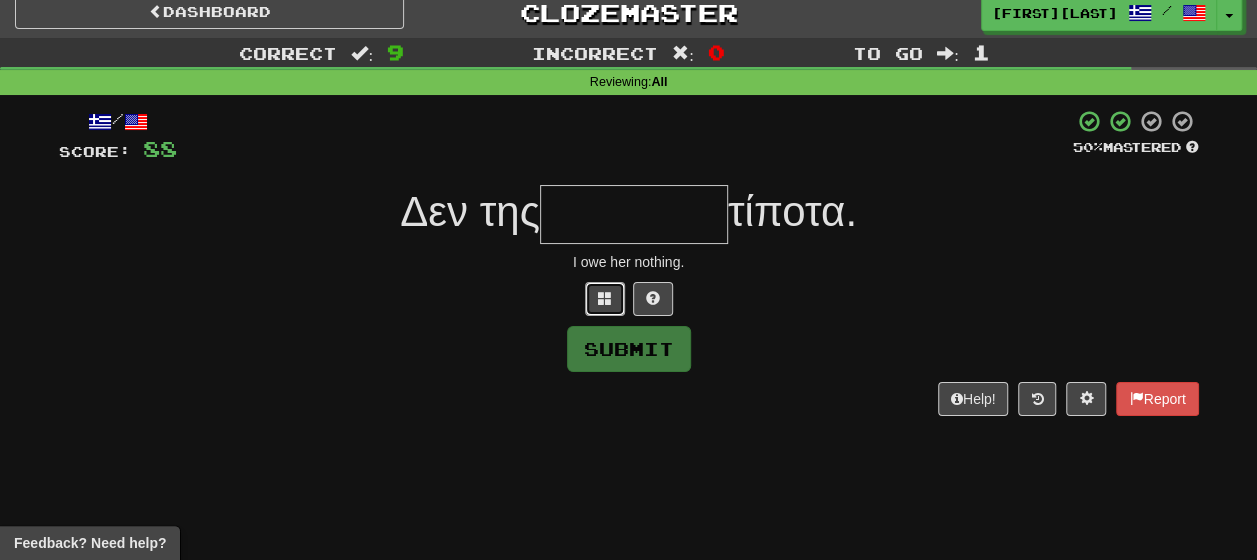 click at bounding box center [605, 299] 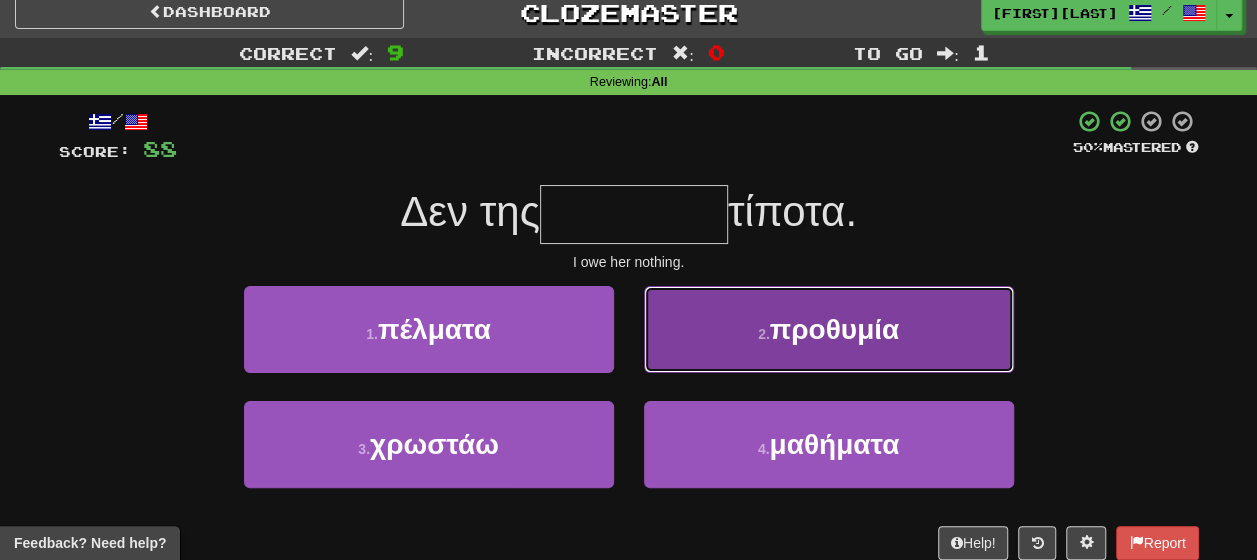 click on "2 .  προθυμία" at bounding box center [829, 329] 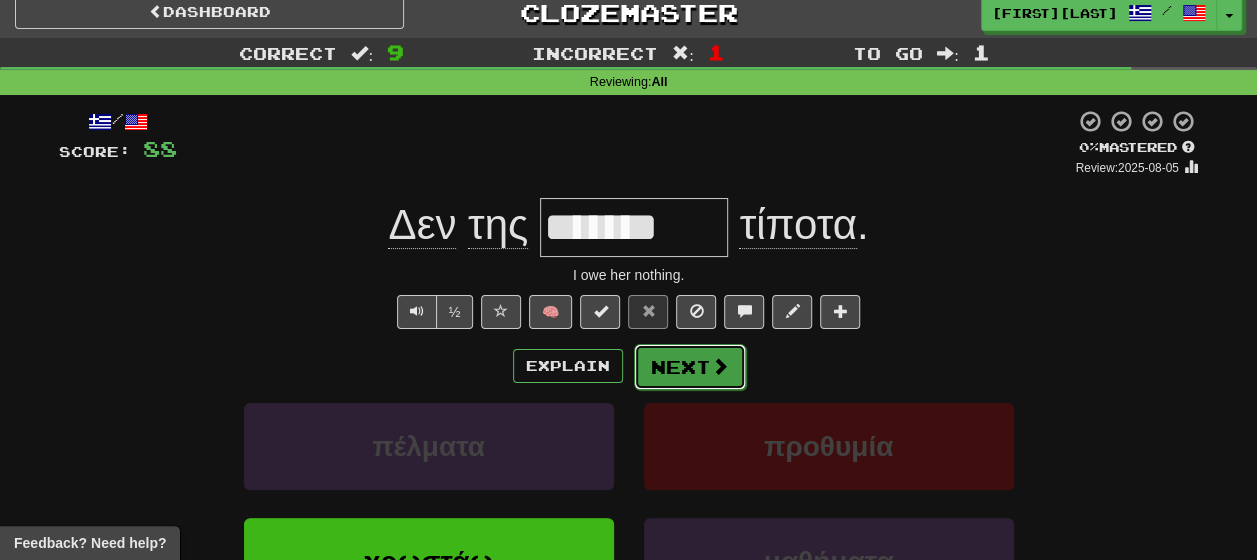click on "Next" at bounding box center [690, 367] 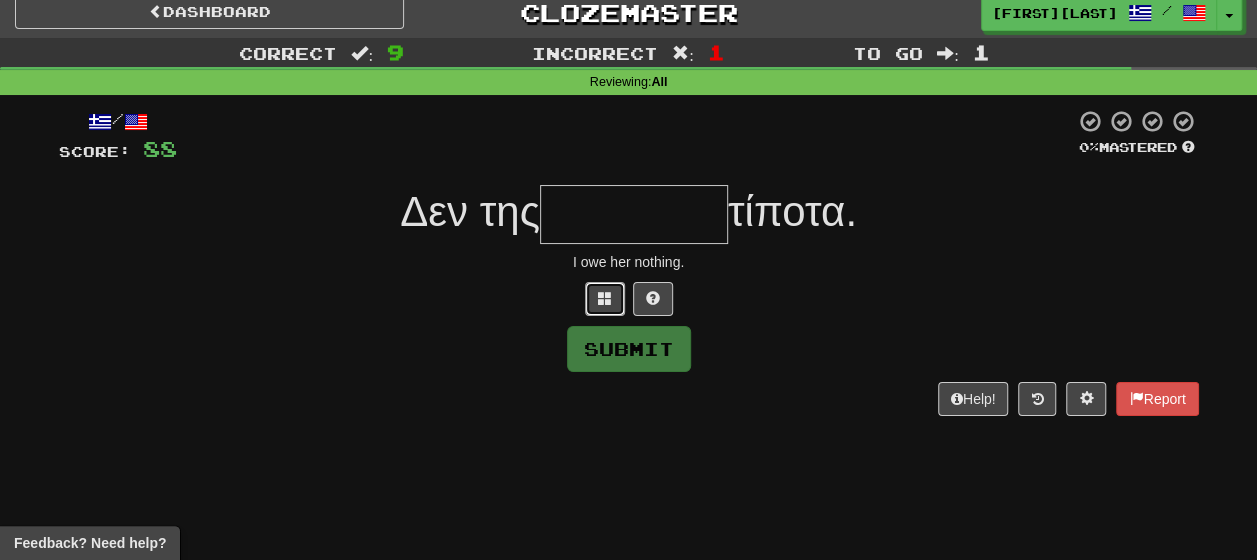 click at bounding box center (605, 298) 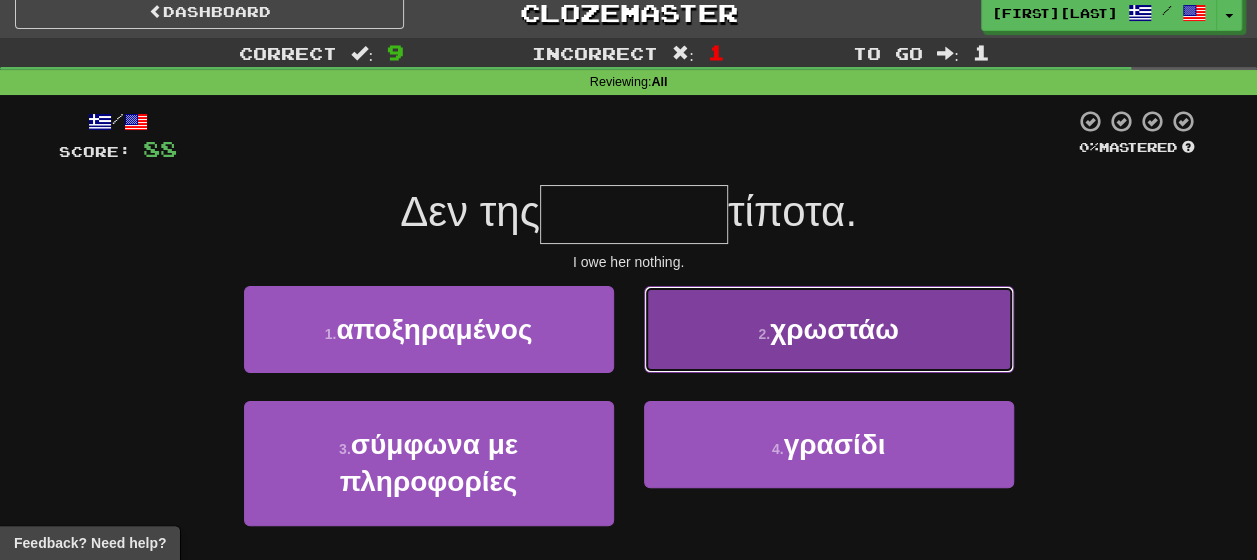 click on "χρωστάω" at bounding box center [834, 329] 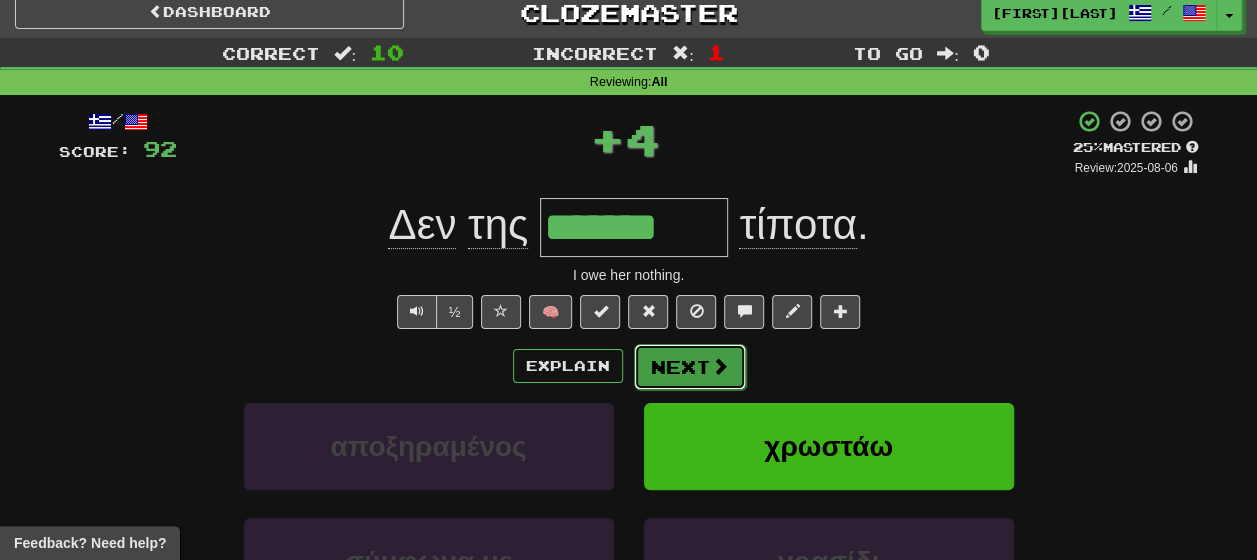 click at bounding box center [720, 366] 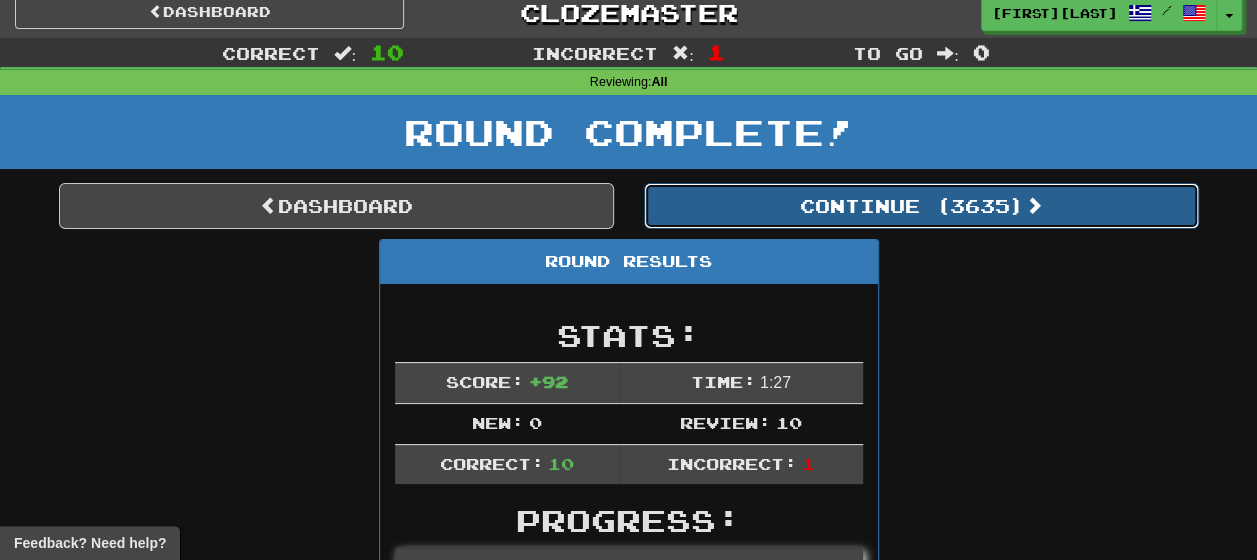 click on "Continue ( [NUMBER] )" at bounding box center [921, 206] 